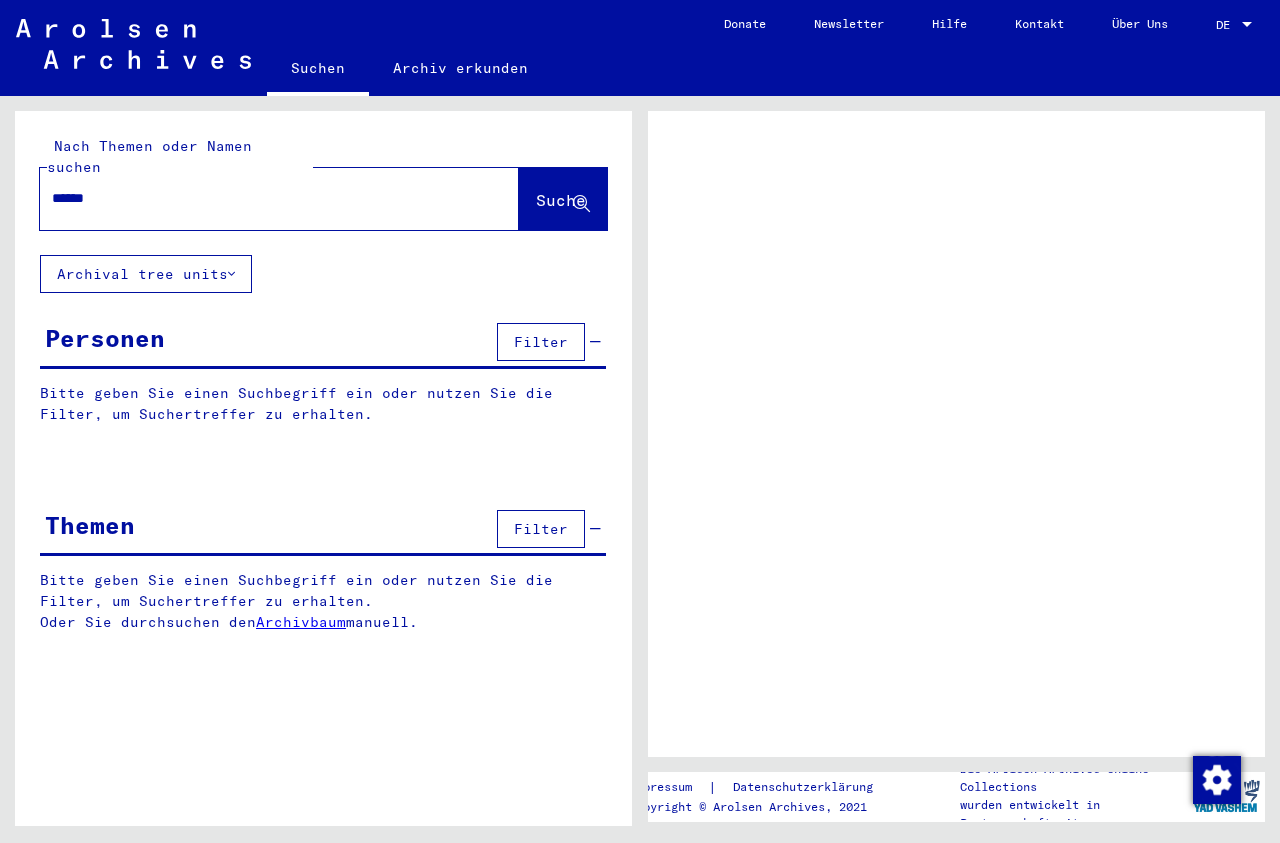 scroll, scrollTop: 0, scrollLeft: 0, axis: both 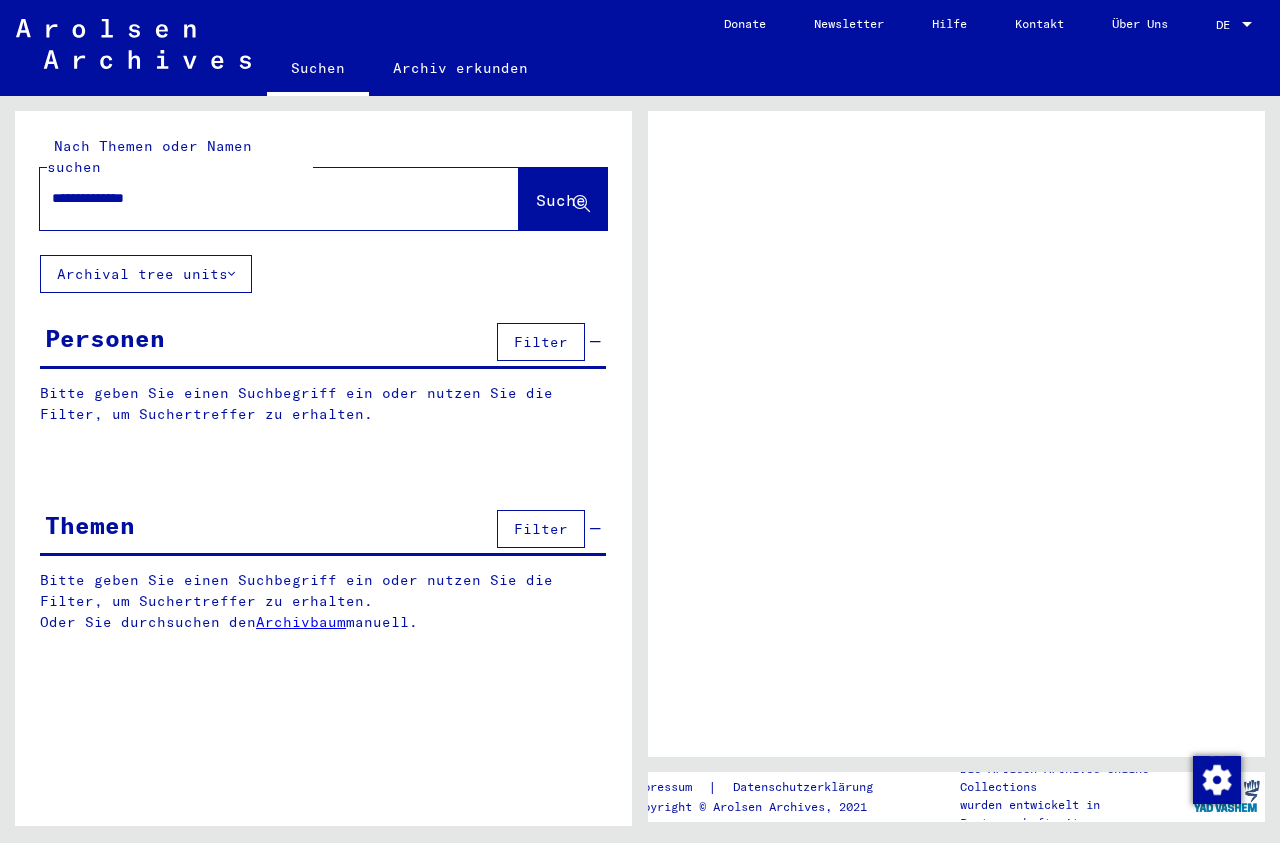 type on "**********" 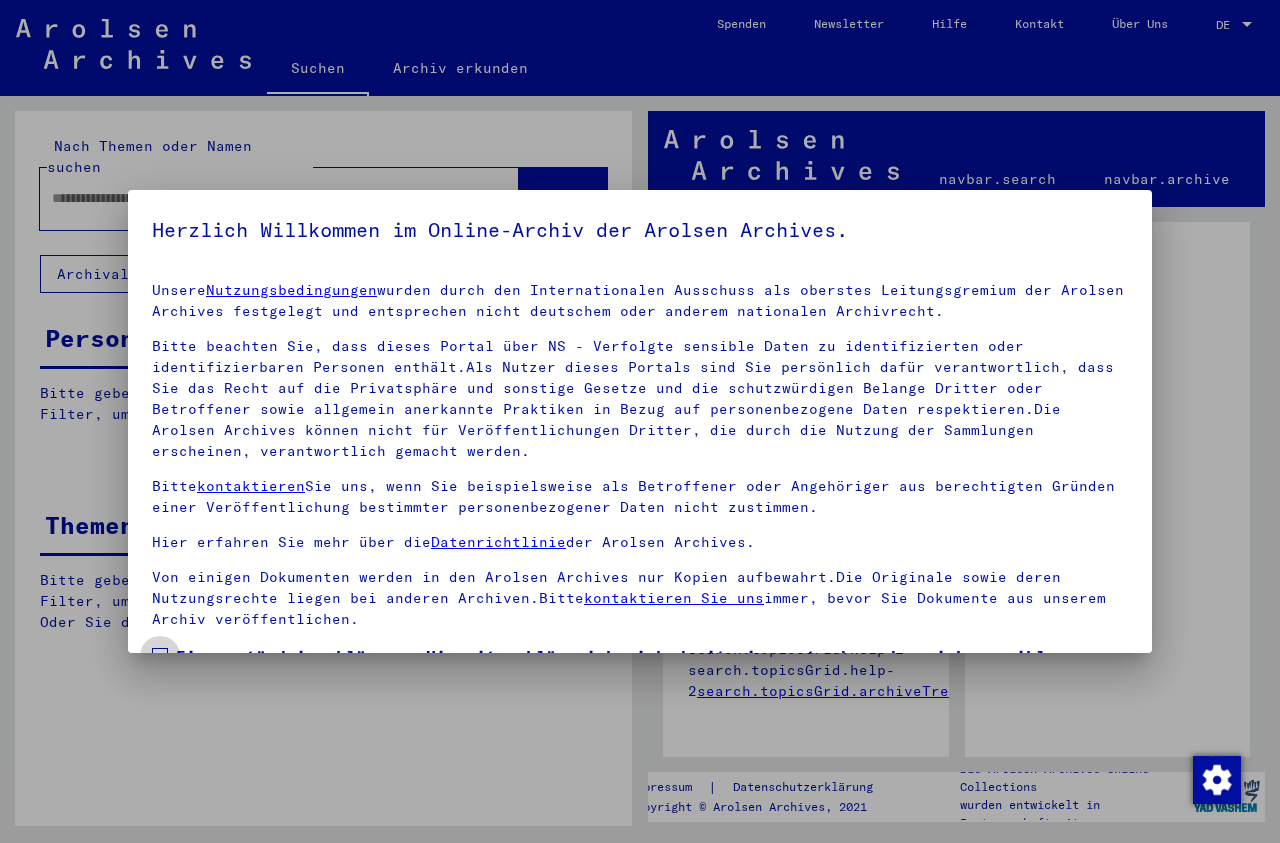click at bounding box center (160, 656) 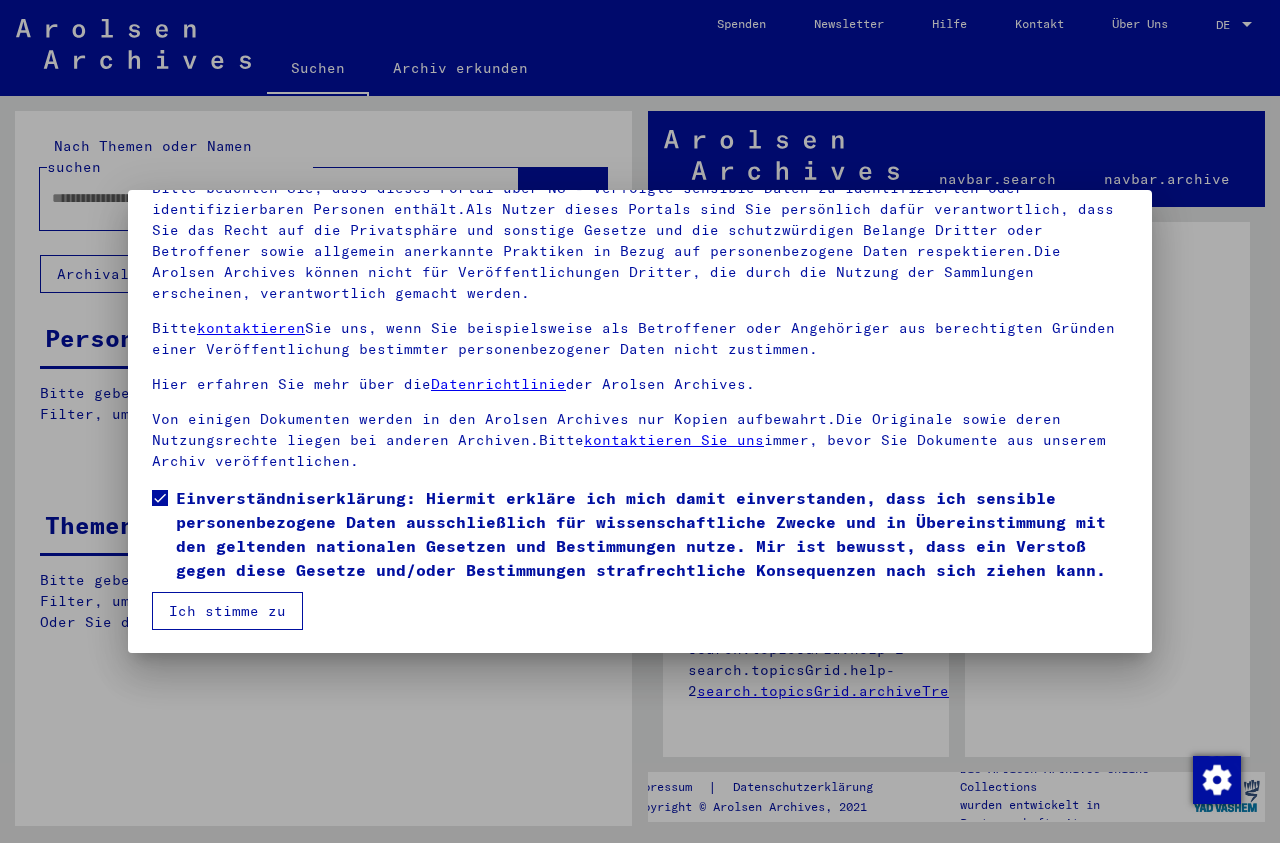 click on "Ich stimme zu" at bounding box center [227, 611] 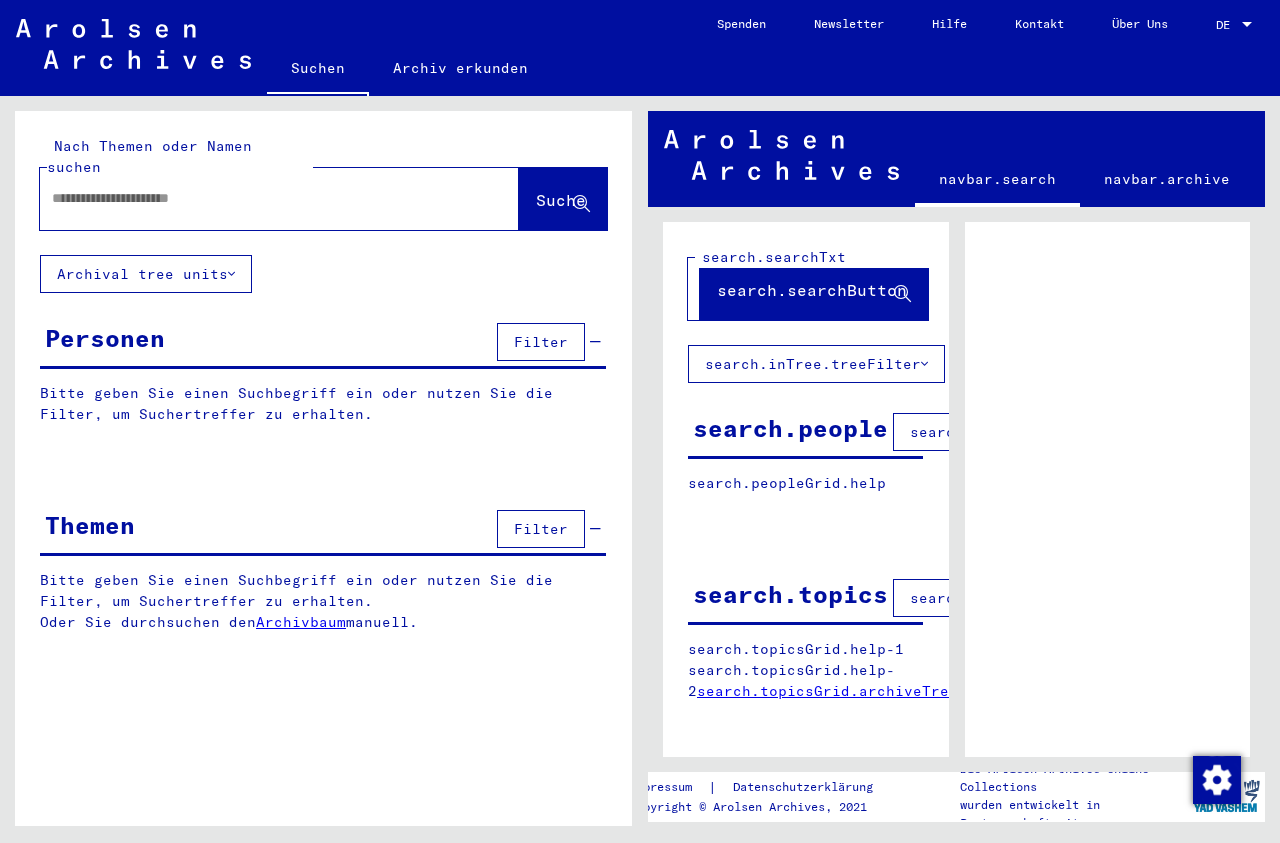 click at bounding box center (261, 198) 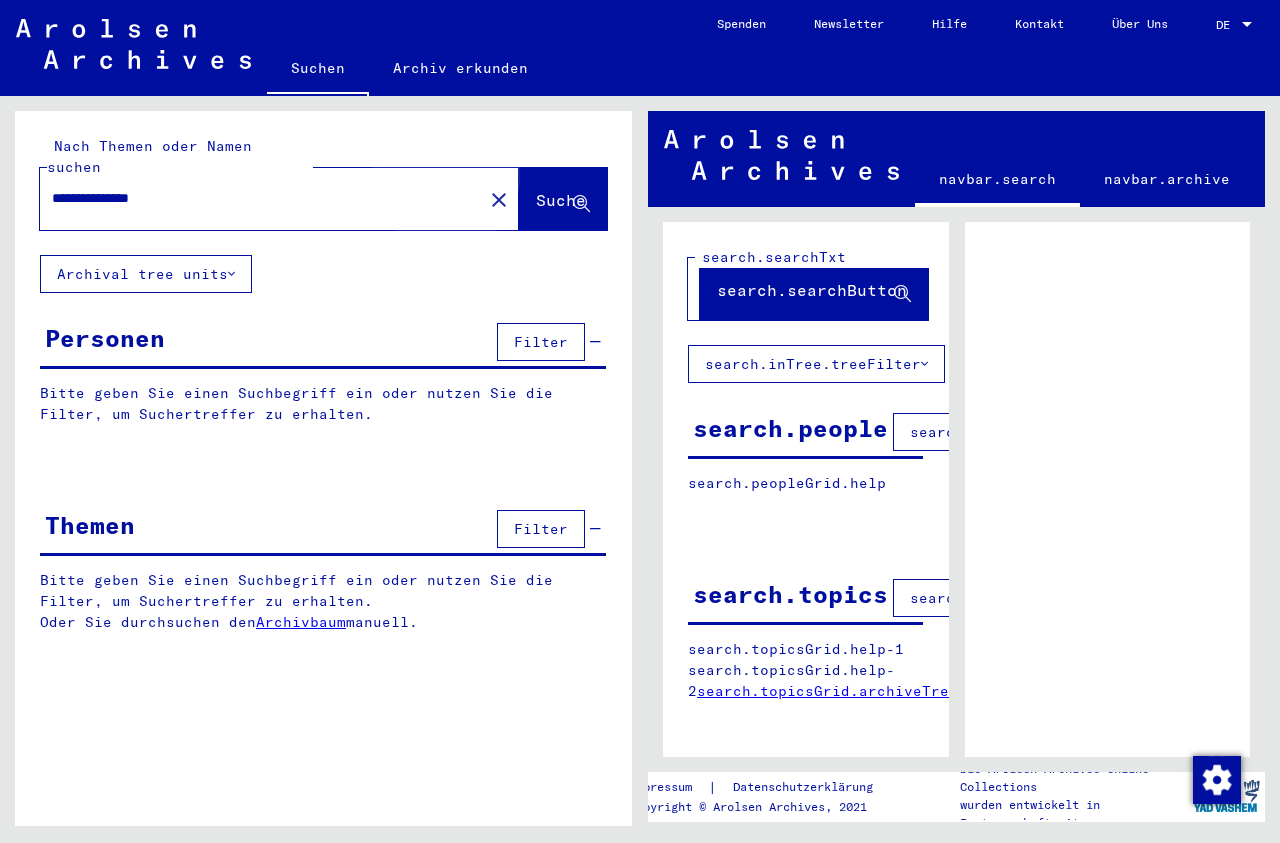 click on "Suche" 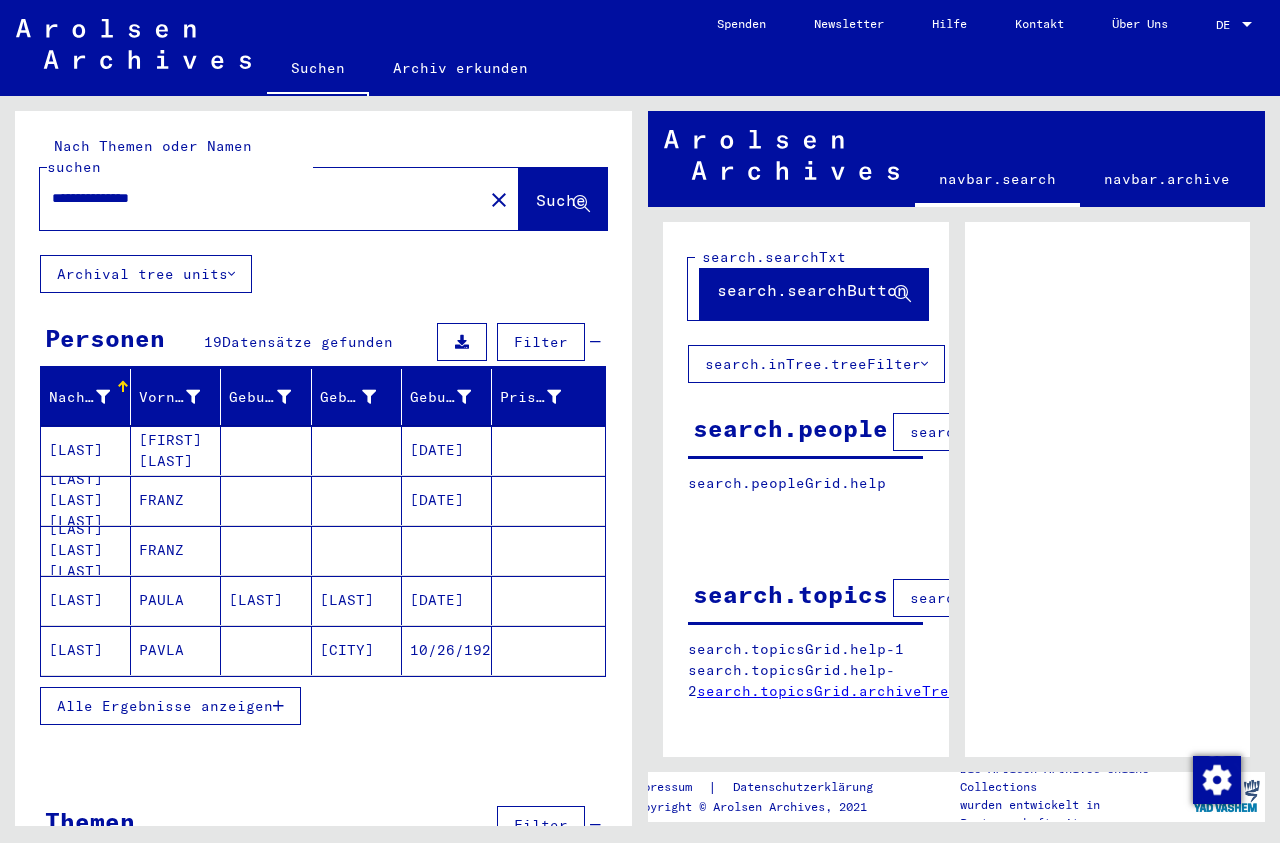 click on "Alle Ergebnisse anzeigen" at bounding box center [170, 706] 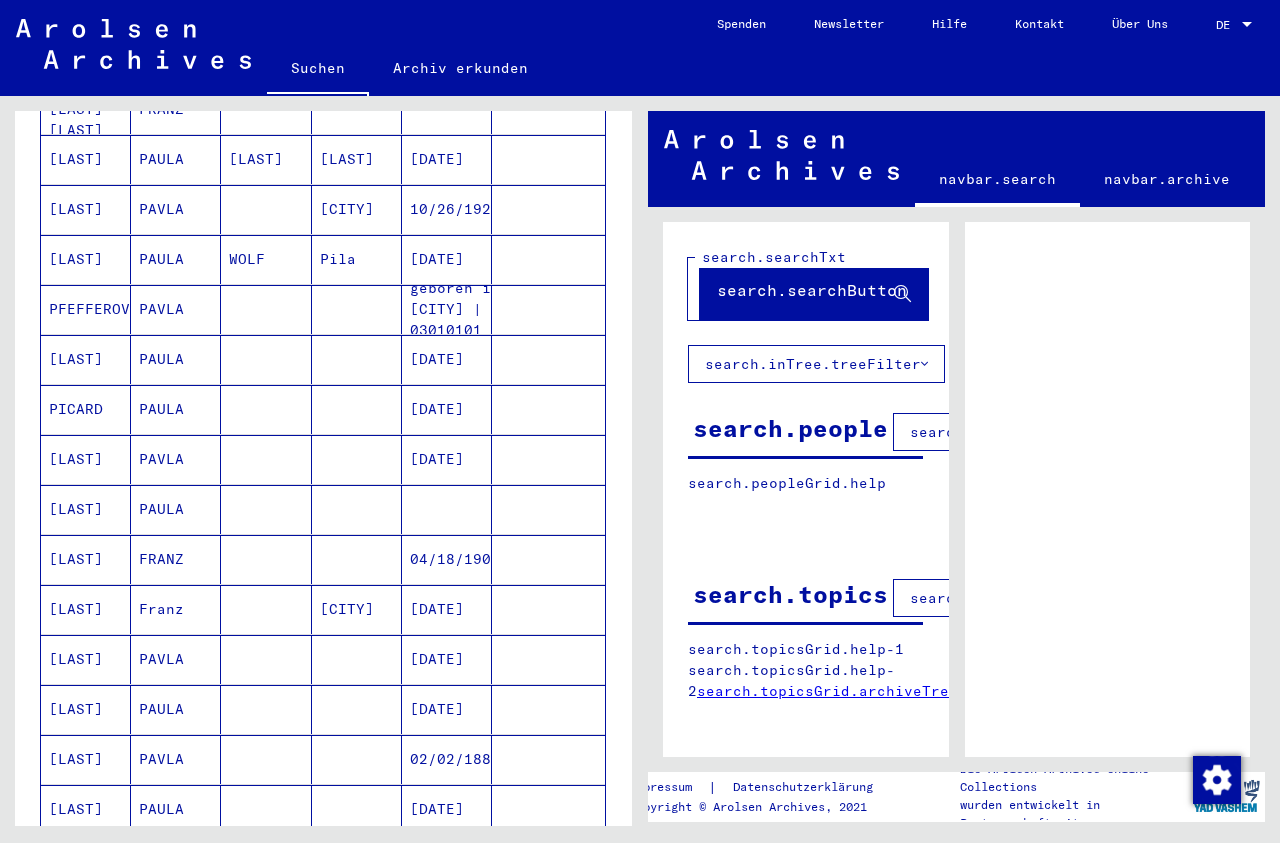 scroll, scrollTop: 475, scrollLeft: 0, axis: vertical 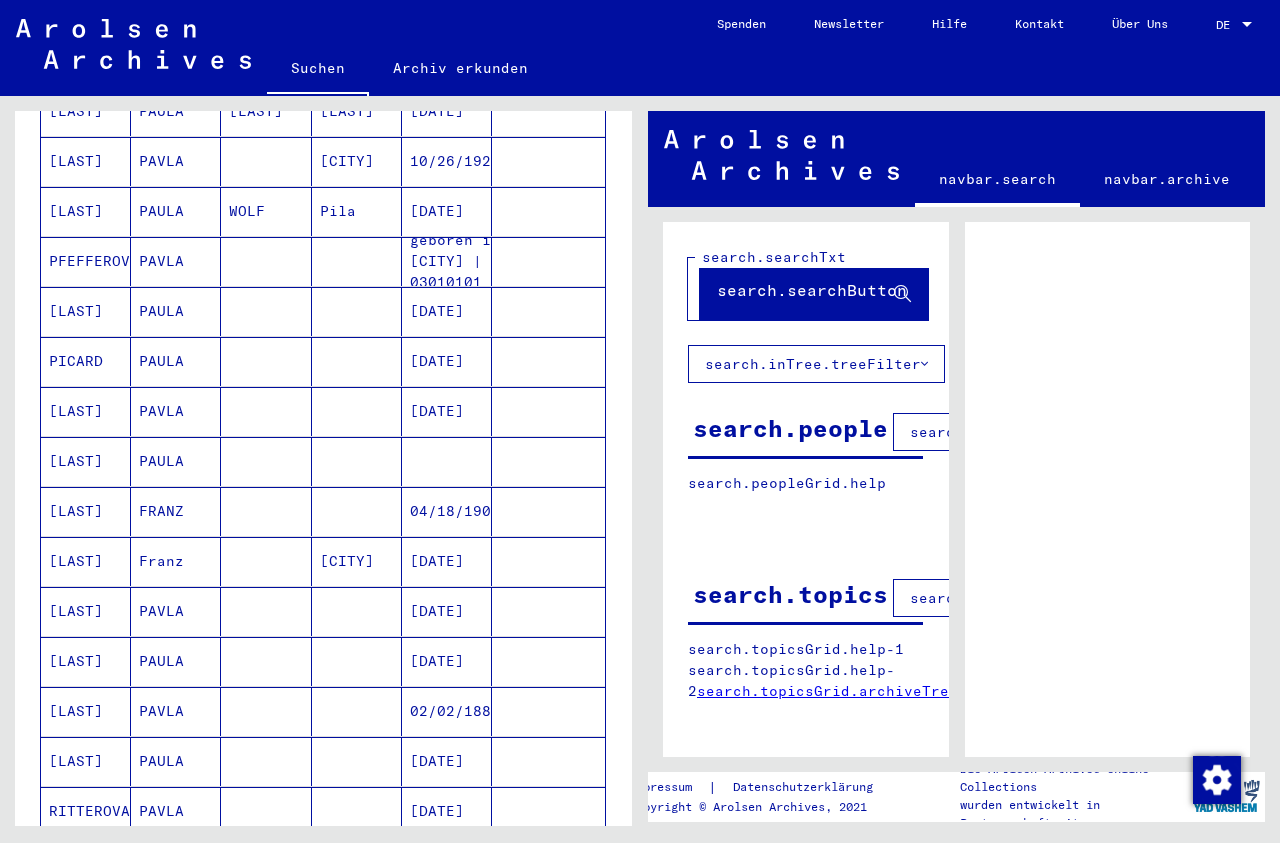 click on "[DATE]" at bounding box center [447, 611] 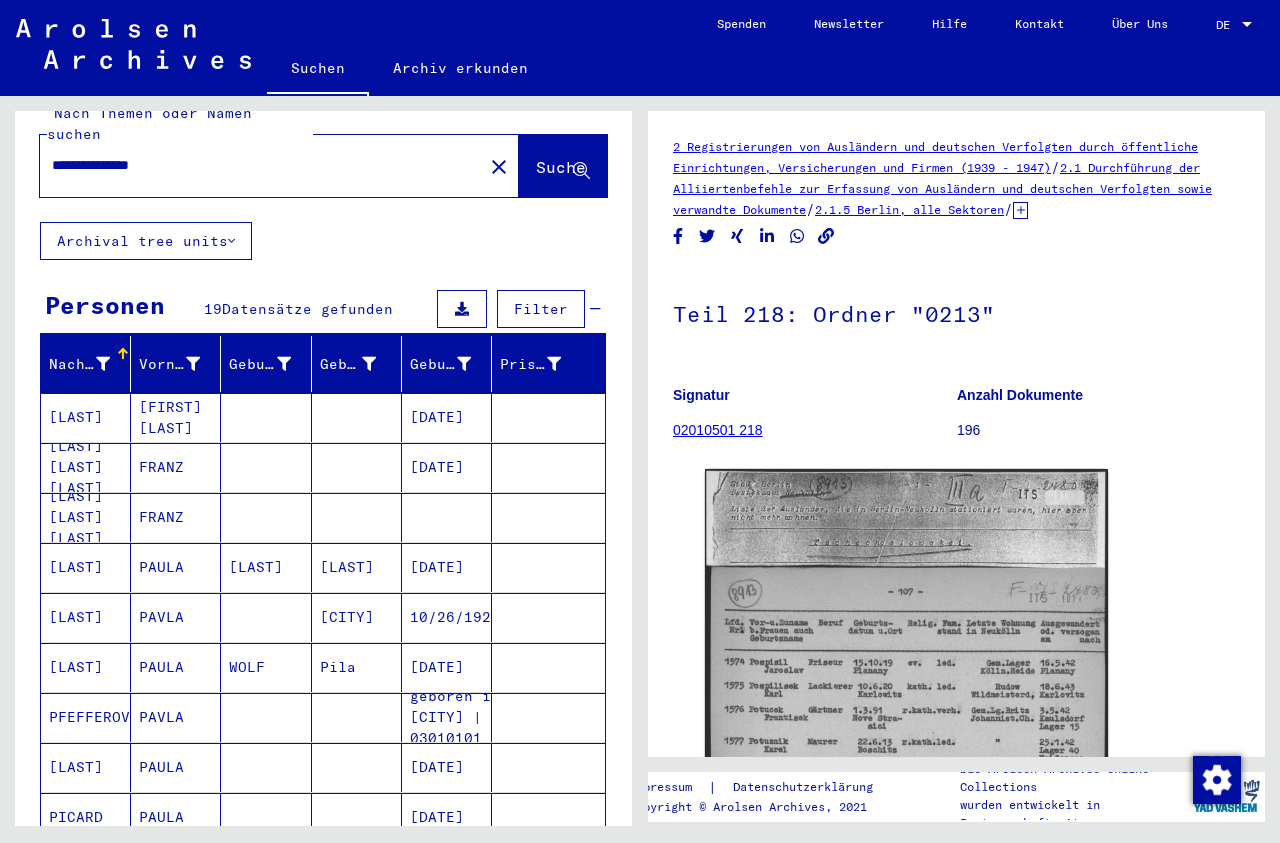 scroll, scrollTop: 0, scrollLeft: 0, axis: both 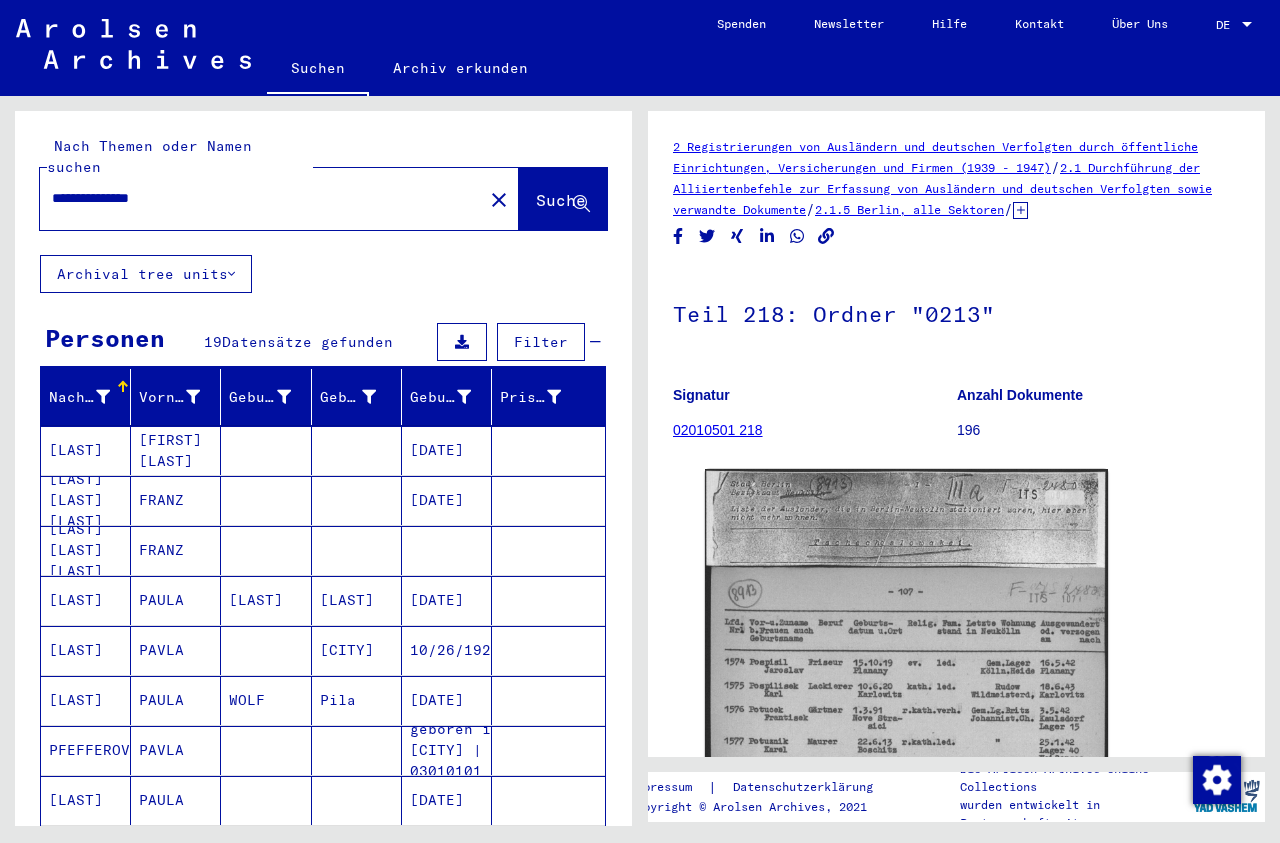 click on "**********" at bounding box center (261, 198) 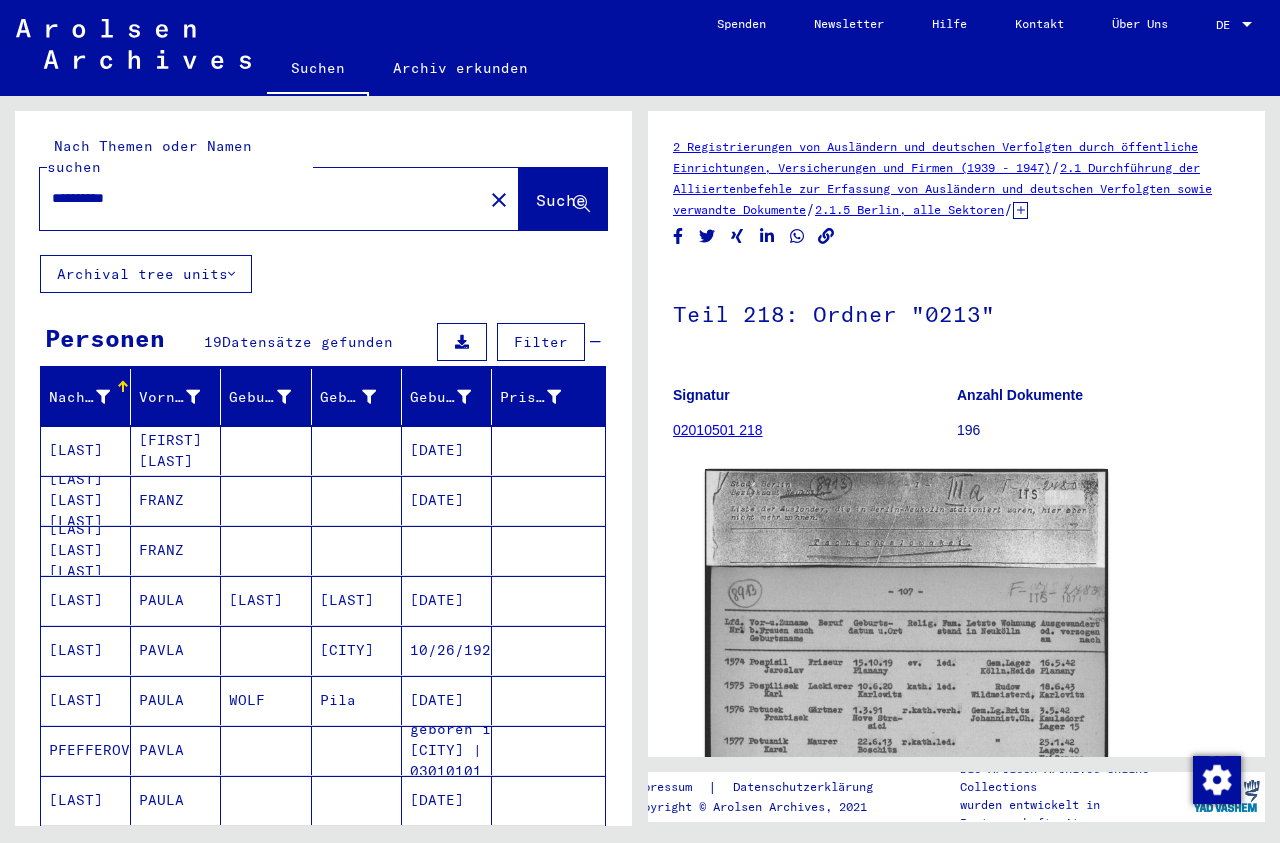 type on "**********" 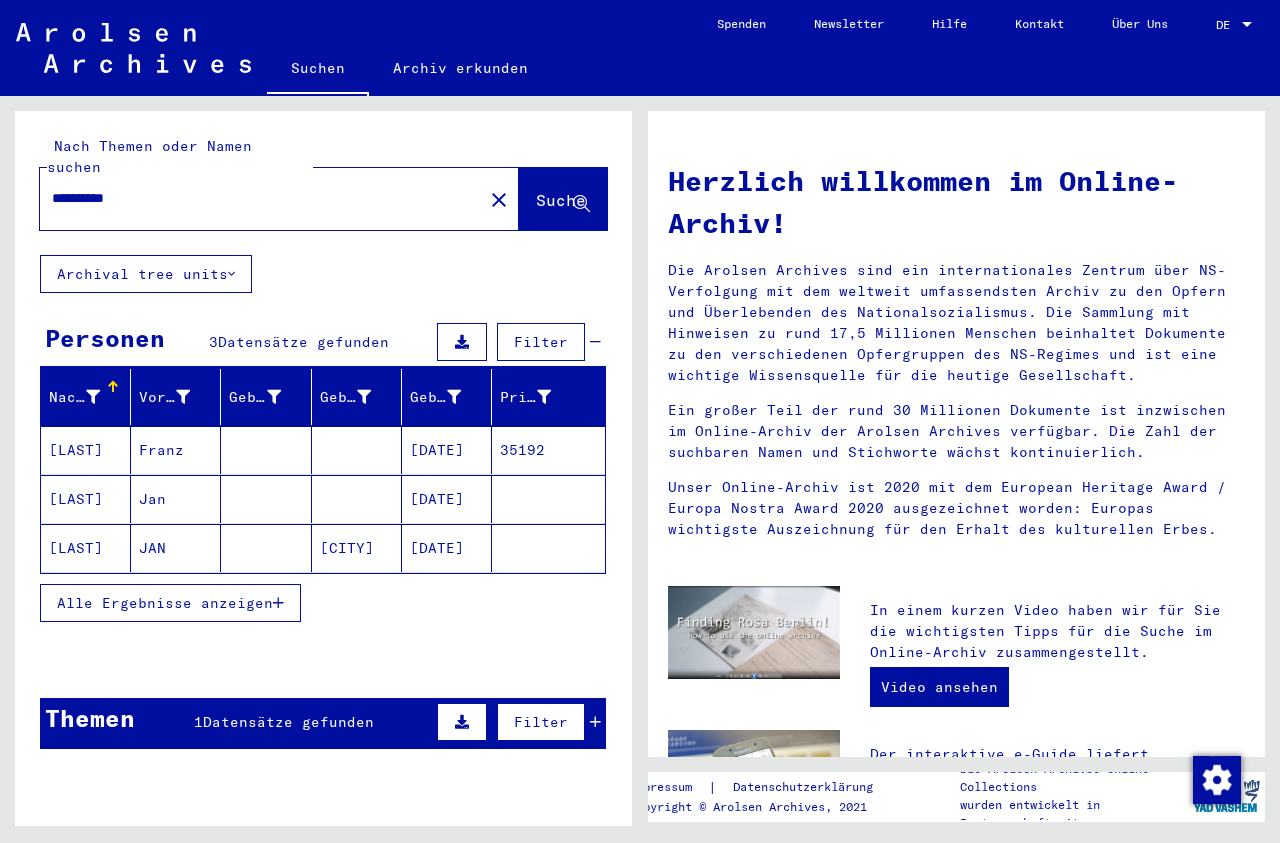 click on "[DATE]" at bounding box center [447, 548] 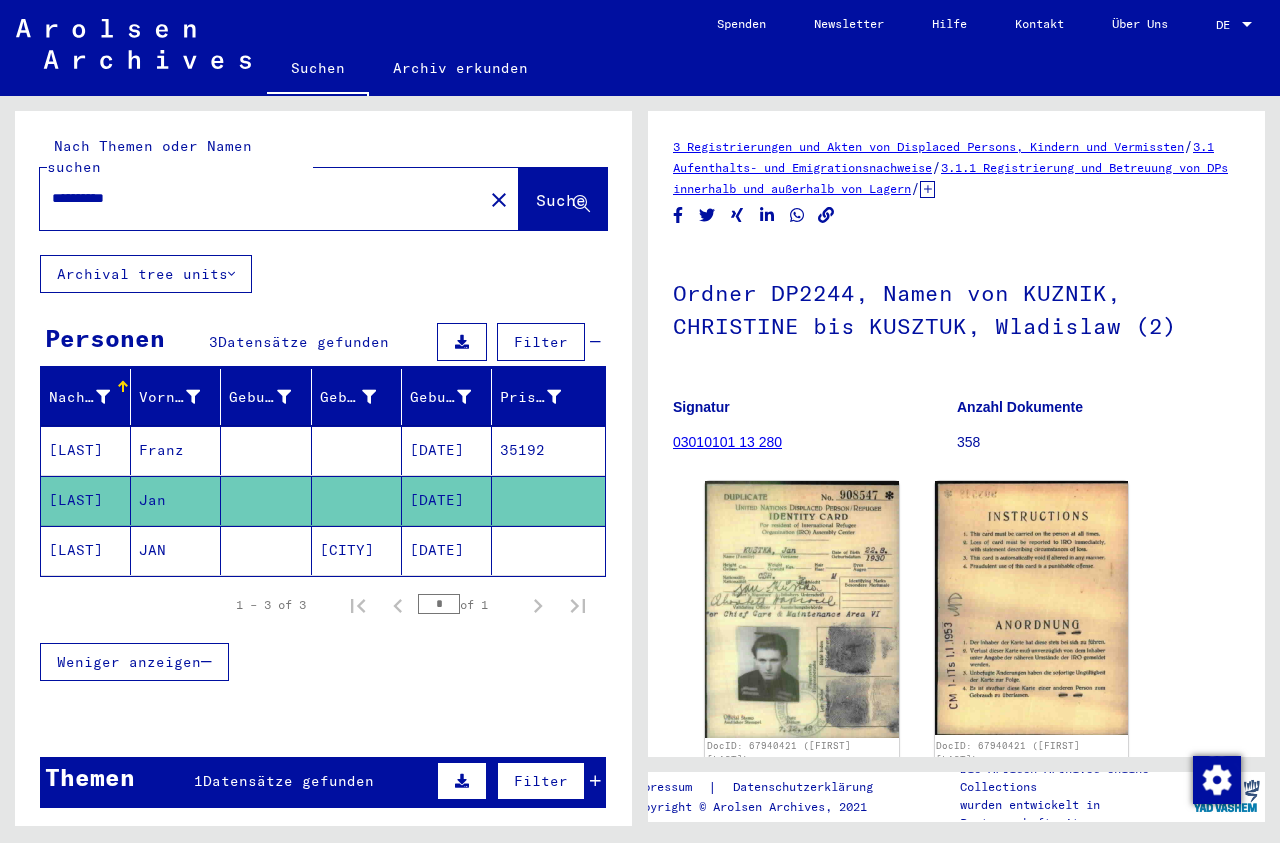 click on "[DATE]" 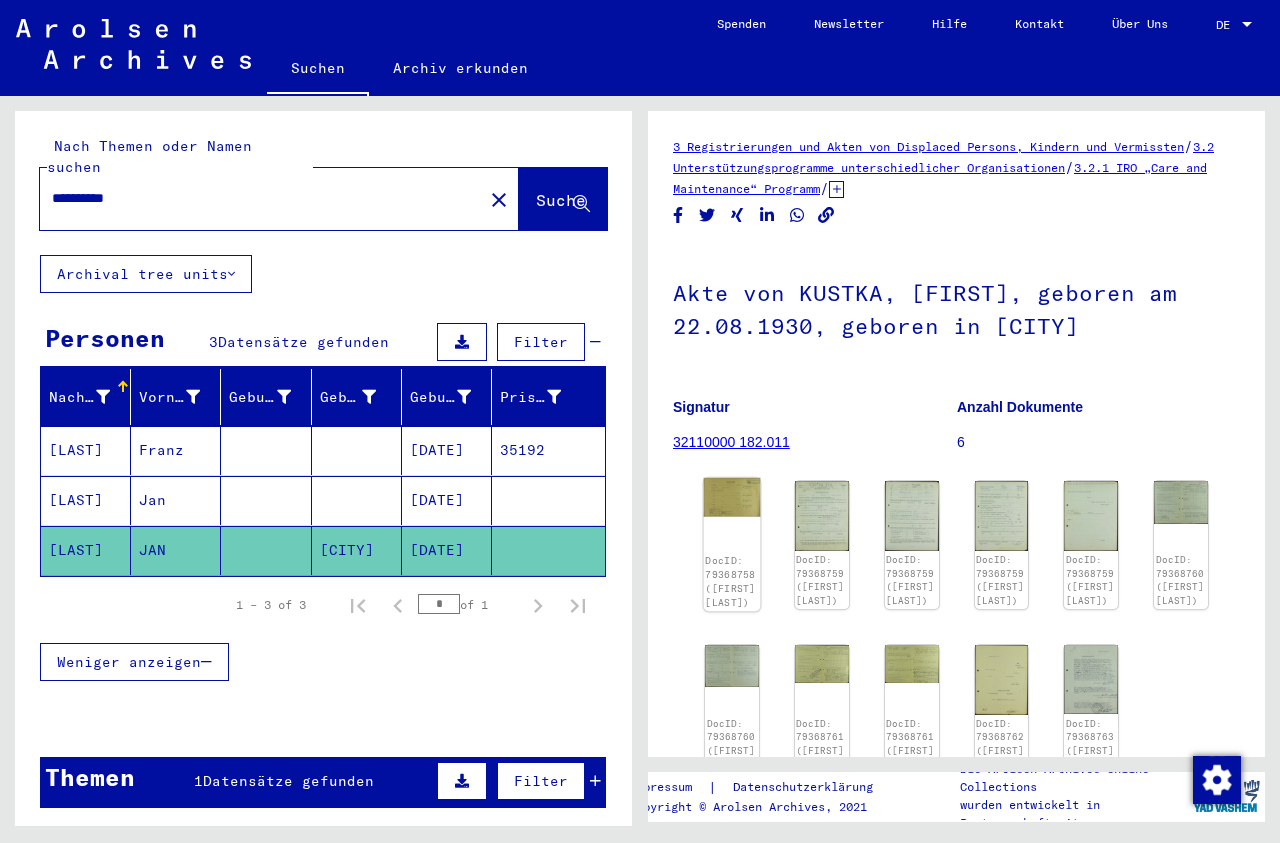 click 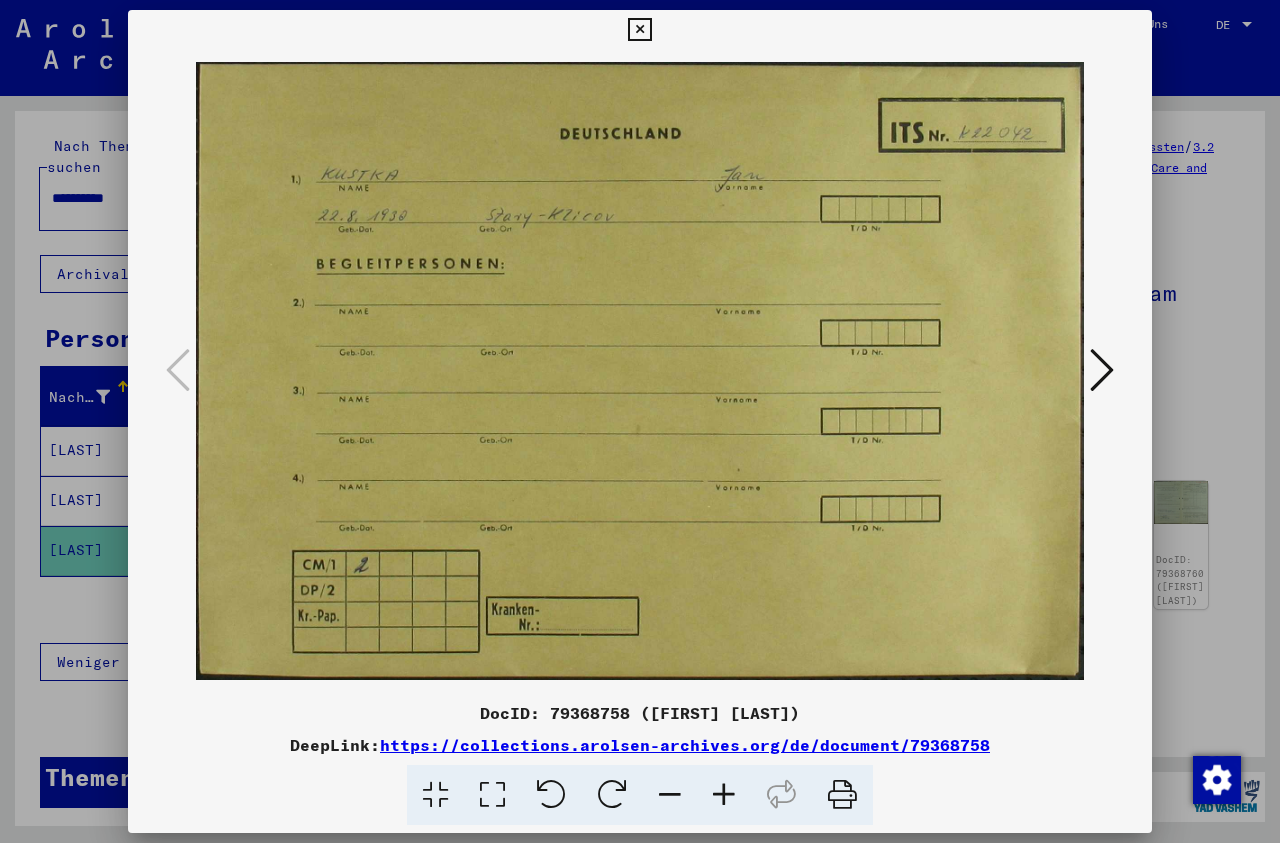 type 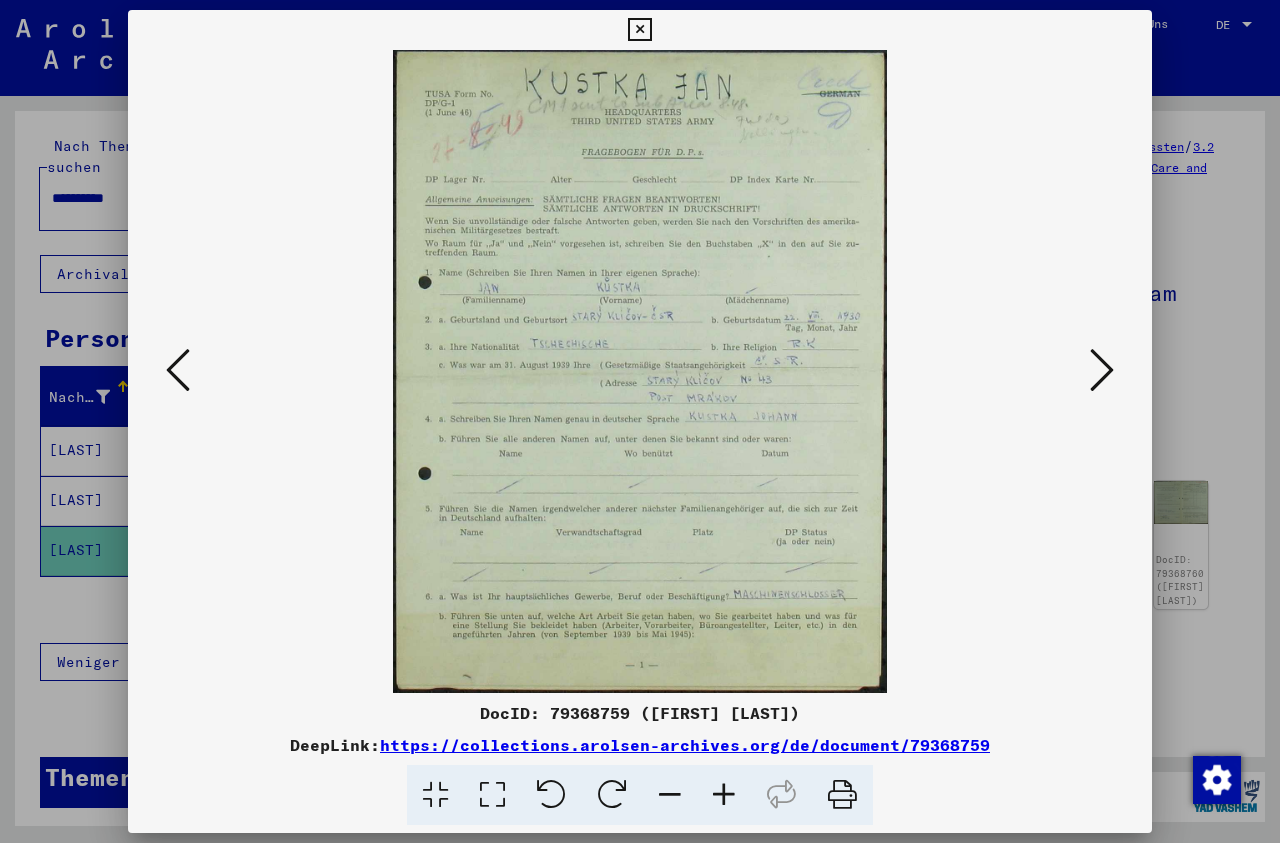 click at bounding box center [1102, 370] 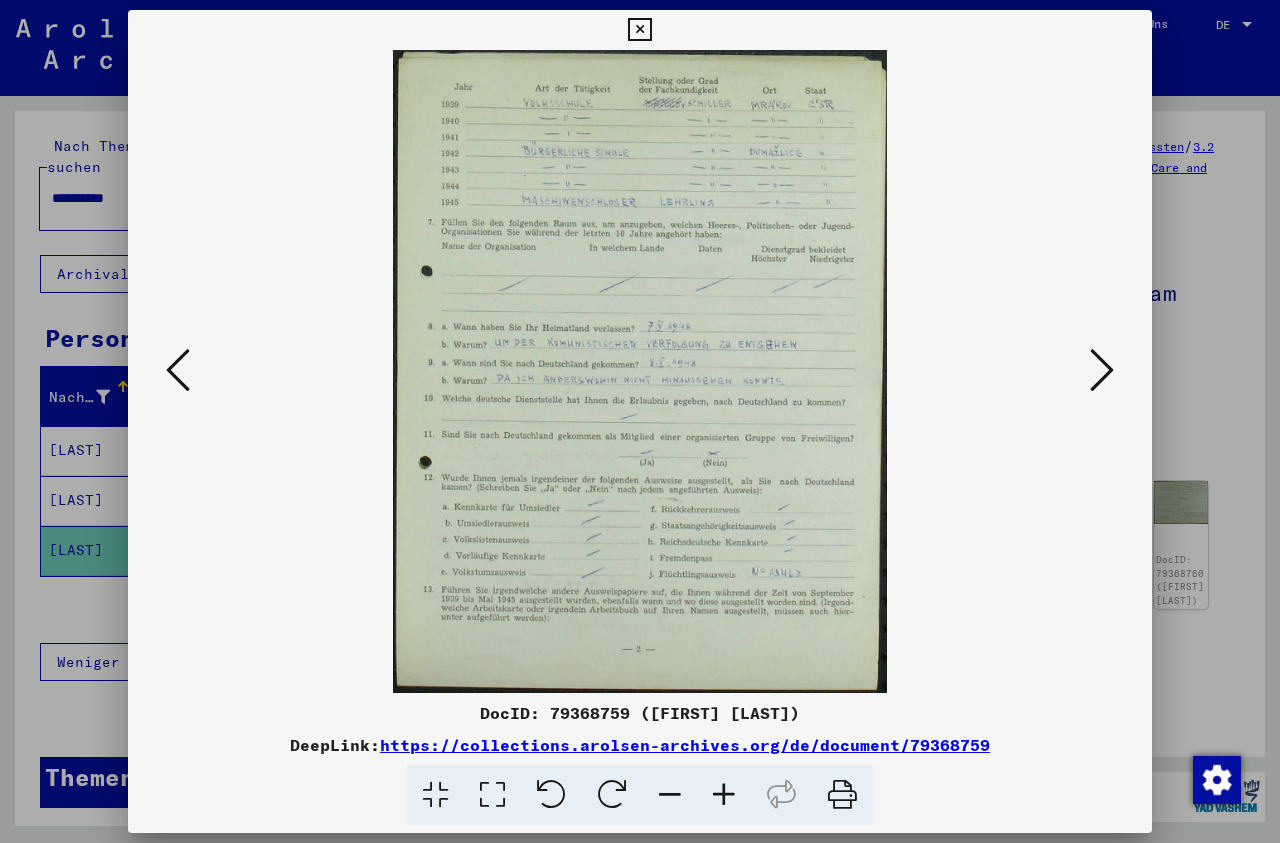 click at bounding box center [1102, 370] 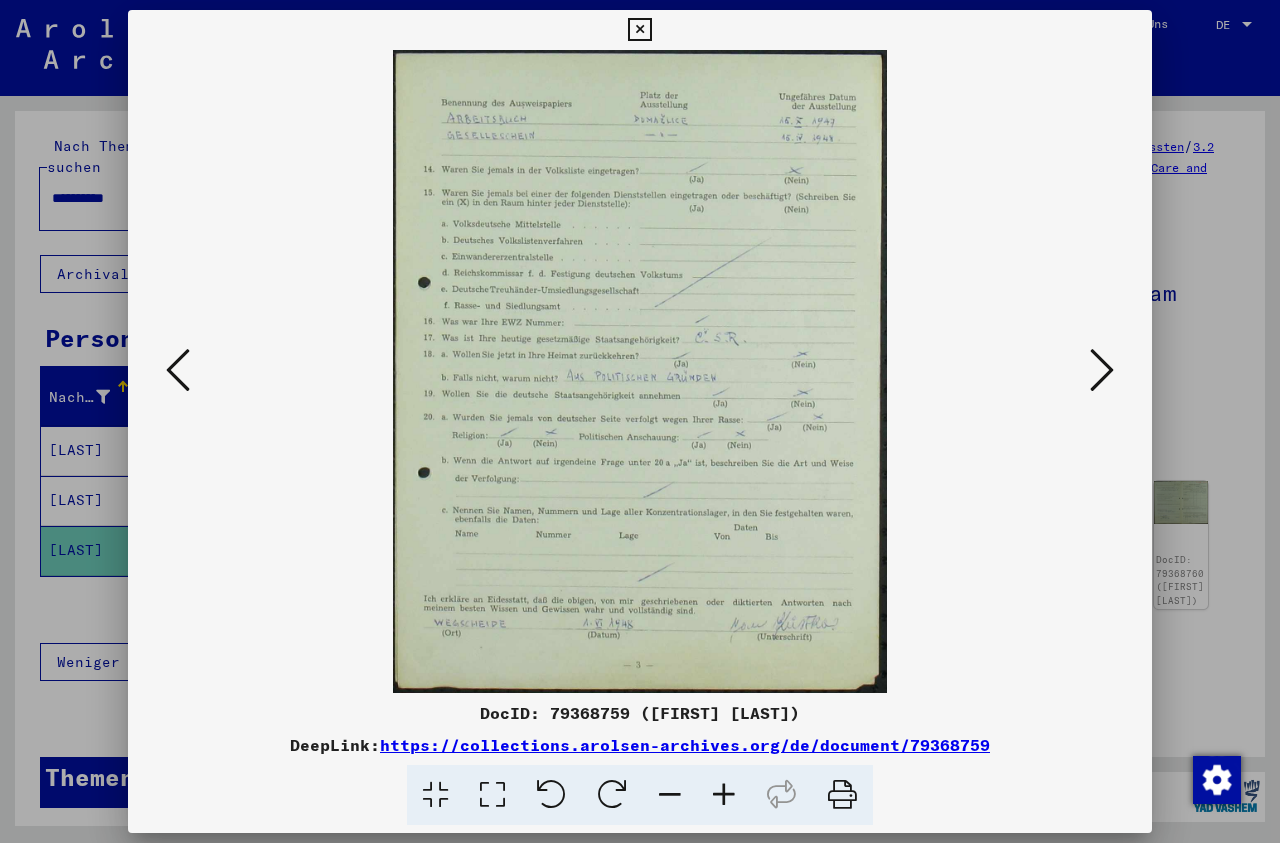 click at bounding box center (1102, 370) 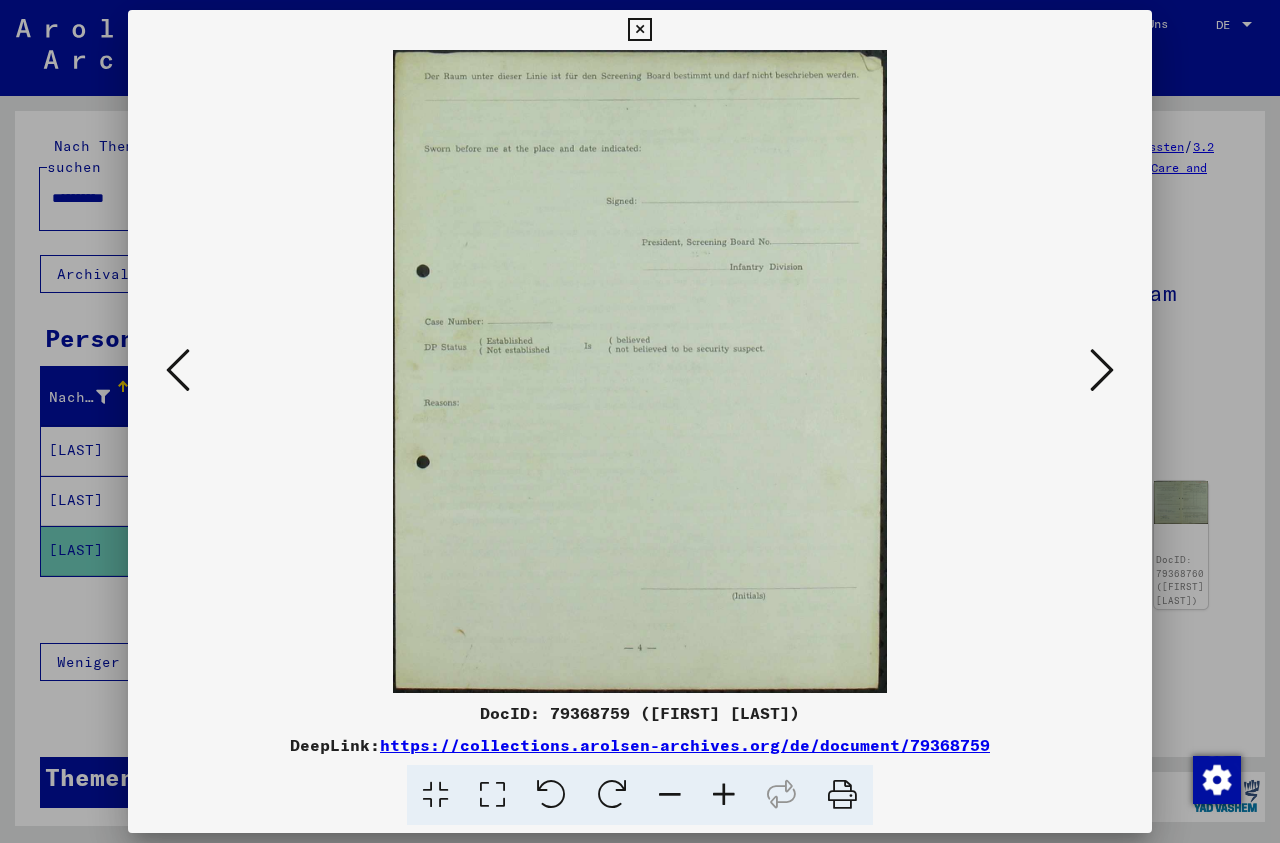 click at bounding box center (1102, 370) 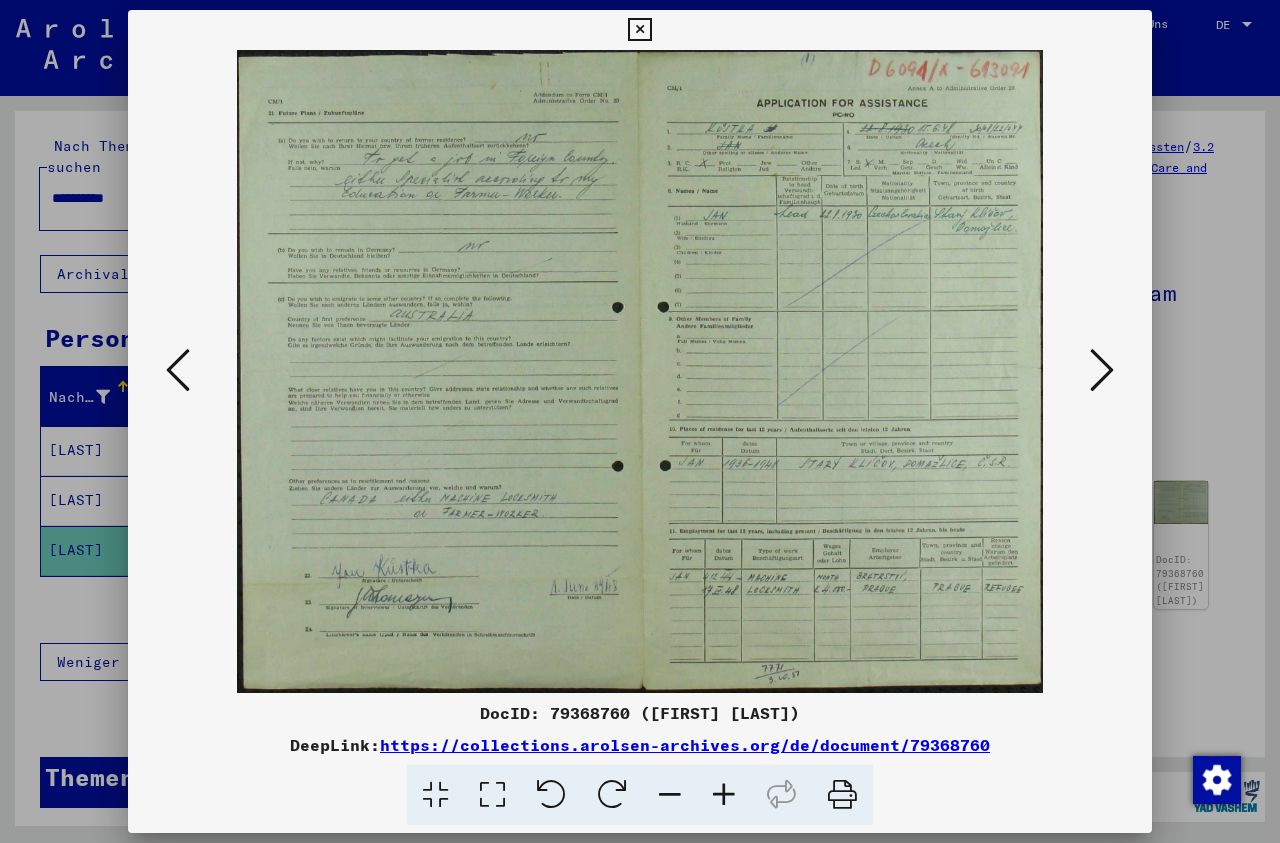 click at bounding box center [1102, 370] 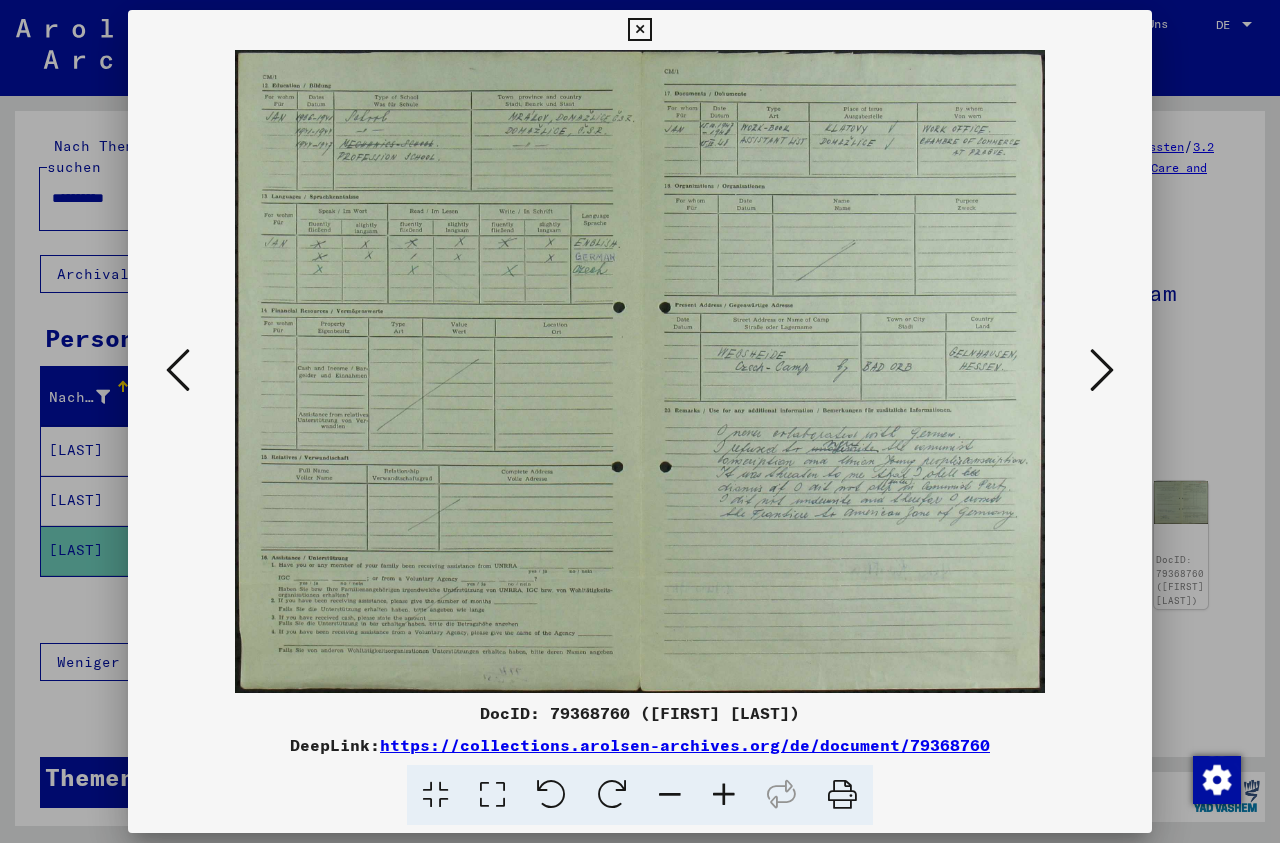 click at bounding box center [724, 795] 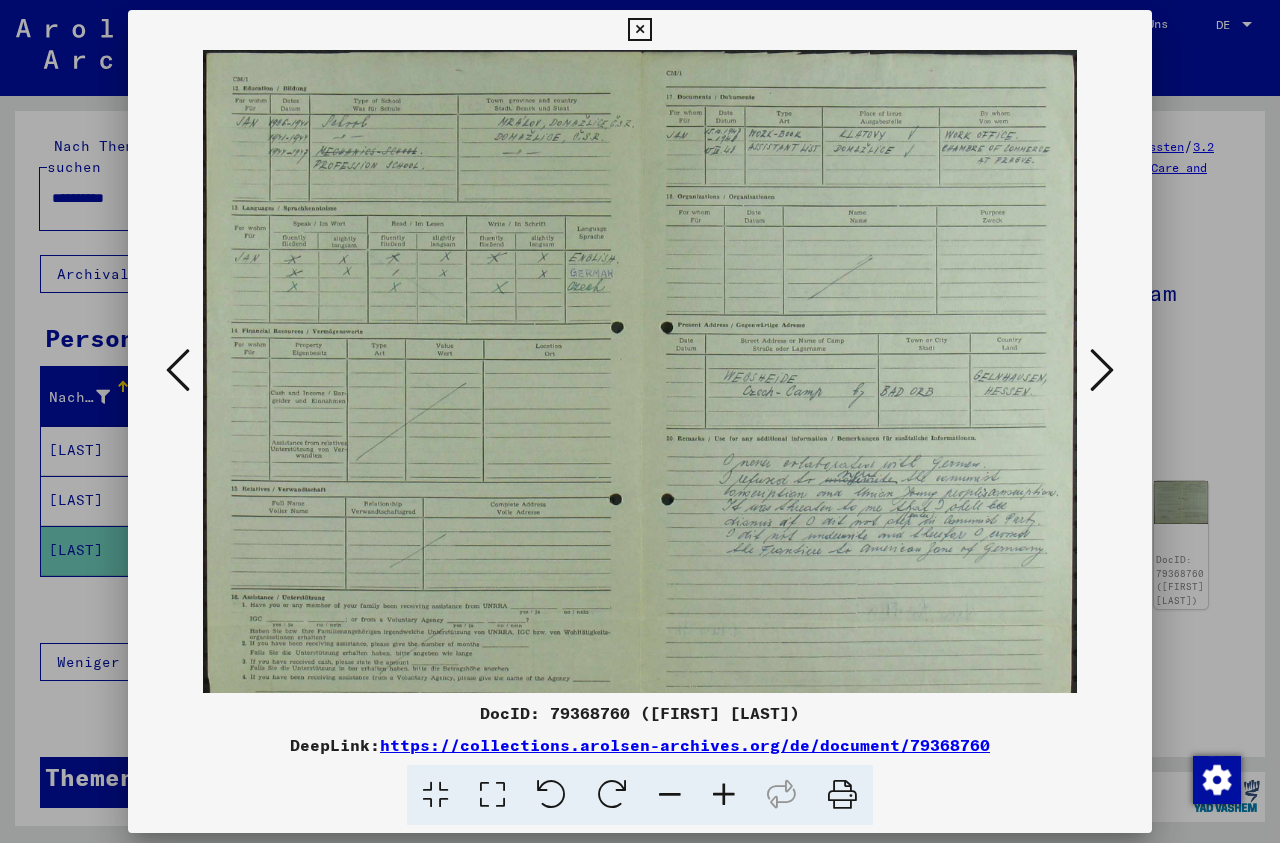 click at bounding box center (724, 795) 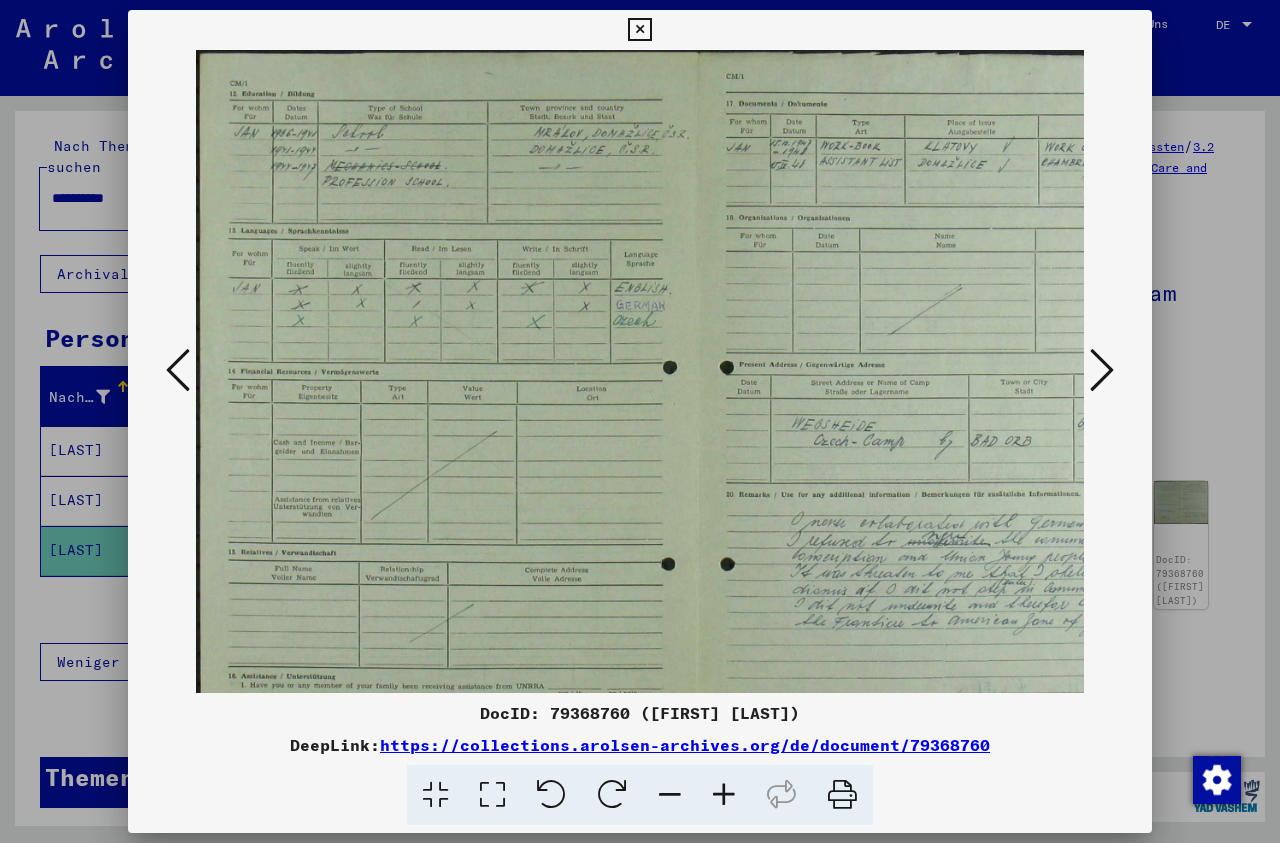 click at bounding box center (724, 795) 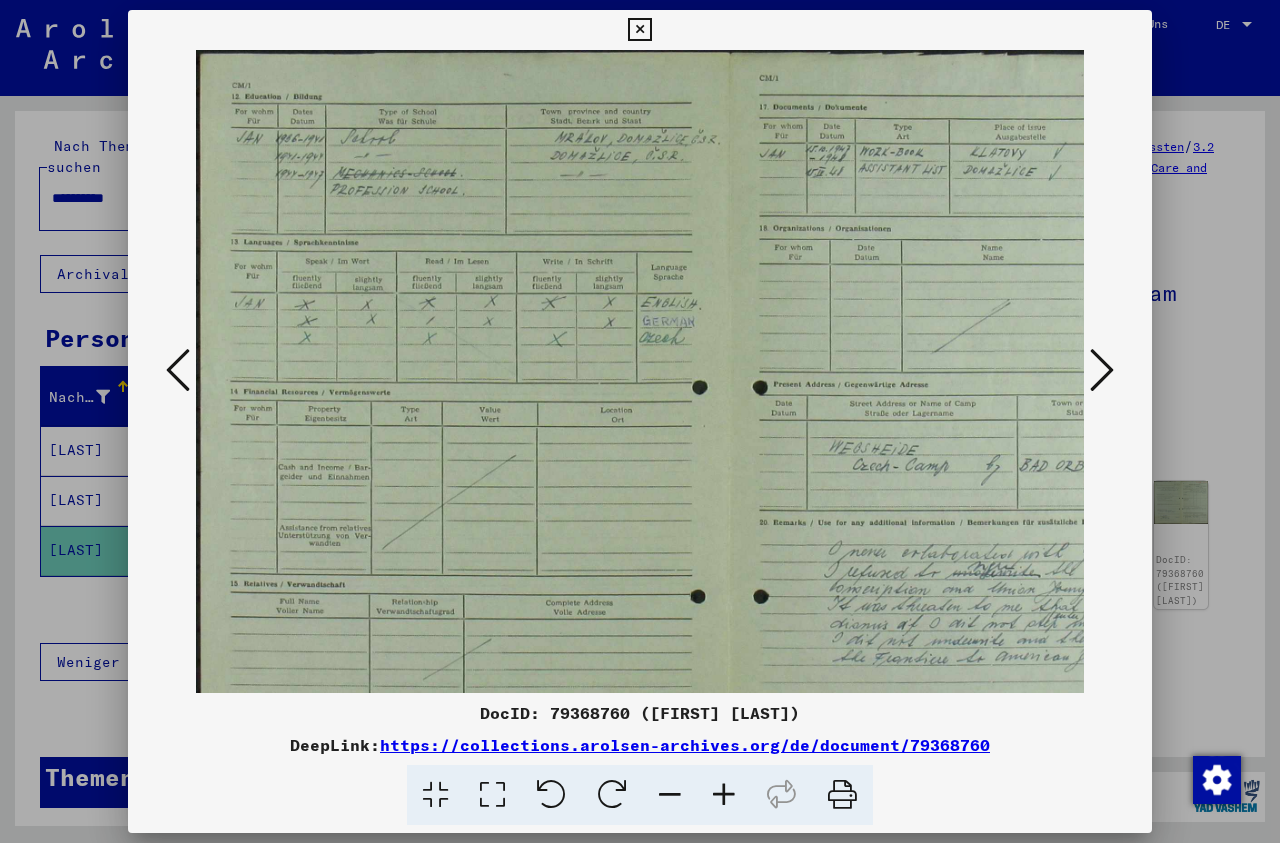 click at bounding box center [724, 795] 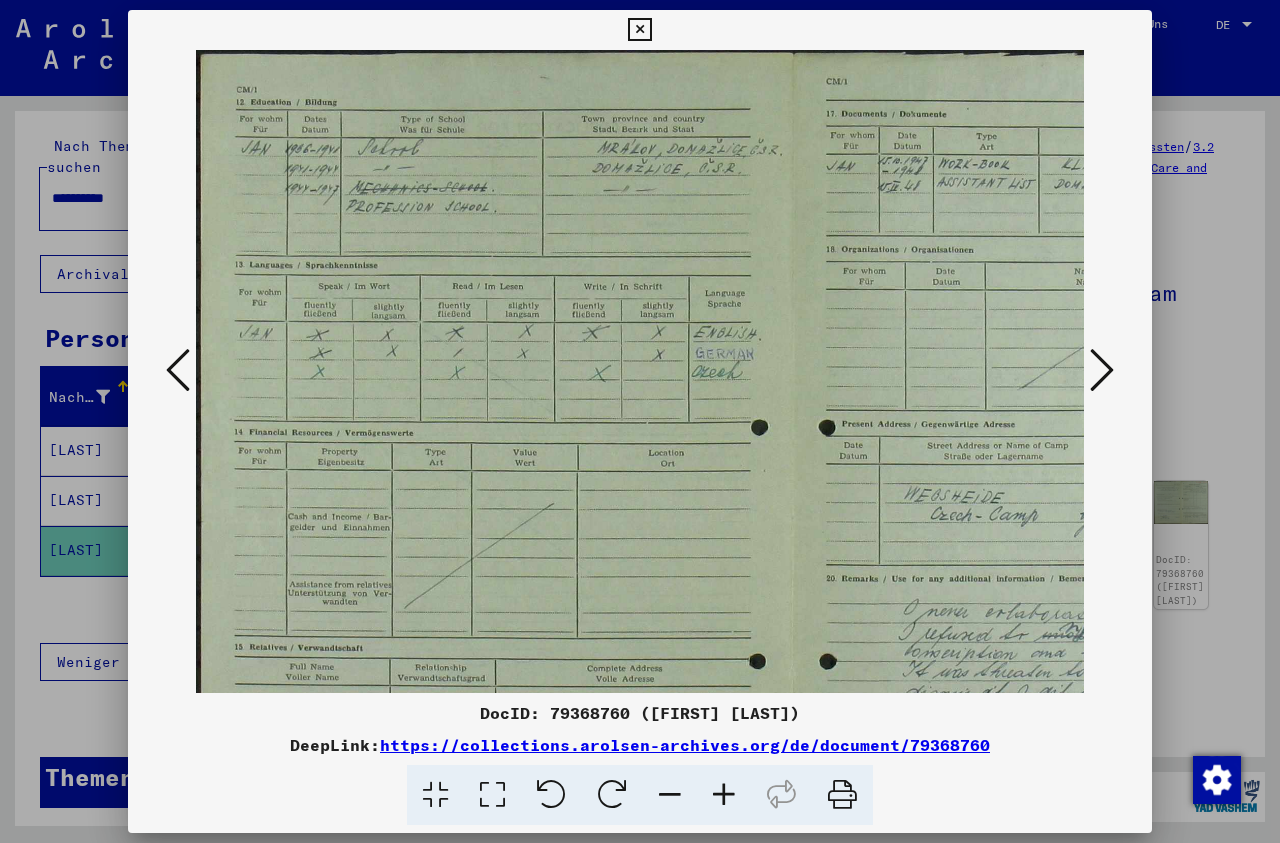 click at bounding box center [724, 795] 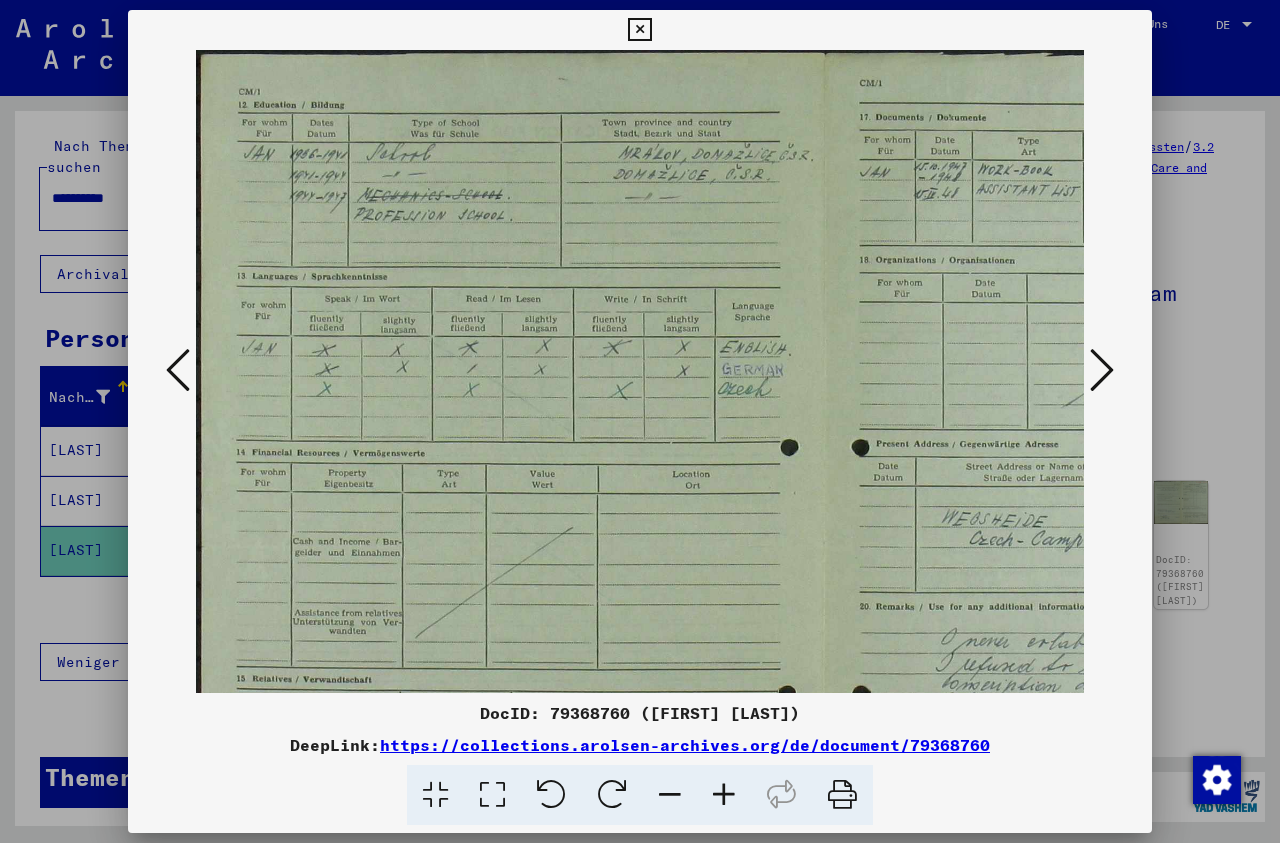 click at bounding box center (724, 795) 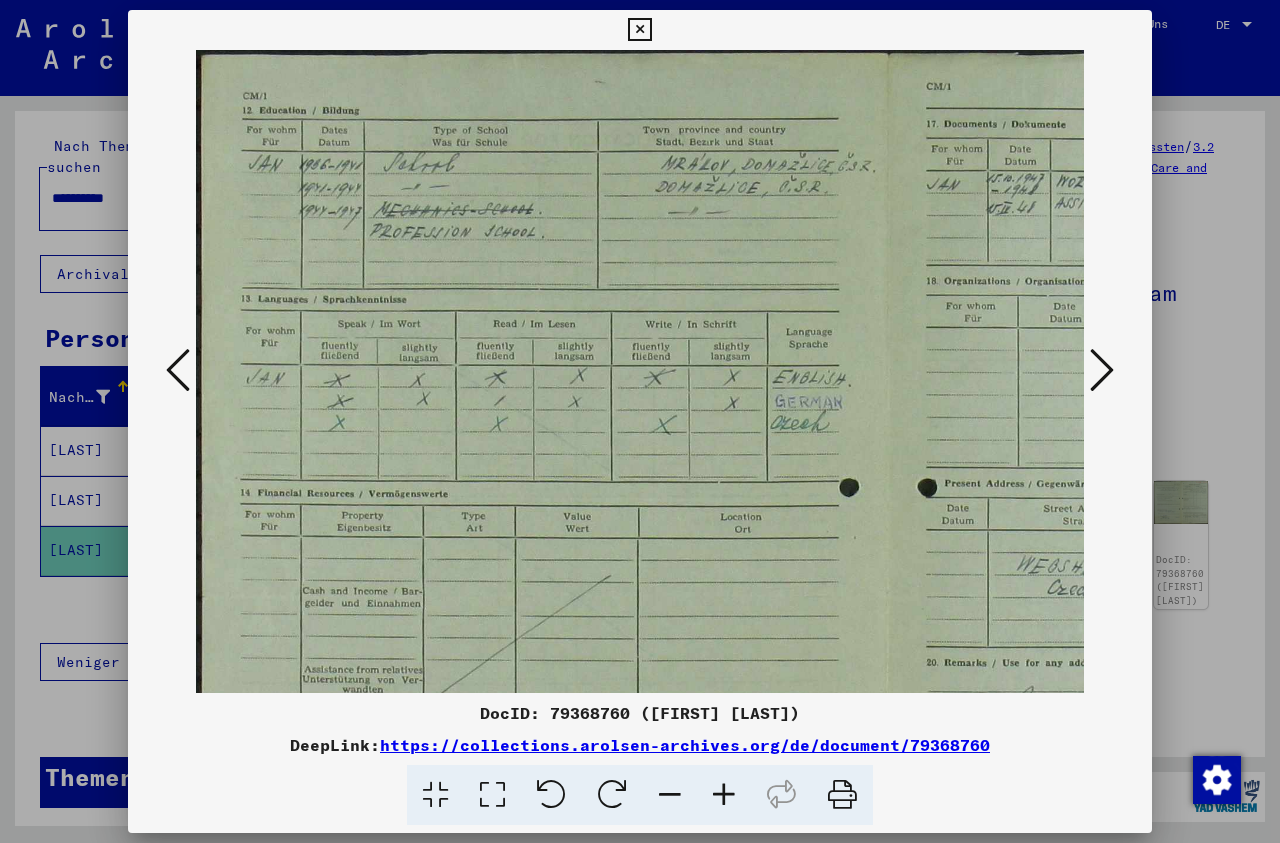 click at bounding box center [724, 795] 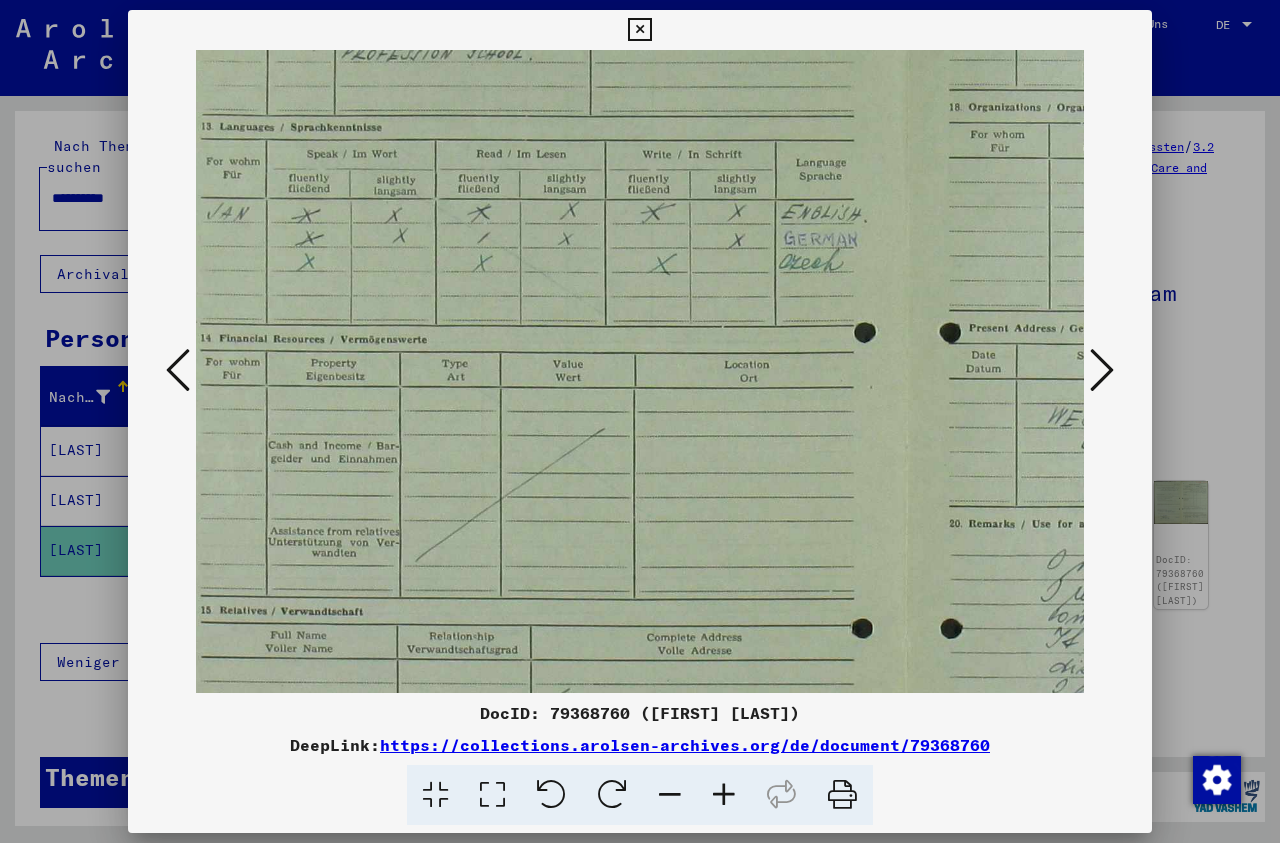 drag, startPoint x: 684, startPoint y: 555, endPoint x: 640, endPoint y: 359, distance: 200.87807 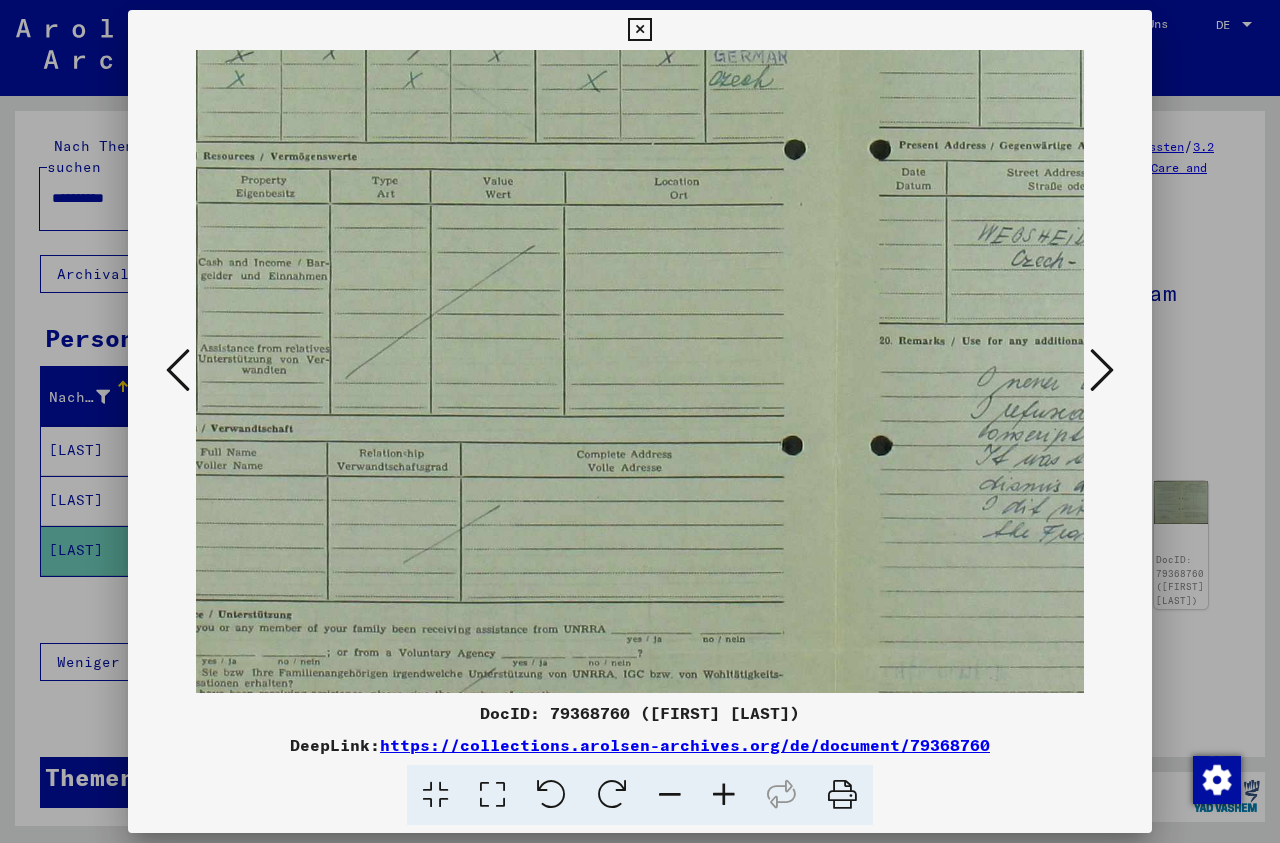 scroll, scrollTop: 0, scrollLeft: 608, axis: horizontal 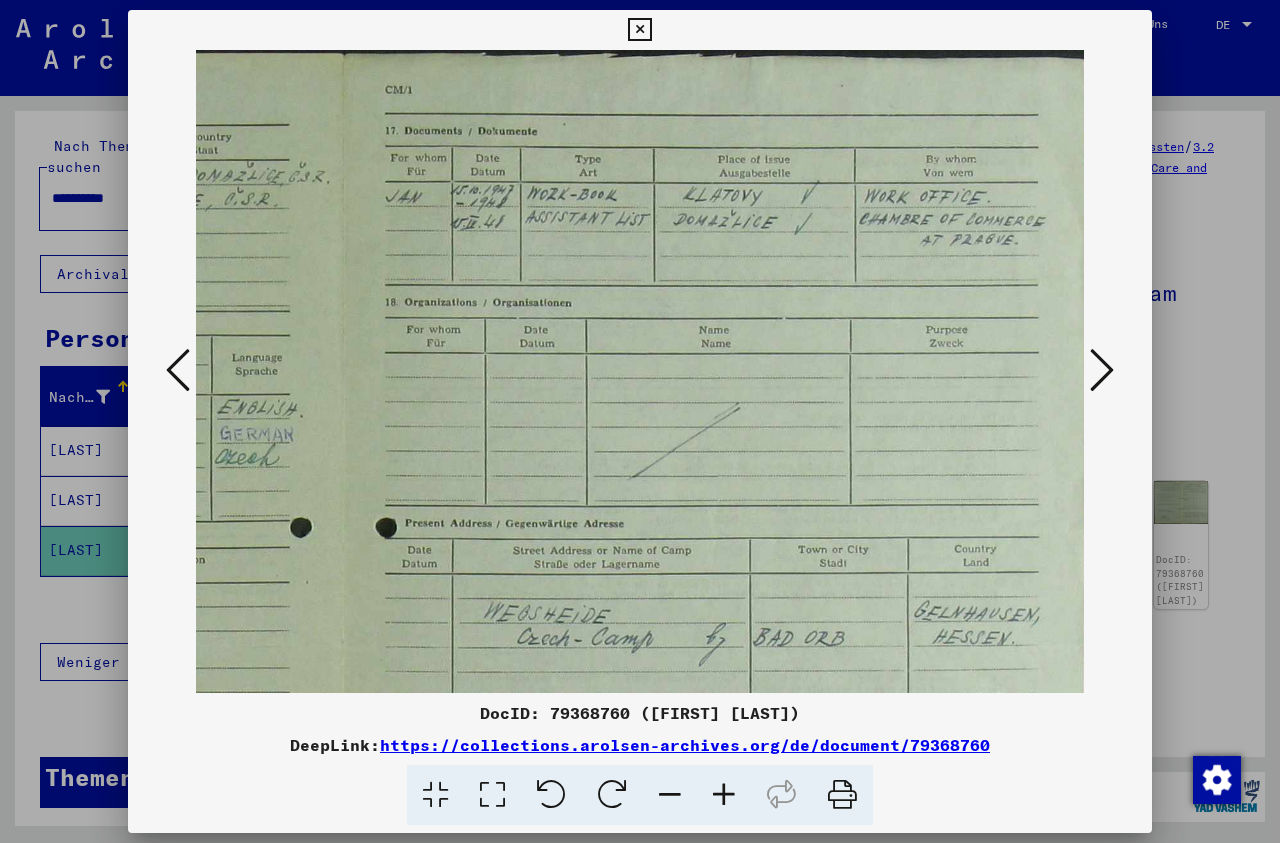 drag, startPoint x: 680, startPoint y: 454, endPoint x: -187, endPoint y: 497, distance: 868.0657 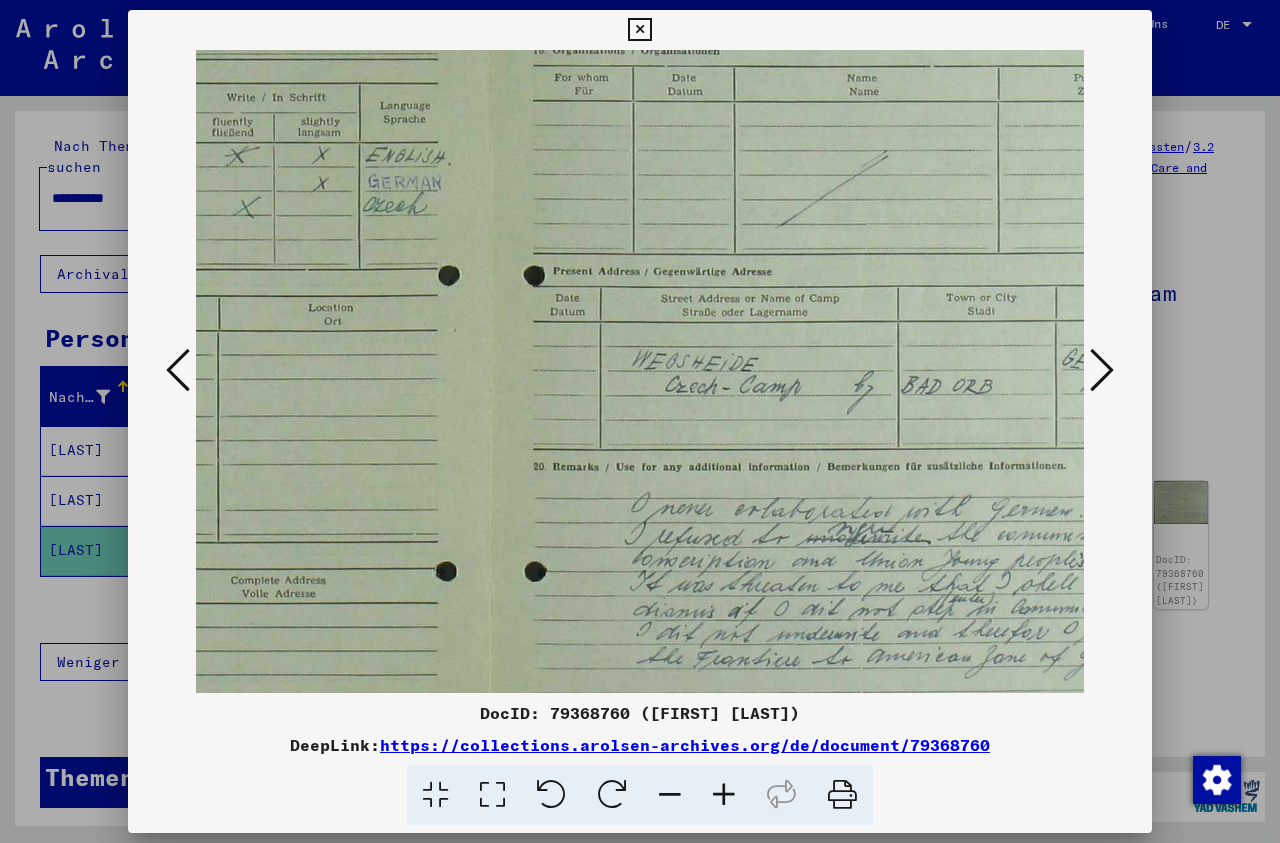 drag, startPoint x: 487, startPoint y: 169, endPoint x: 568, endPoint y: 167, distance: 81.02469 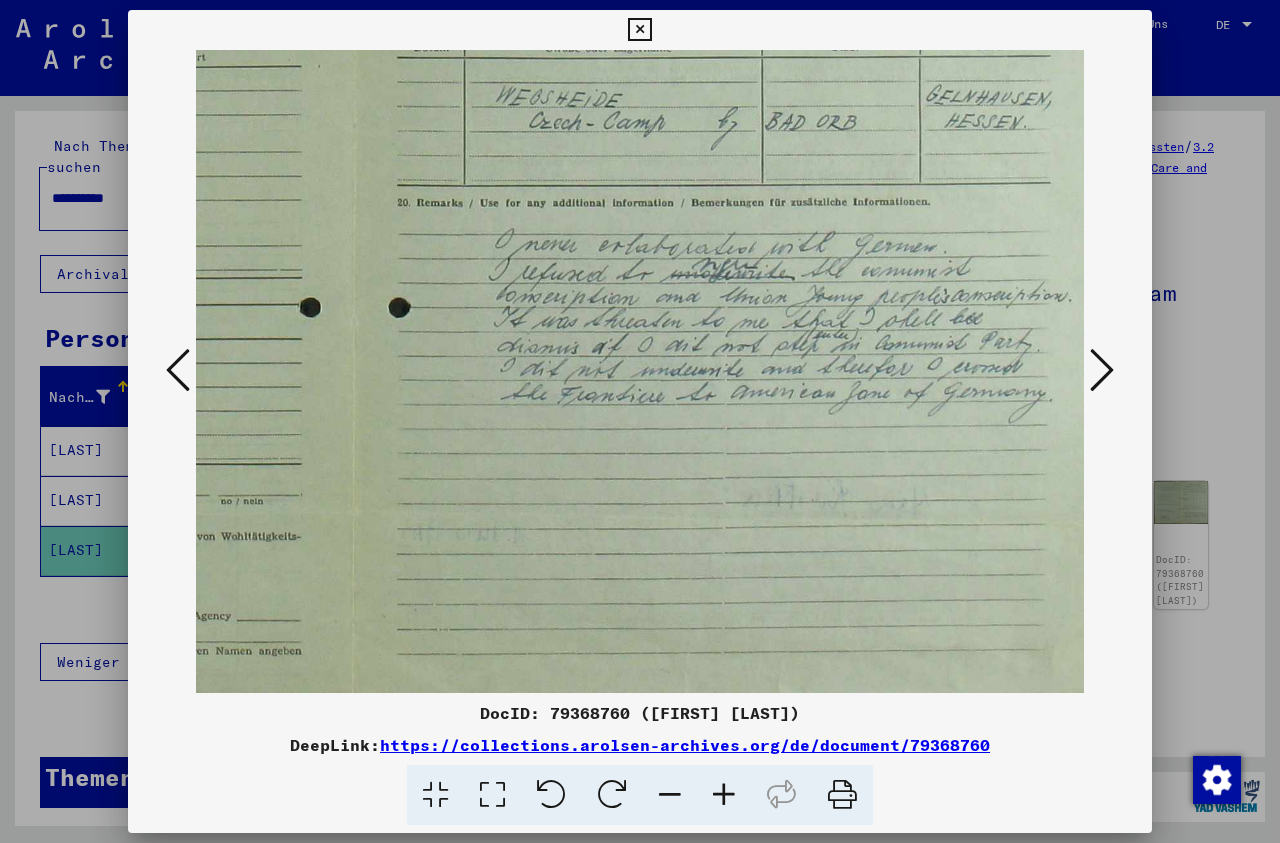 drag, startPoint x: 754, startPoint y: 343, endPoint x: 542, endPoint y: 133, distance: 298.4024 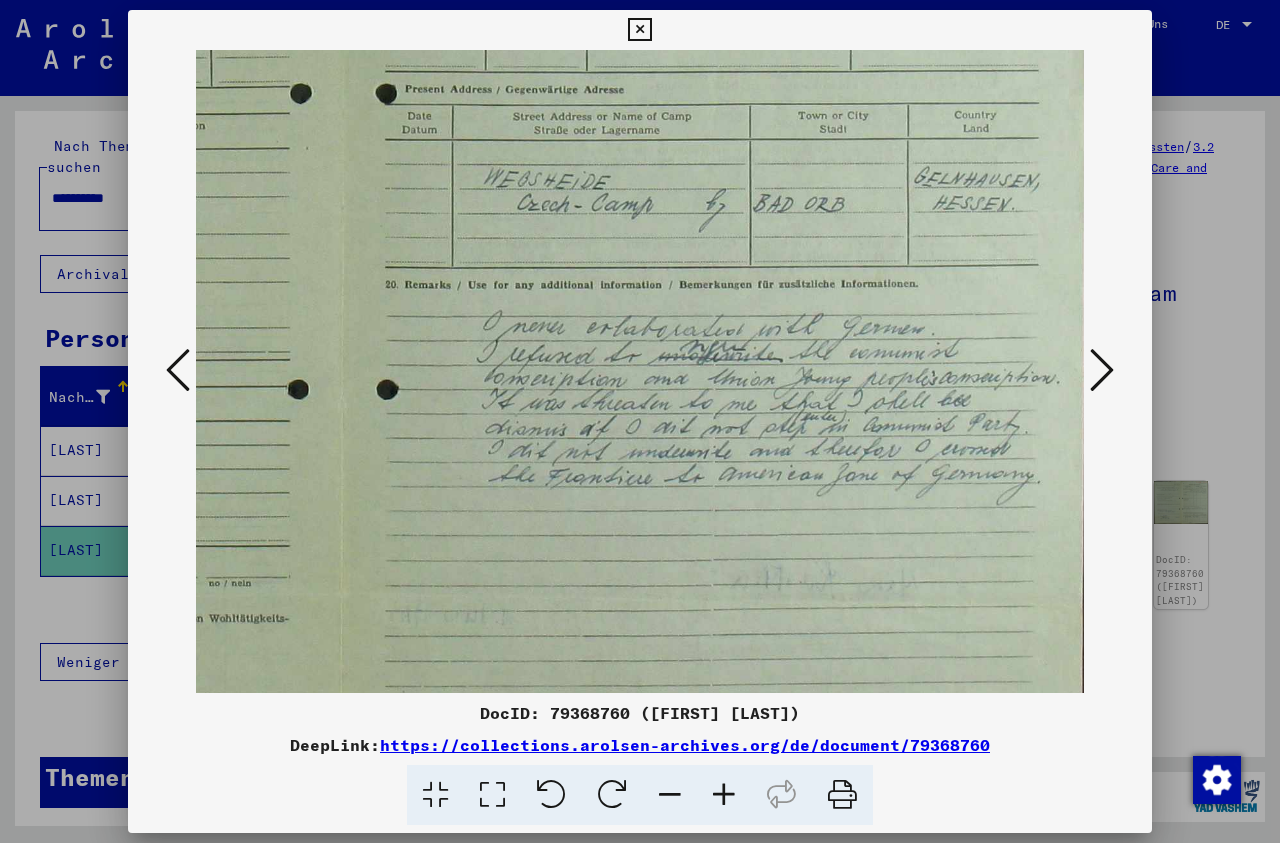scroll, scrollTop: 427, scrollLeft: 608, axis: both 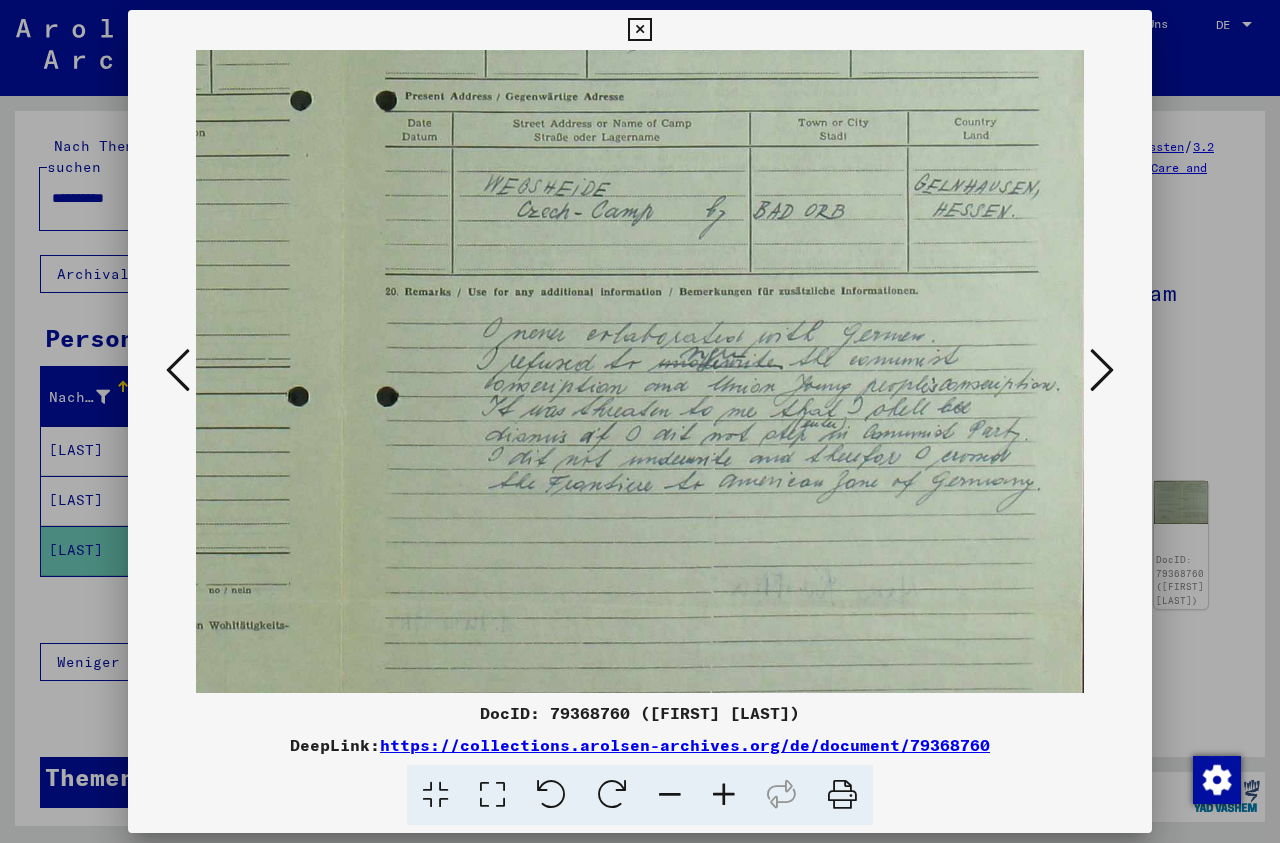 drag, startPoint x: 712, startPoint y: 304, endPoint x: 577, endPoint y: 393, distance: 161.69725 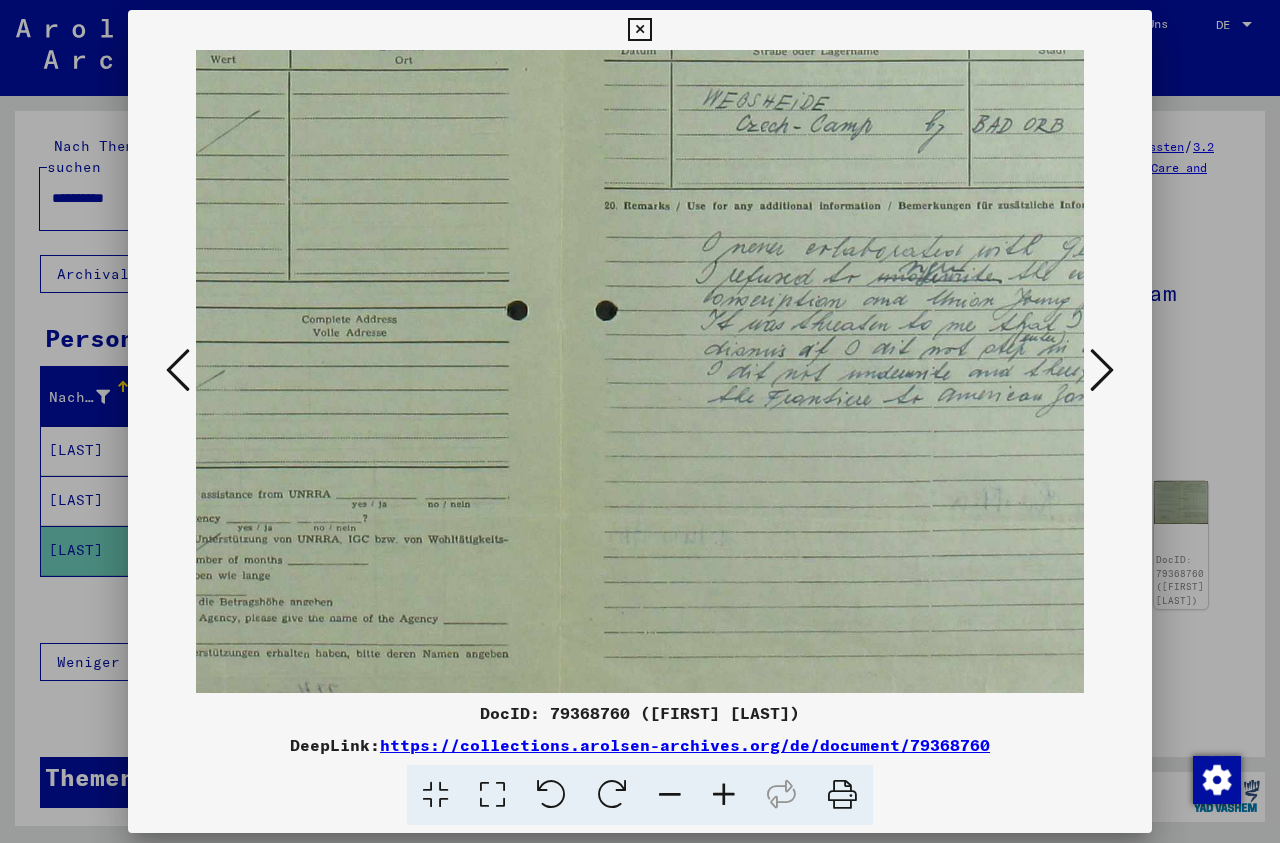drag, startPoint x: 577, startPoint y: 393, endPoint x: 1024, endPoint y: 249, distance: 469.6222 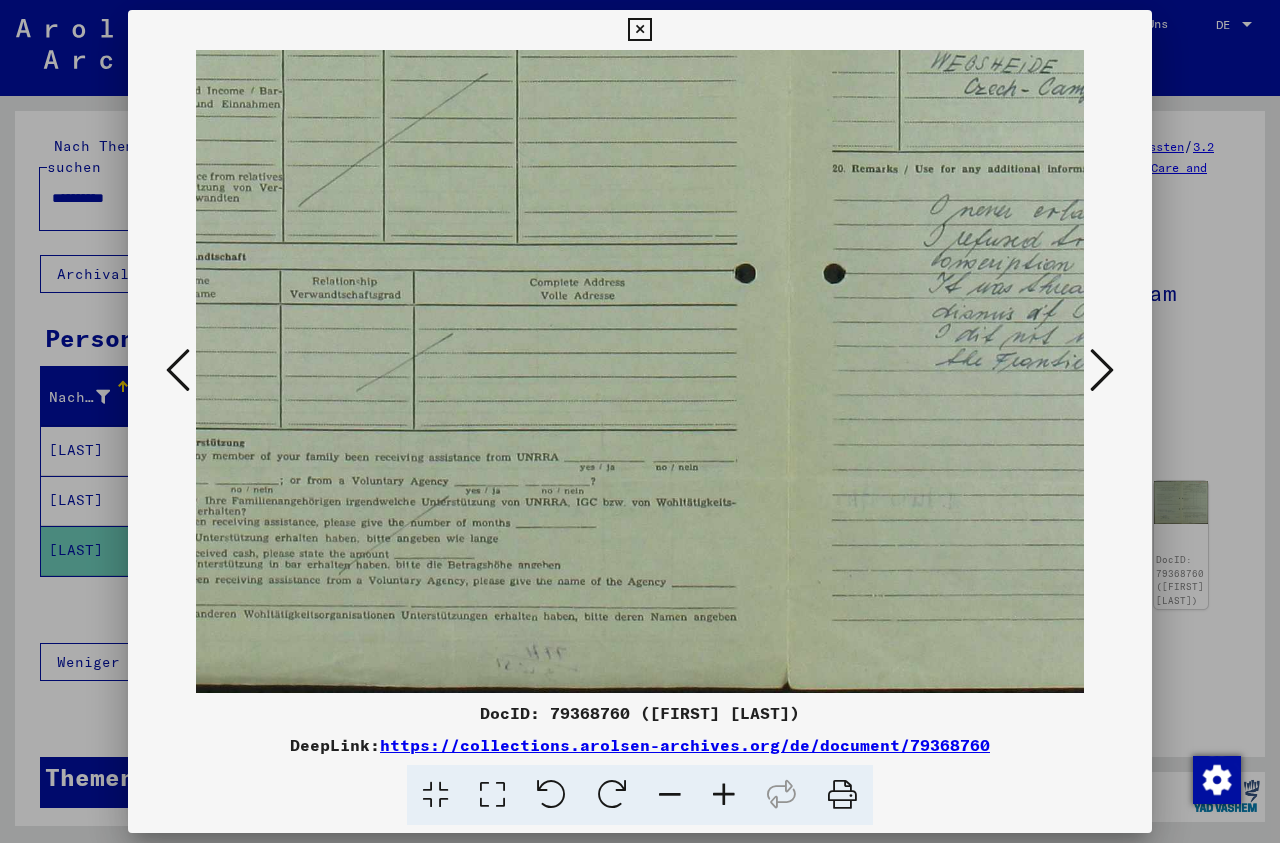 click at bounding box center [1102, 370] 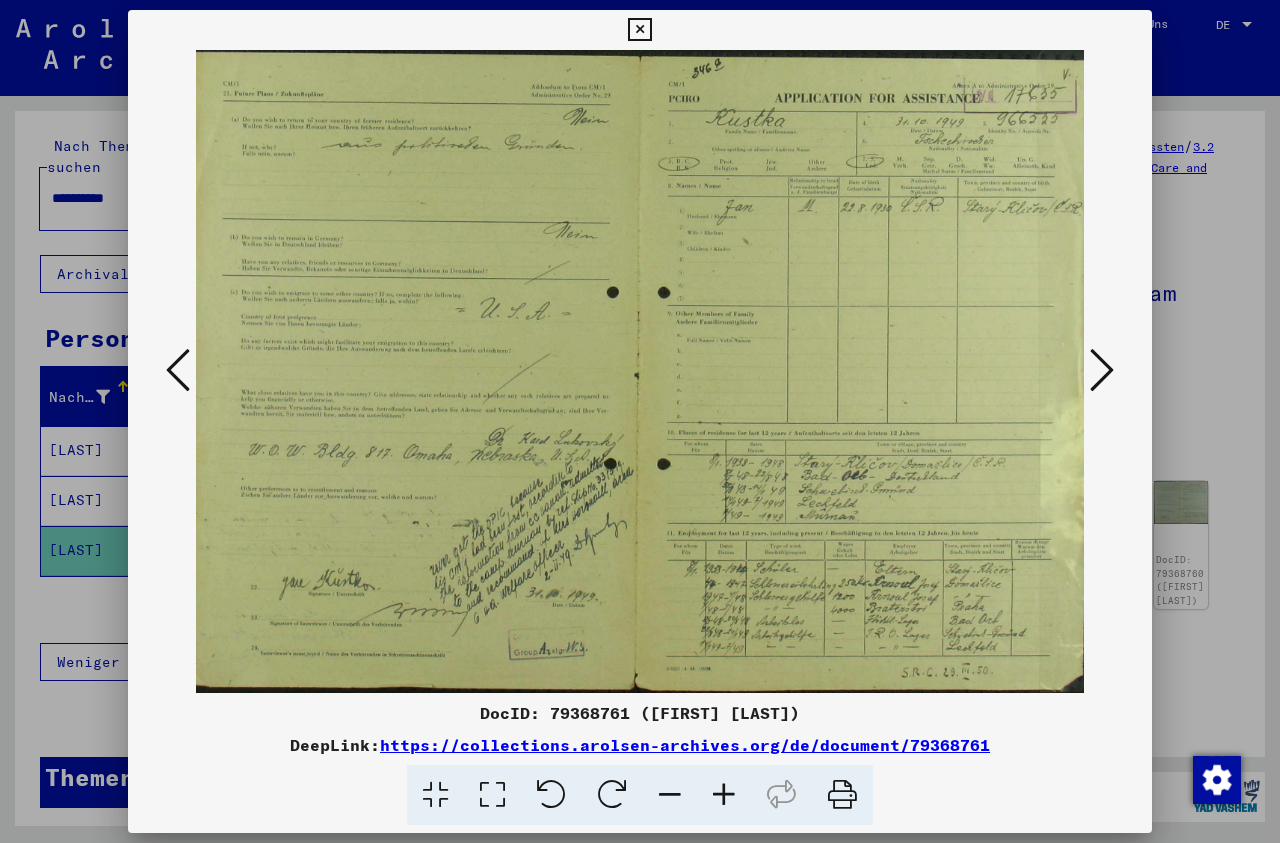 click at bounding box center [724, 795] 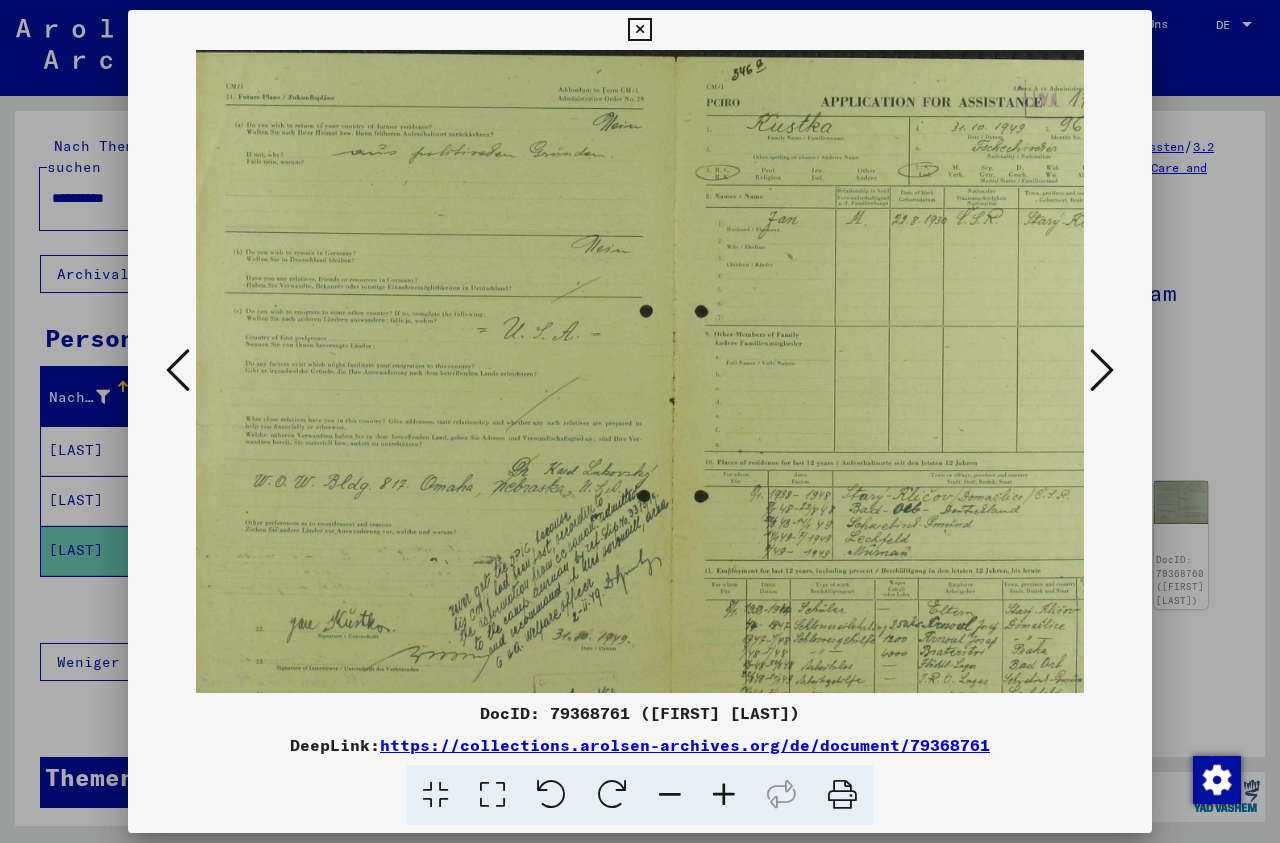 click at bounding box center (724, 795) 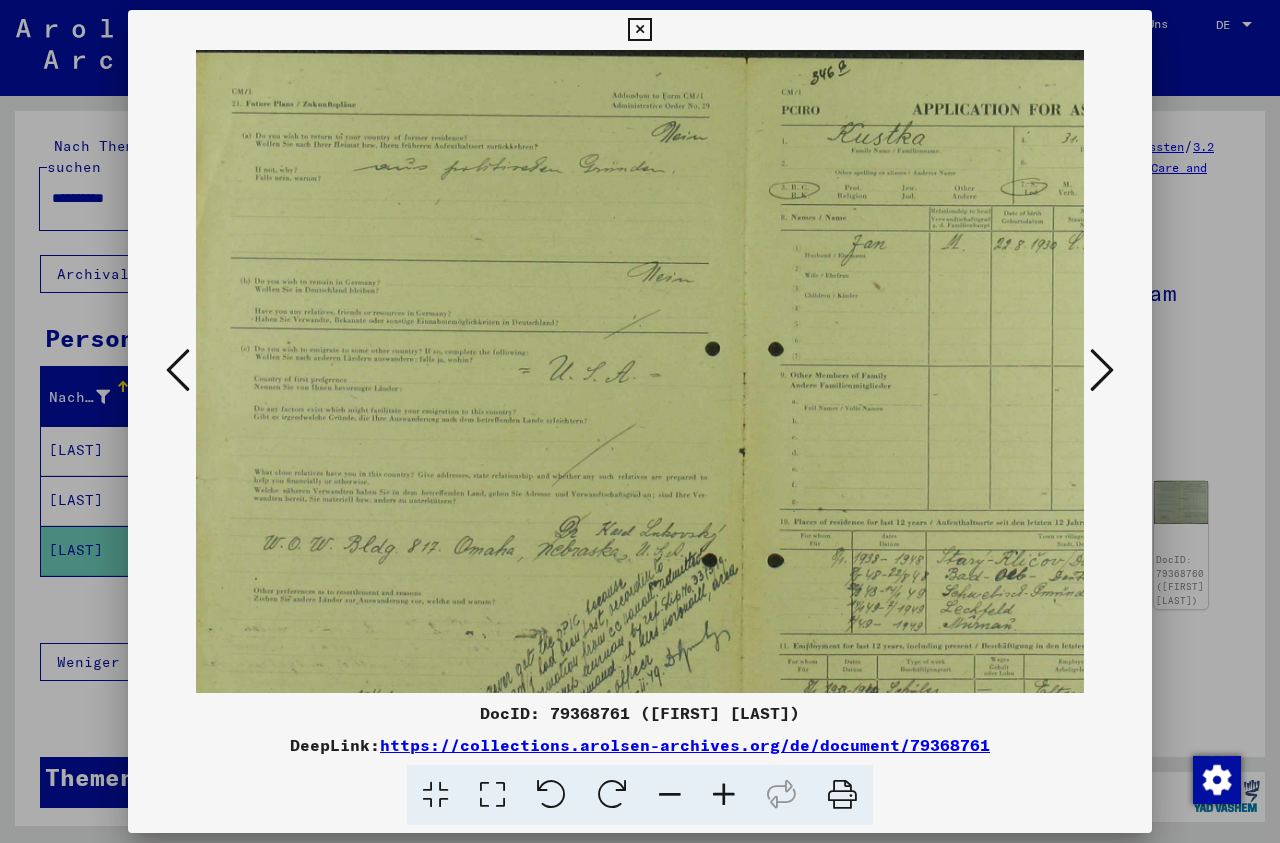 click at bounding box center (724, 795) 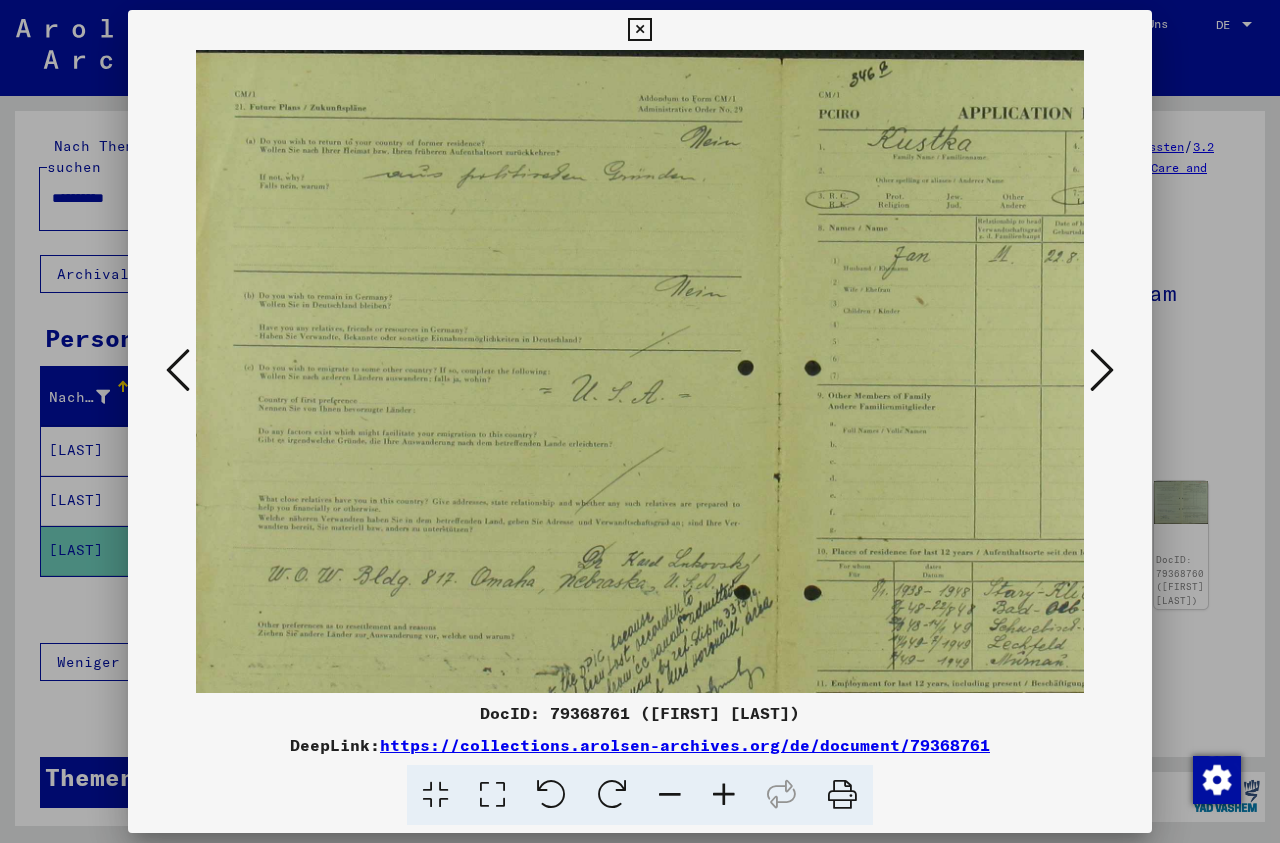 click at bounding box center (724, 795) 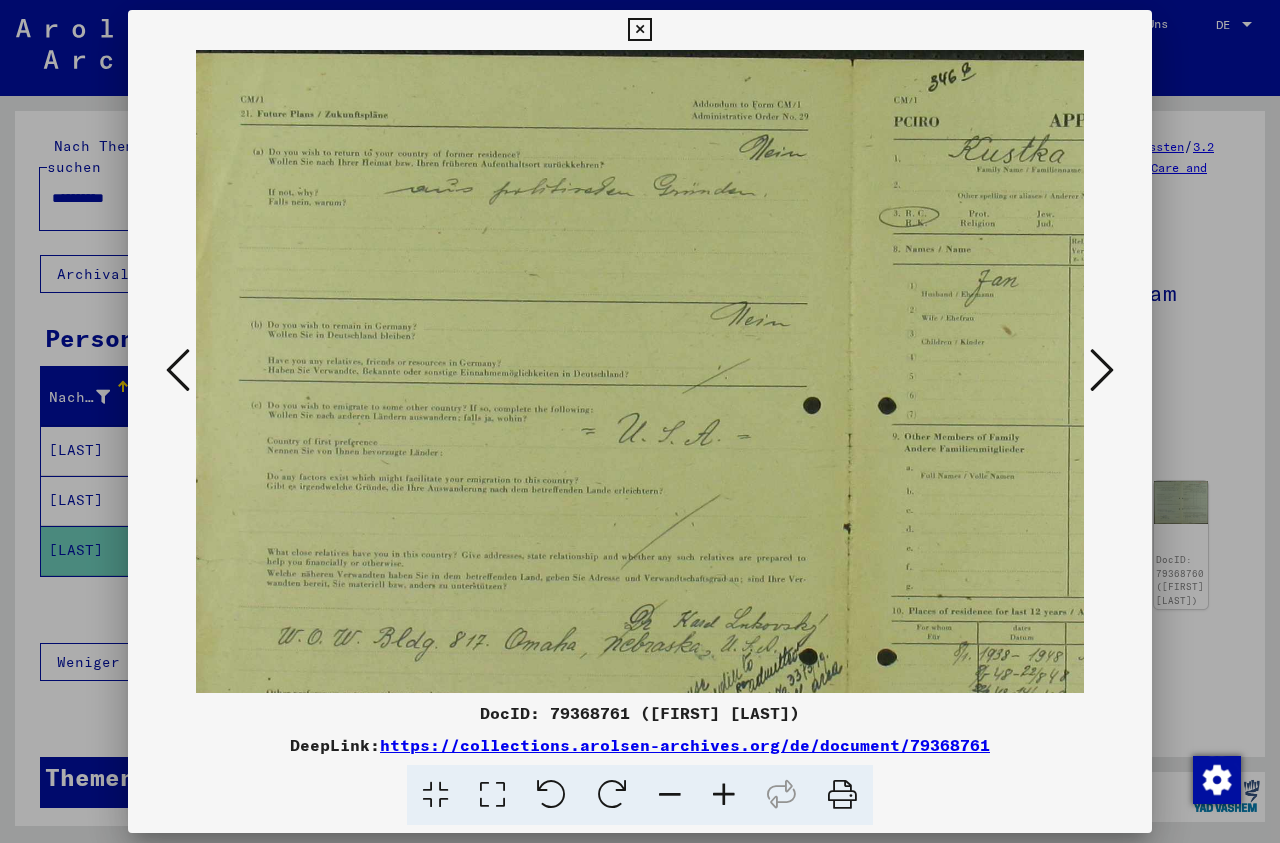 click at bounding box center [724, 795] 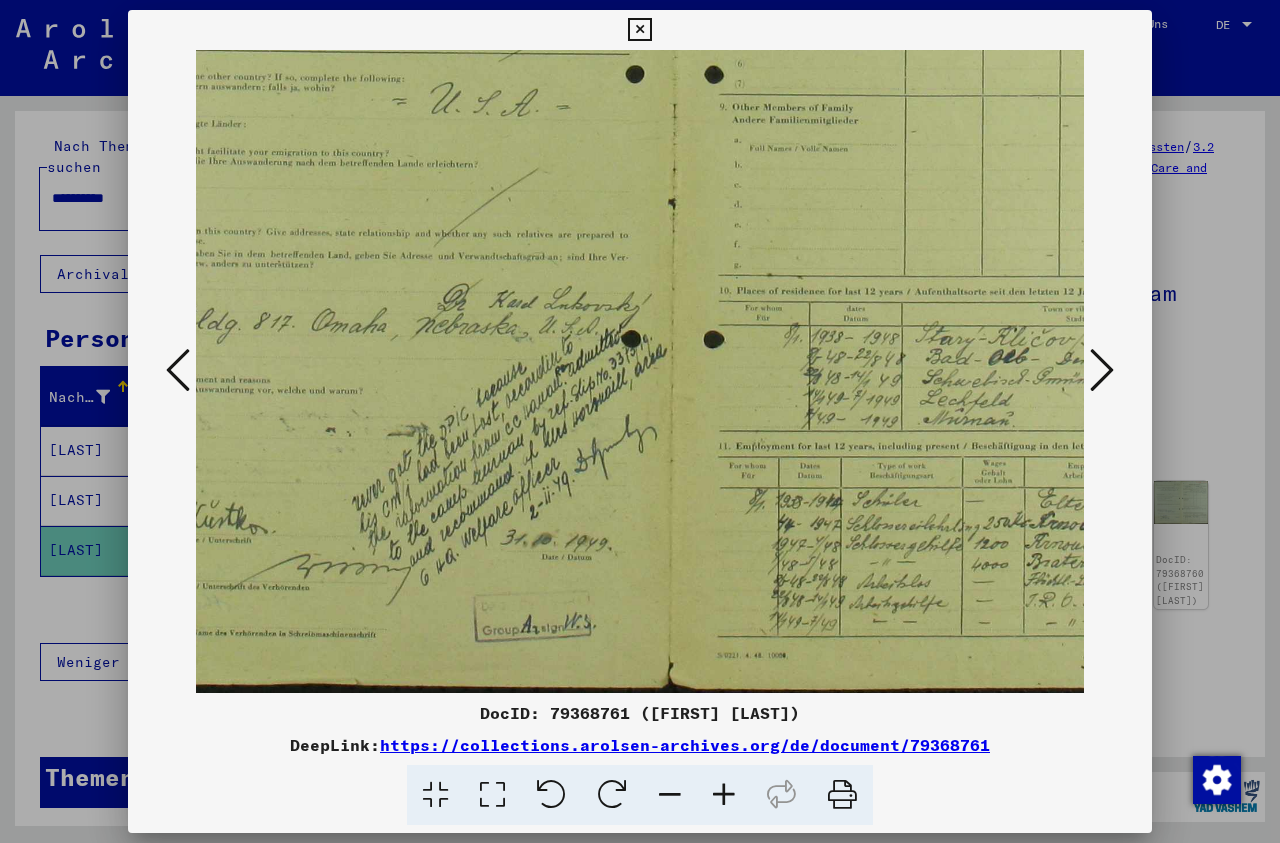 scroll, scrollTop: 350, scrollLeft: 280, axis: both 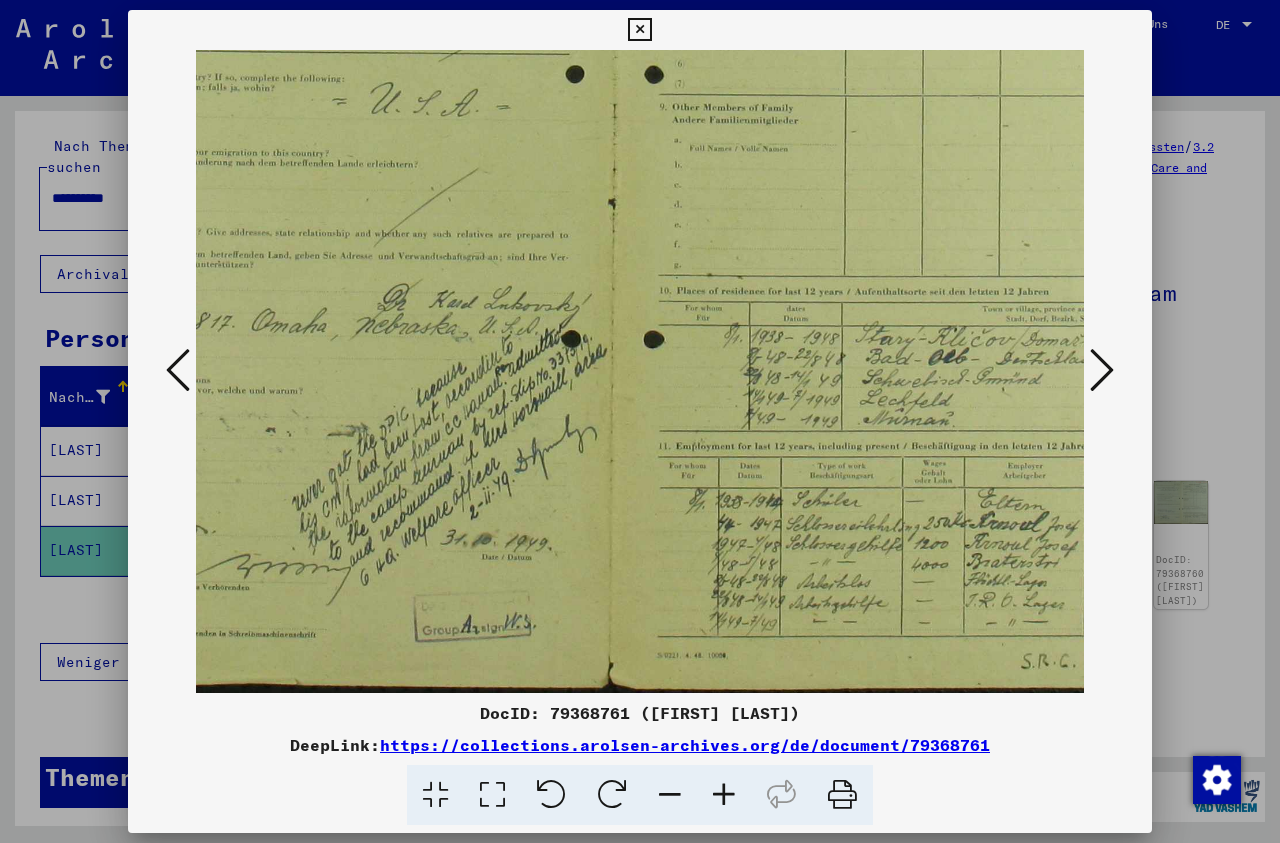 drag, startPoint x: 651, startPoint y: 449, endPoint x: 381, endPoint y: -96, distance: 608.2146 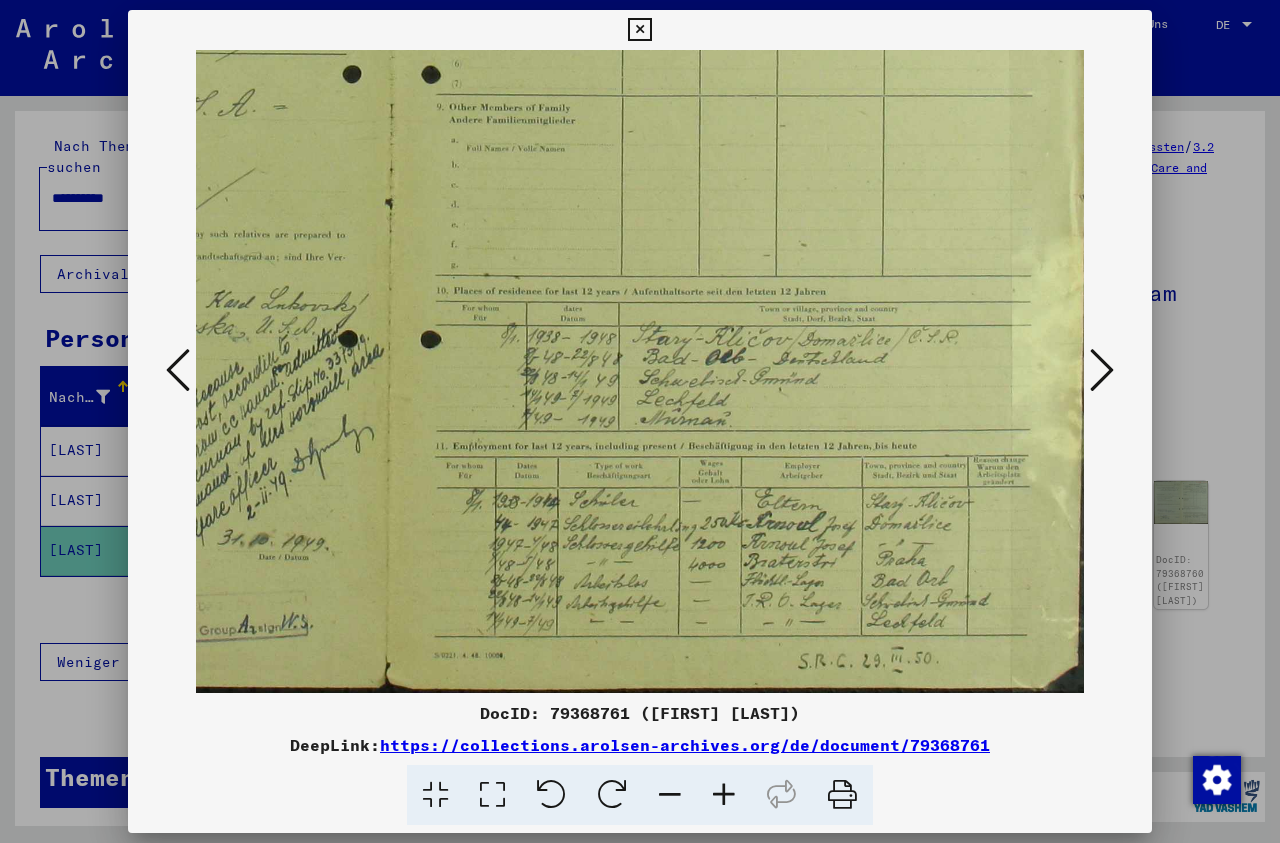 drag, startPoint x: 637, startPoint y: 247, endPoint x: 128, endPoint y: 195, distance: 511.6493 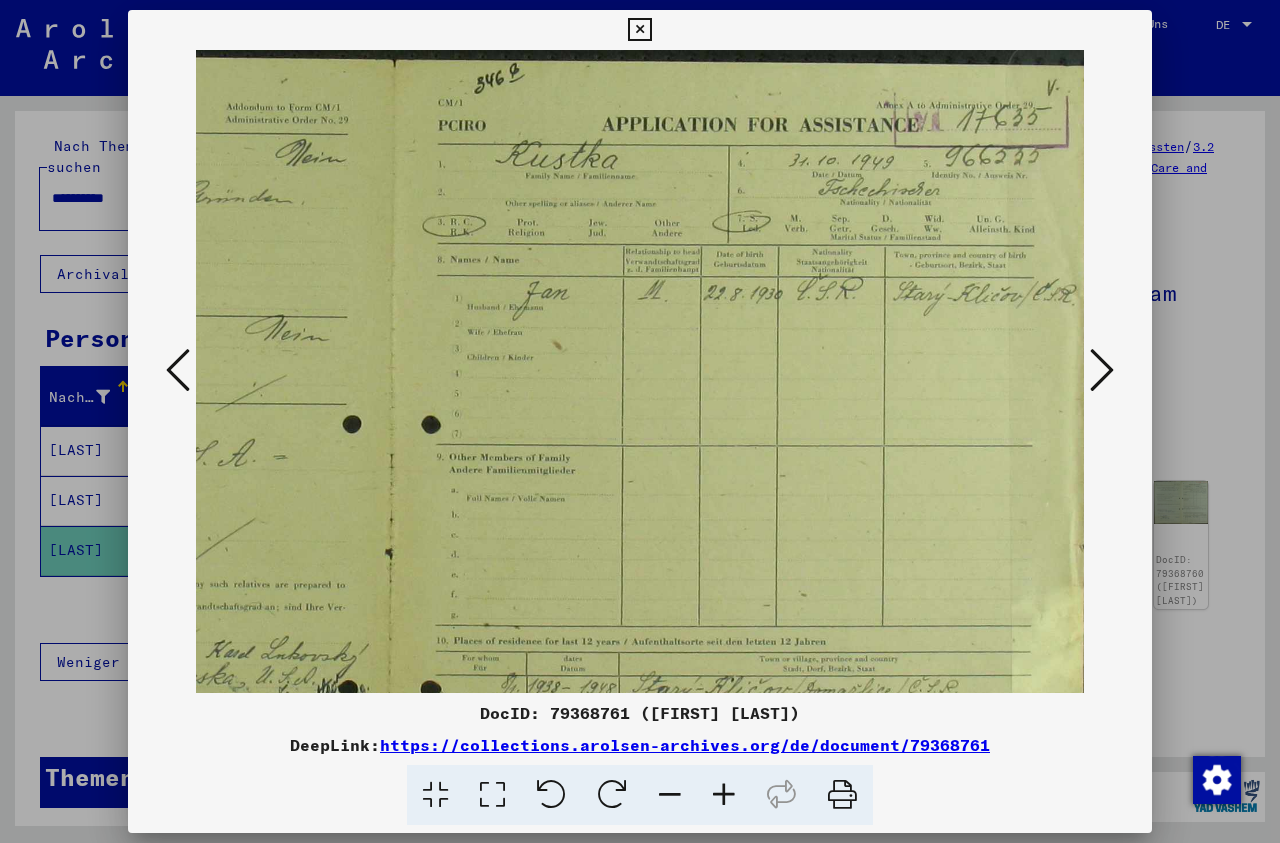 scroll, scrollTop: 123, scrollLeft: 503, axis: both 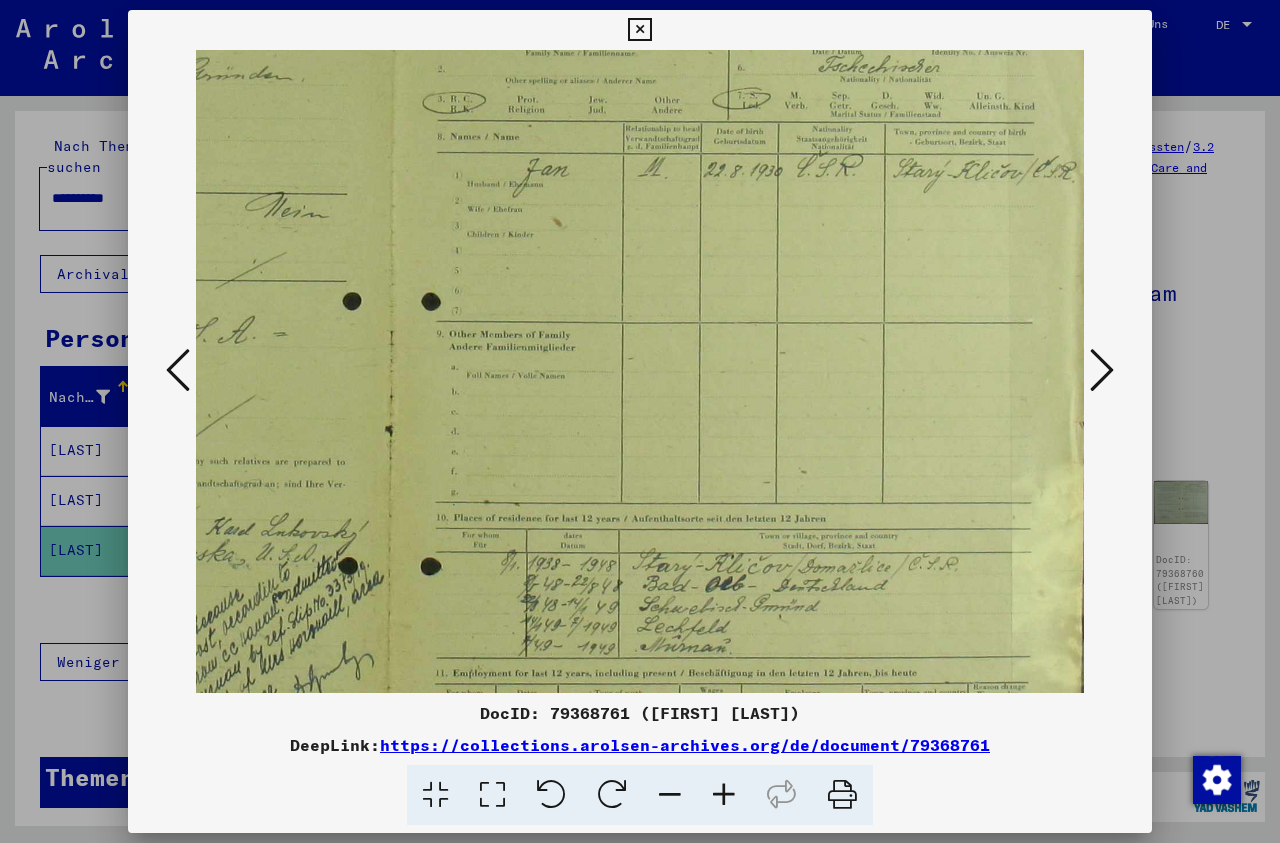 drag, startPoint x: 603, startPoint y: 185, endPoint x: 561, endPoint y: 573, distance: 390.26657 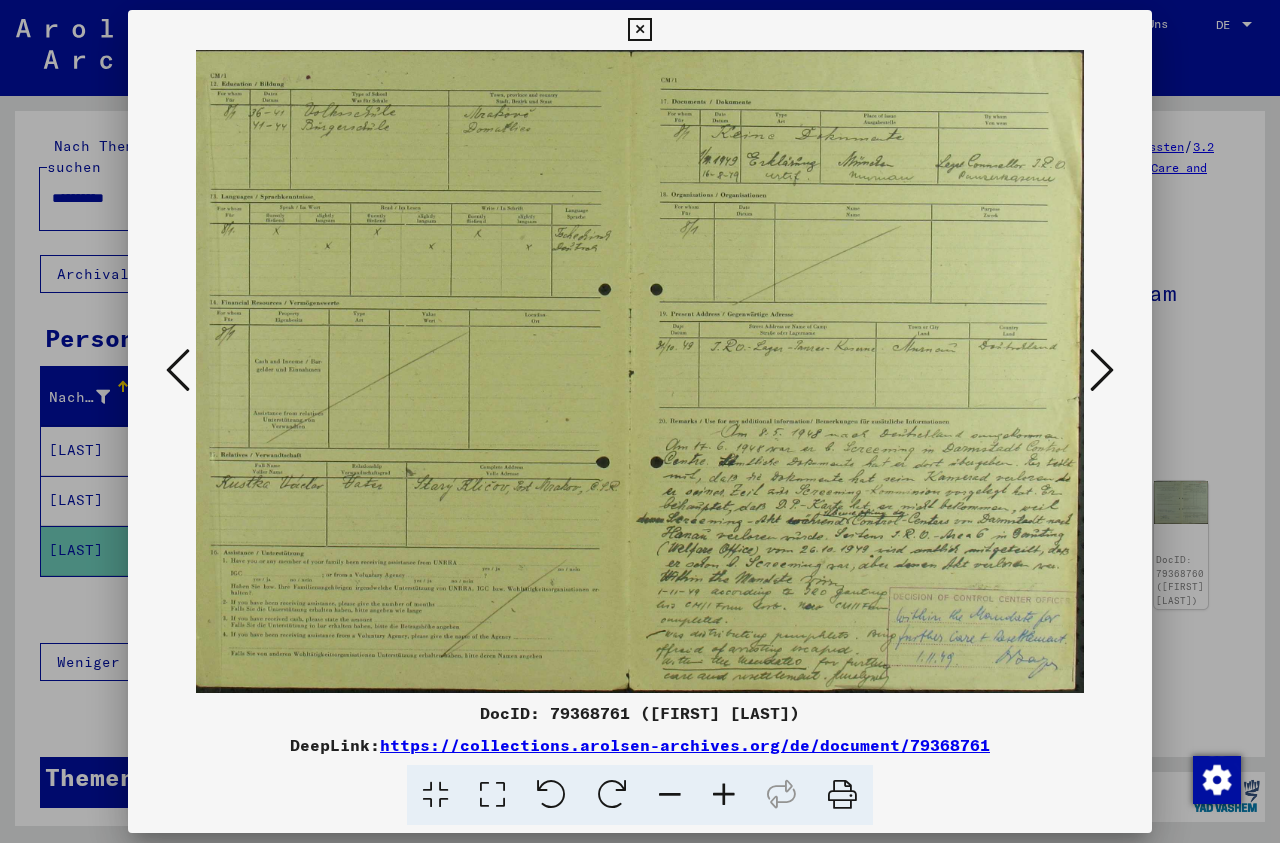 scroll, scrollTop: 0, scrollLeft: 15, axis: horizontal 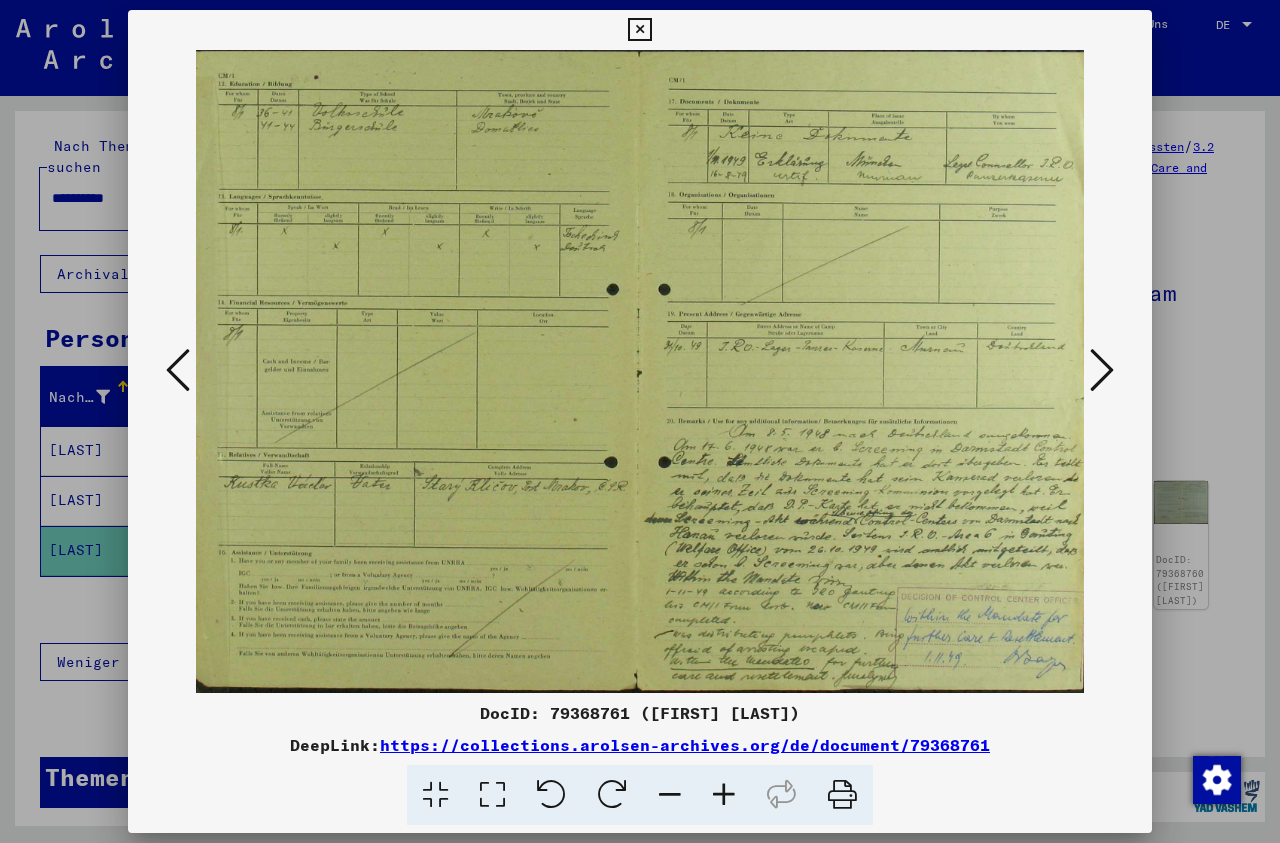 click at bounding box center (724, 795) 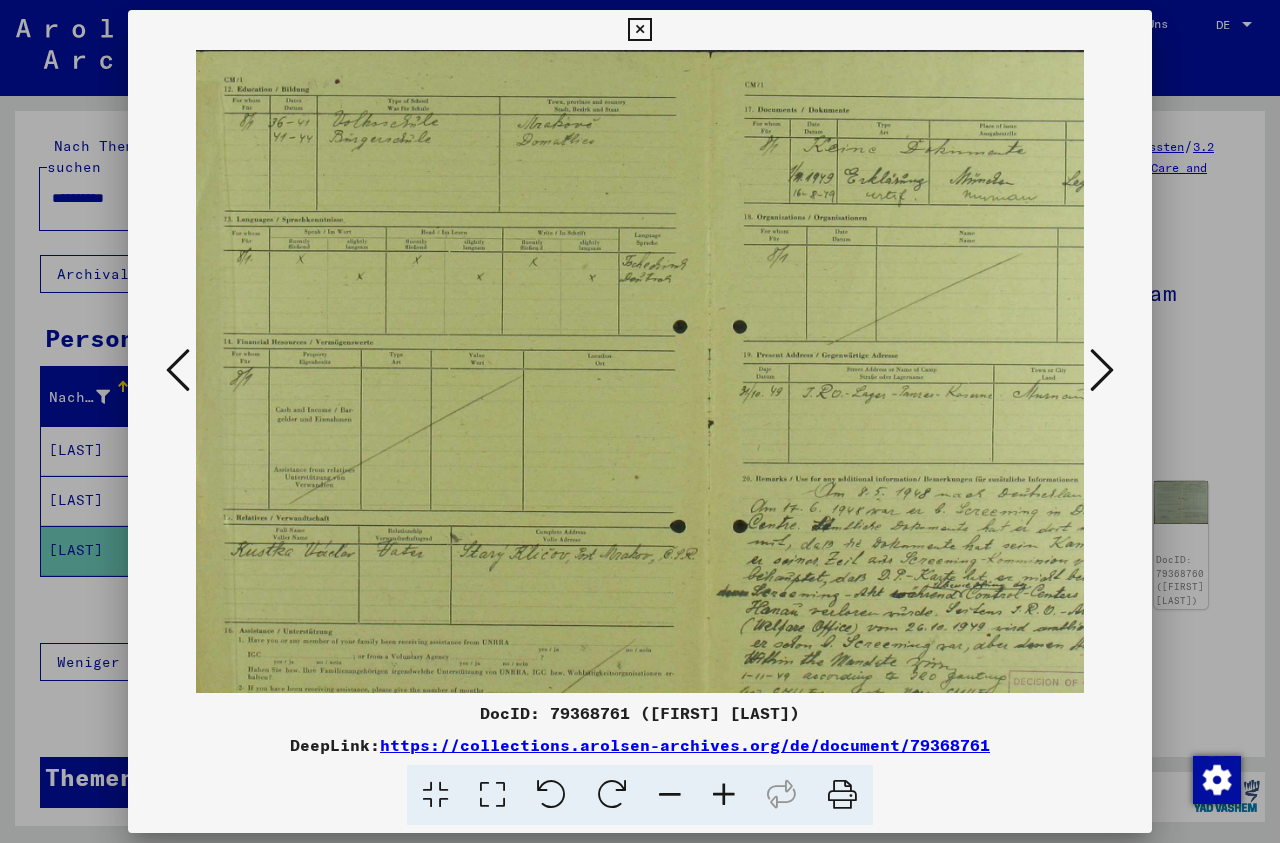 click at bounding box center [724, 795] 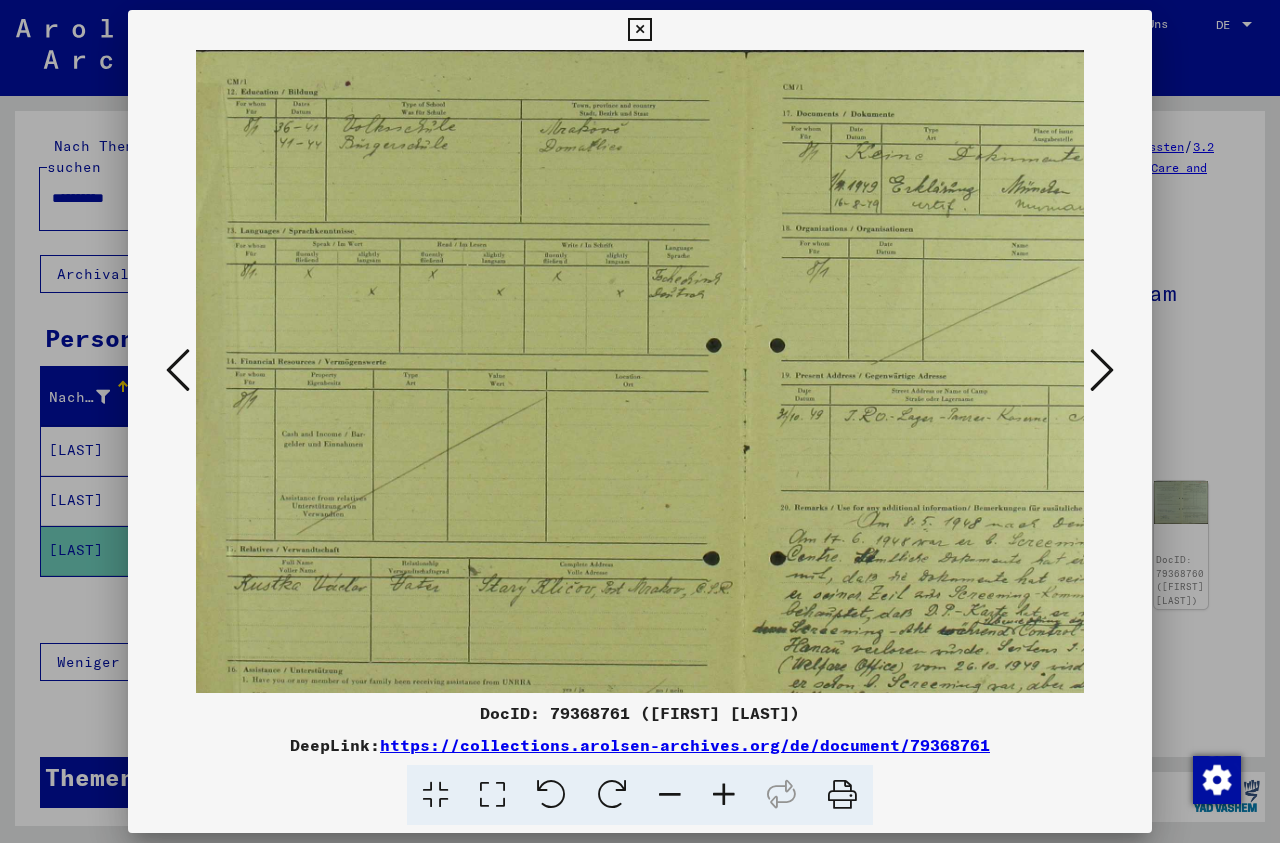 click at bounding box center (724, 795) 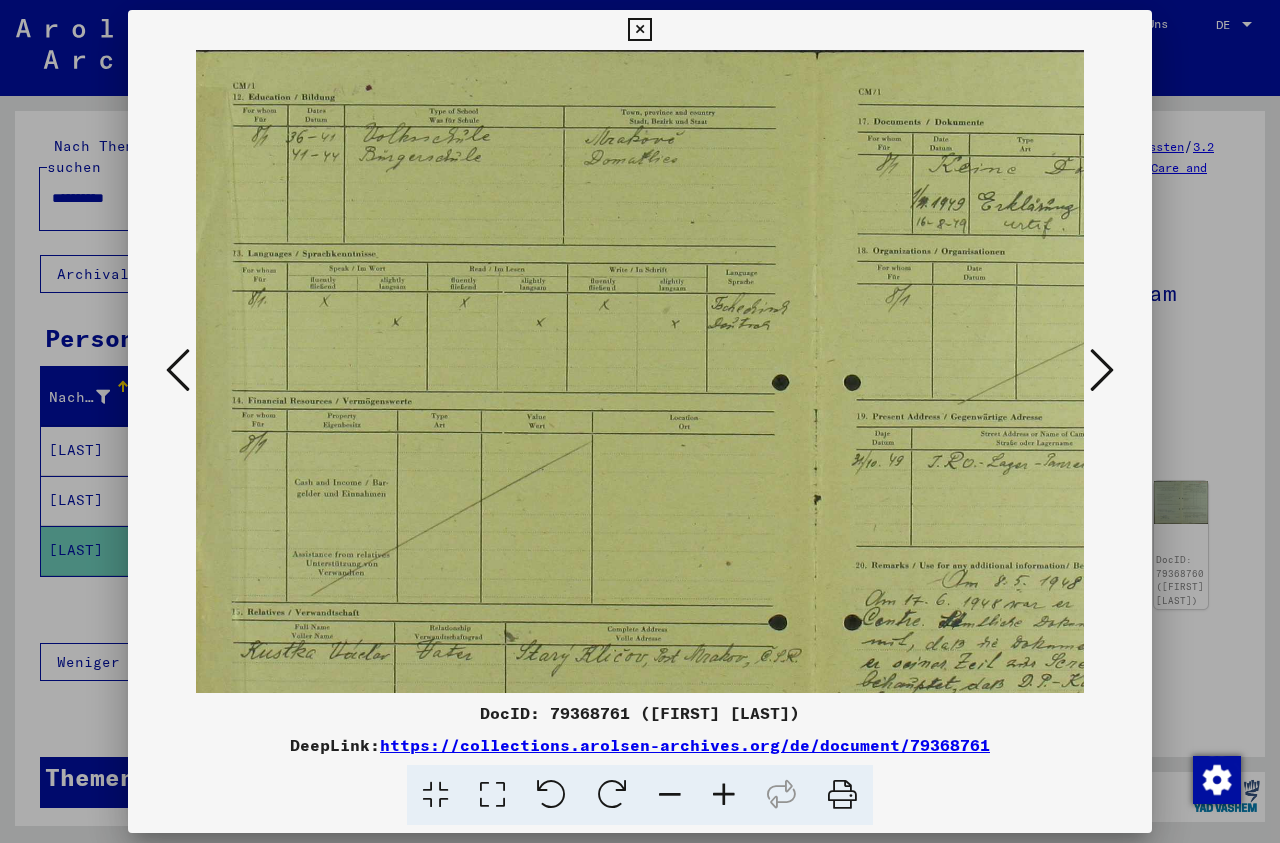 click at bounding box center [724, 795] 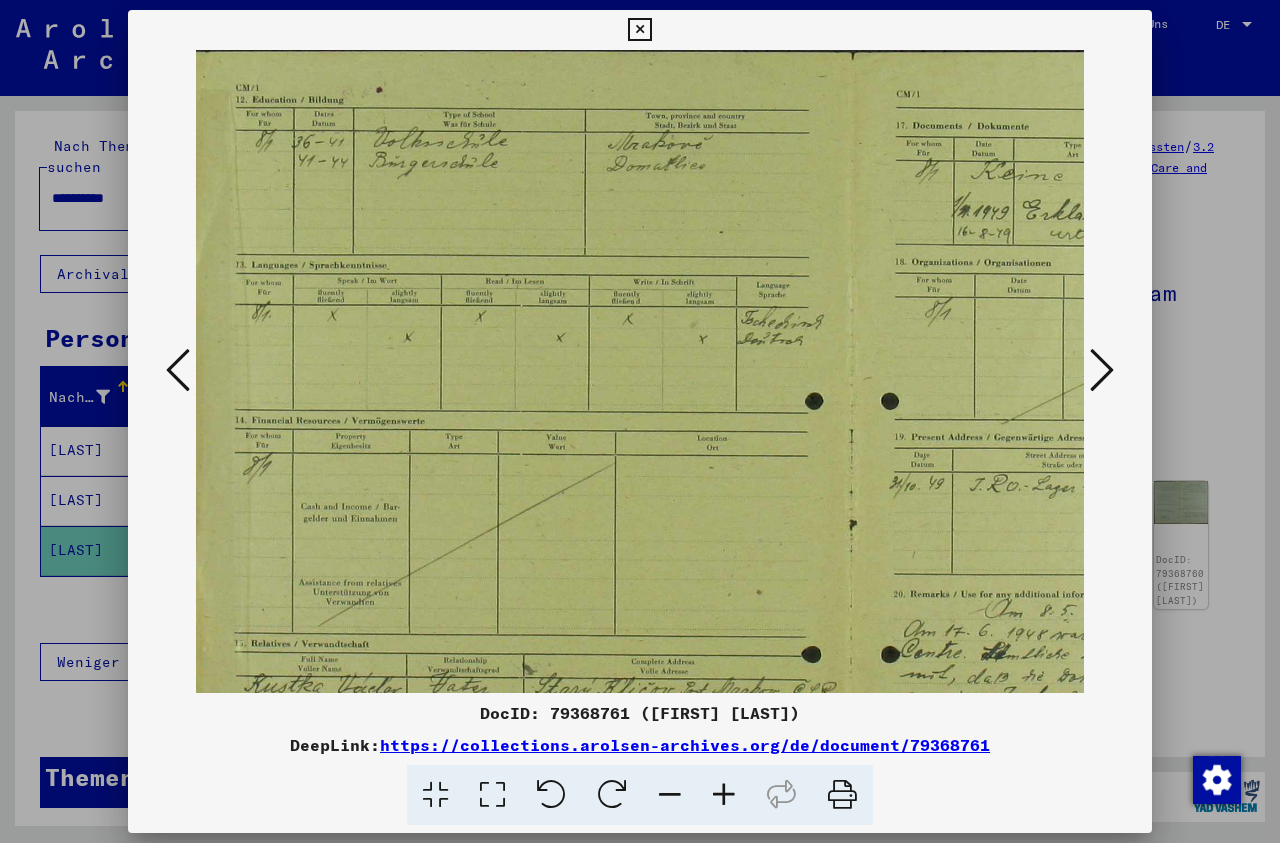 click at bounding box center (724, 795) 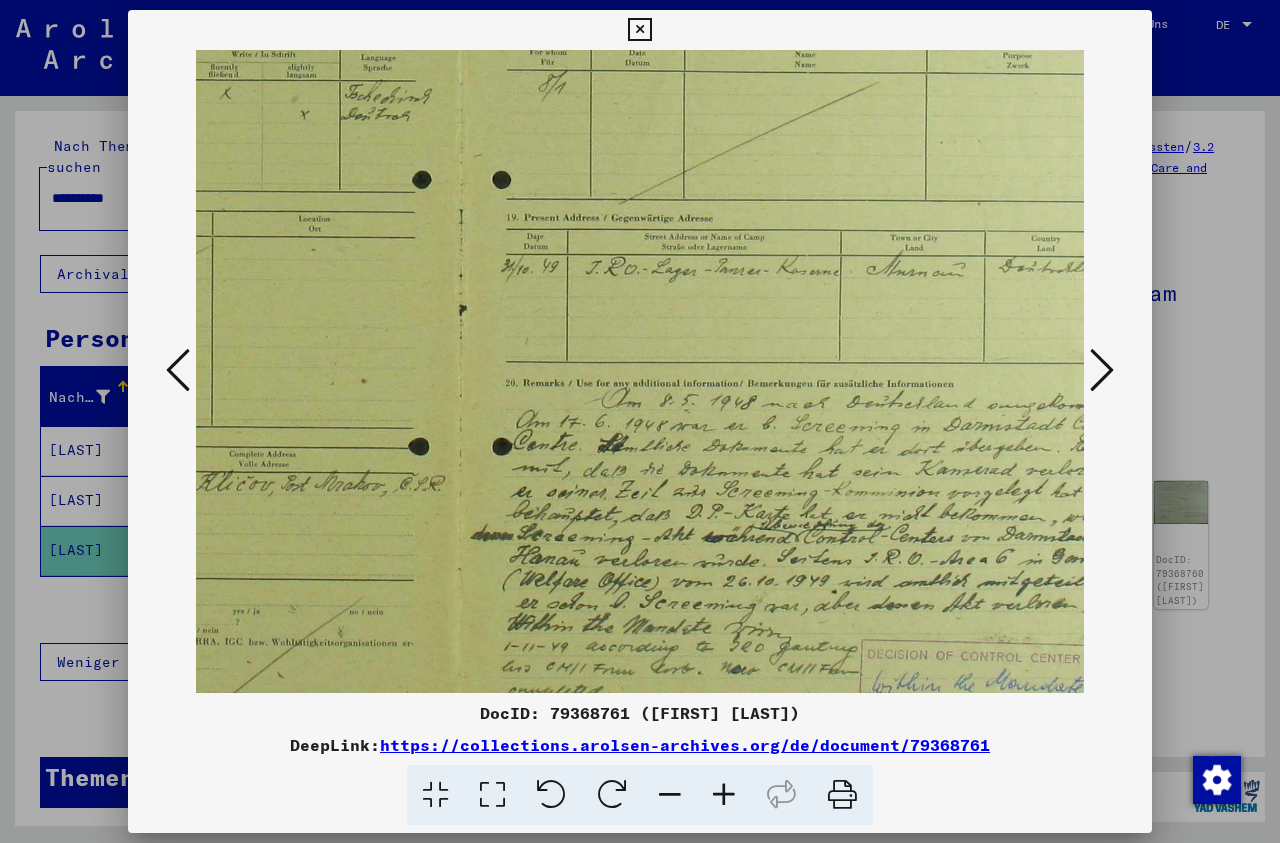 scroll, scrollTop: 248, scrollLeft: 511, axis: both 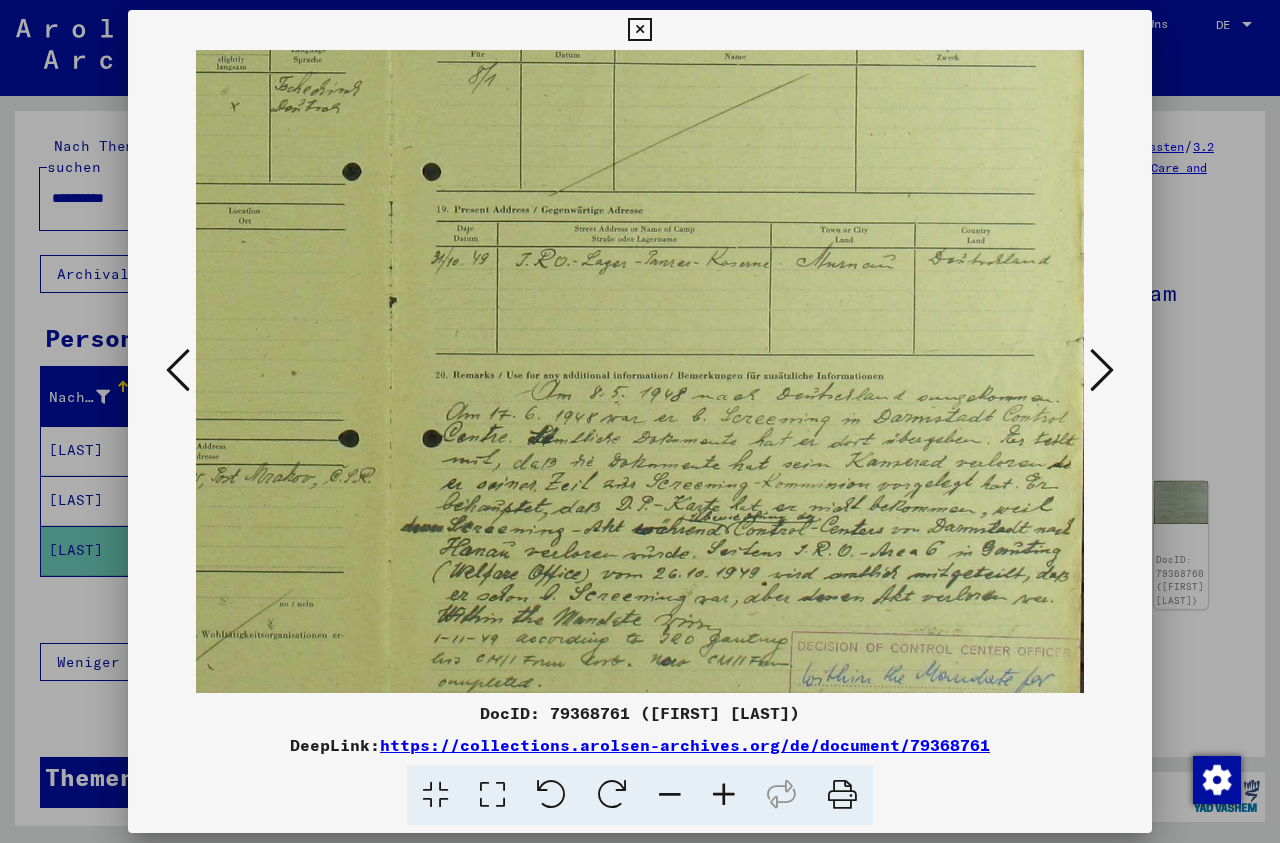 drag, startPoint x: 680, startPoint y: 615, endPoint x: -51, endPoint y: 219, distance: 831.37054 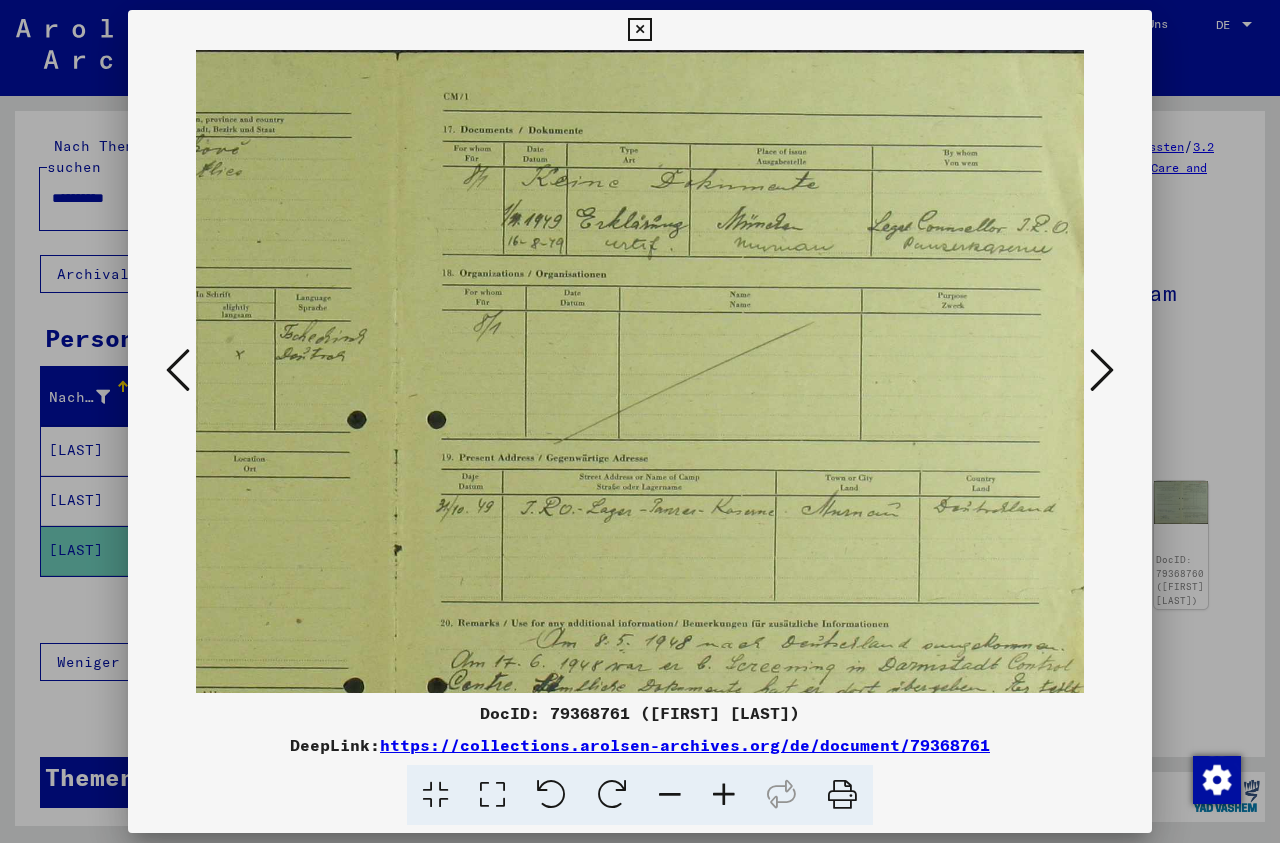 scroll, scrollTop: 350, scrollLeft: 511, axis: both 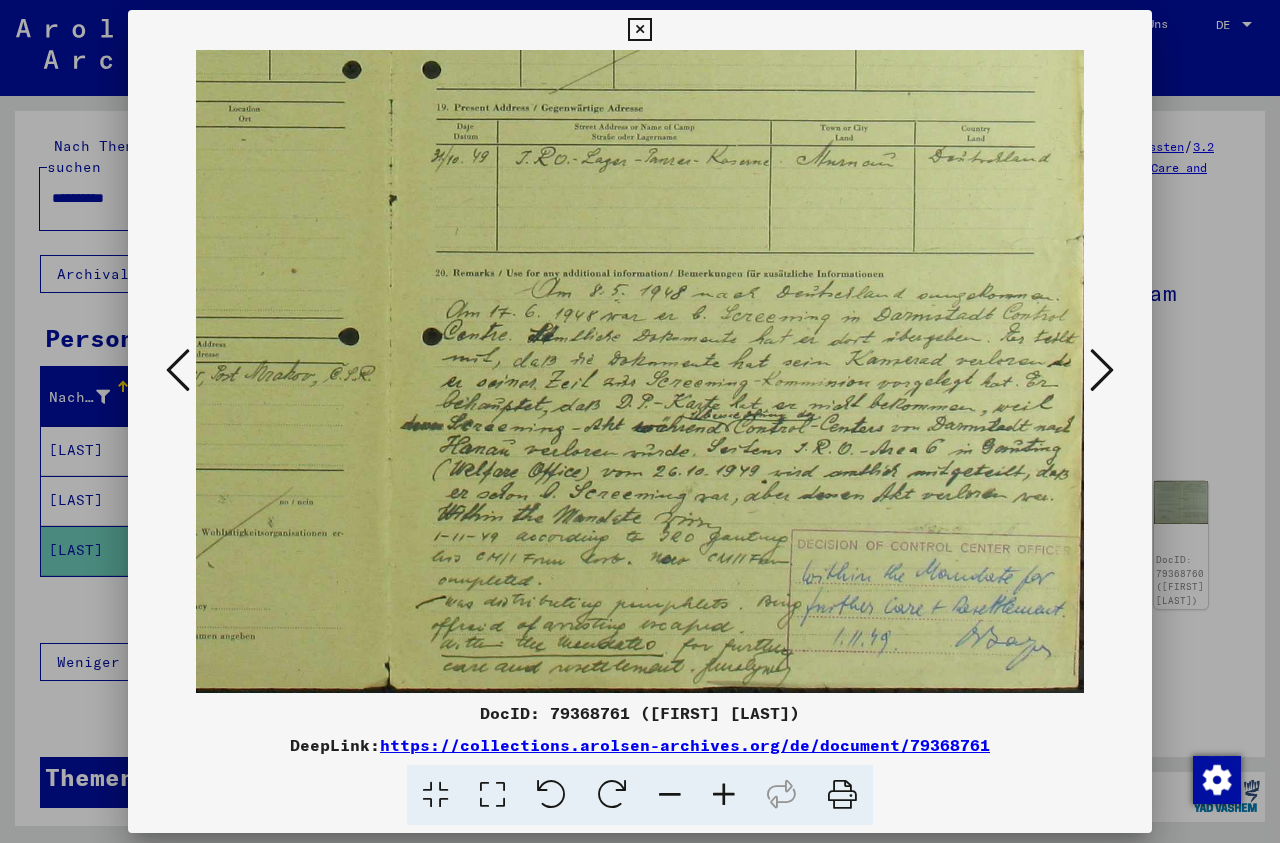 drag, startPoint x: 581, startPoint y: 212, endPoint x: 241, endPoint y: -141, distance: 490.1112 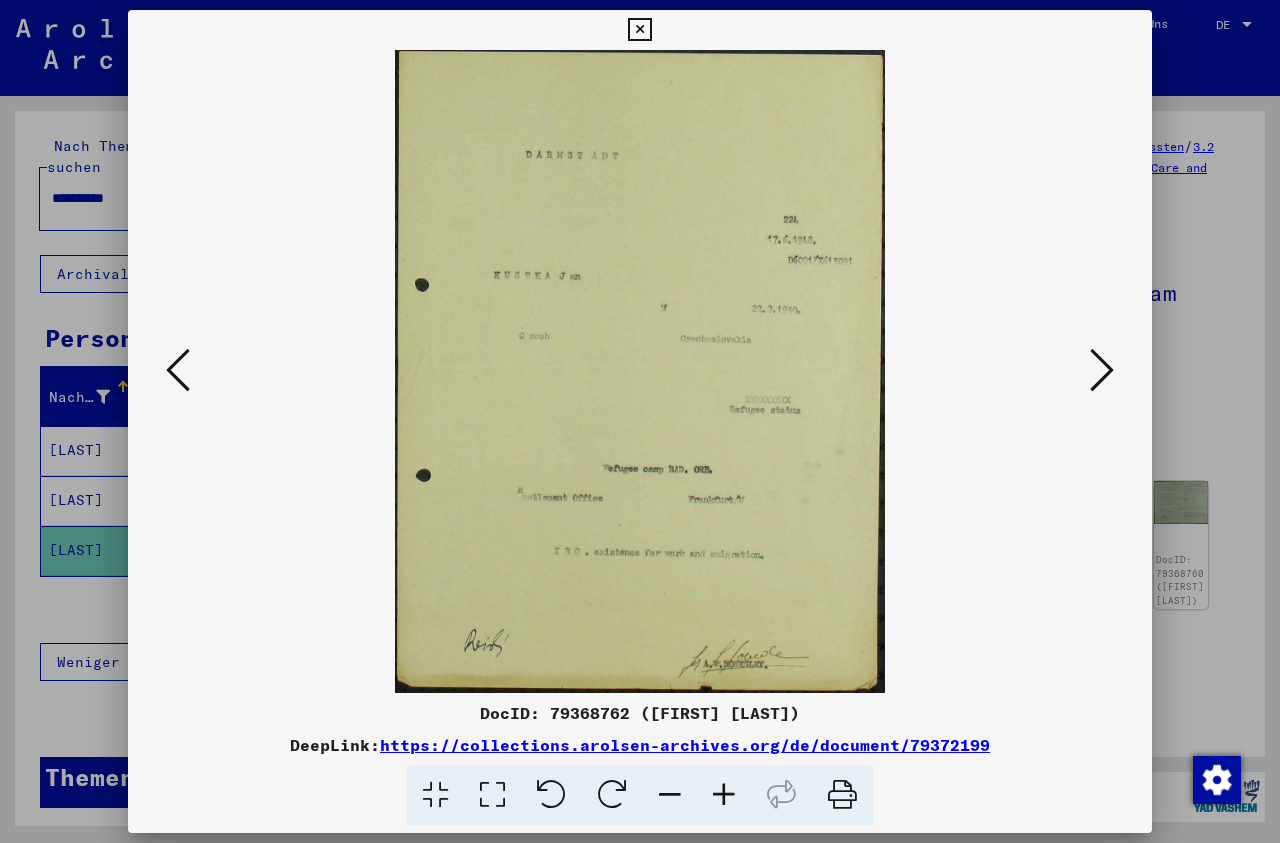 click at bounding box center (1102, 370) 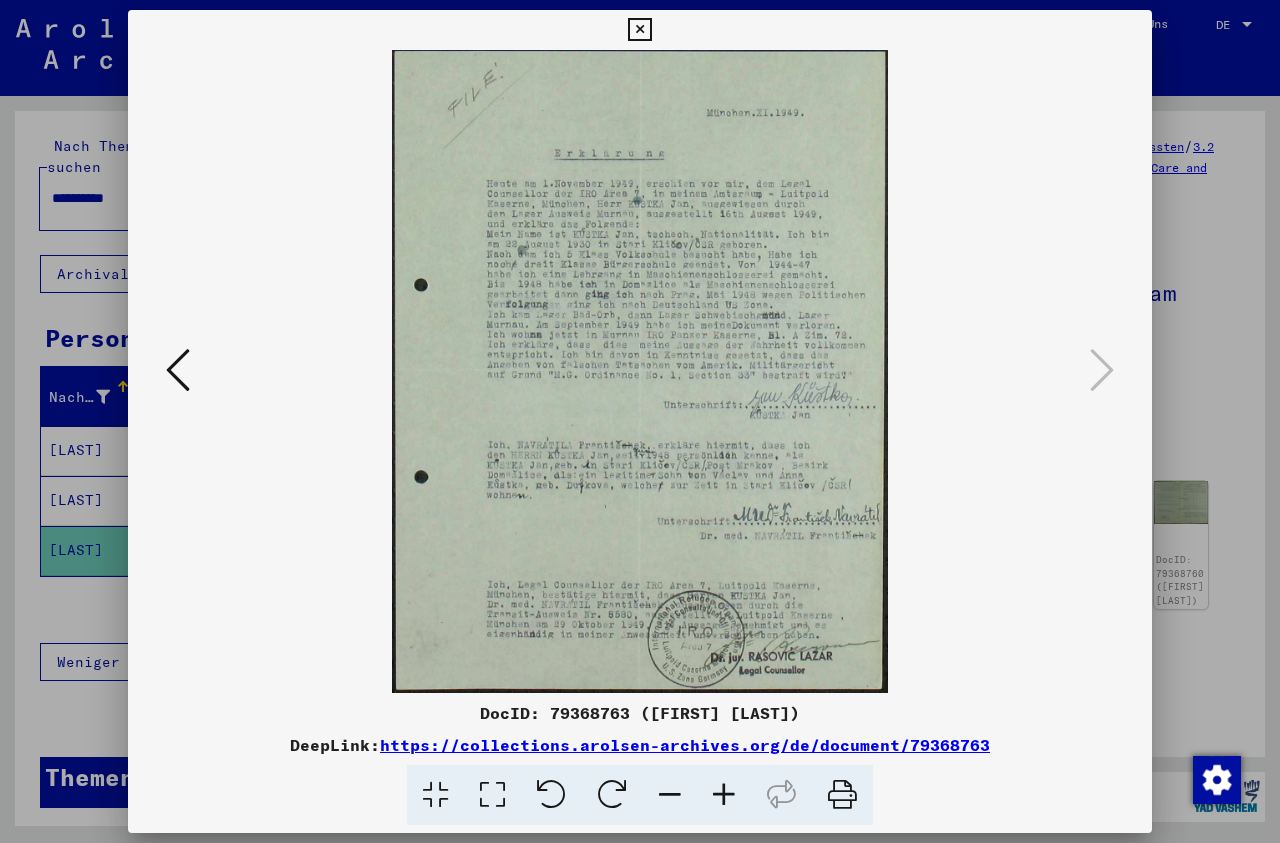 click at bounding box center [724, 795] 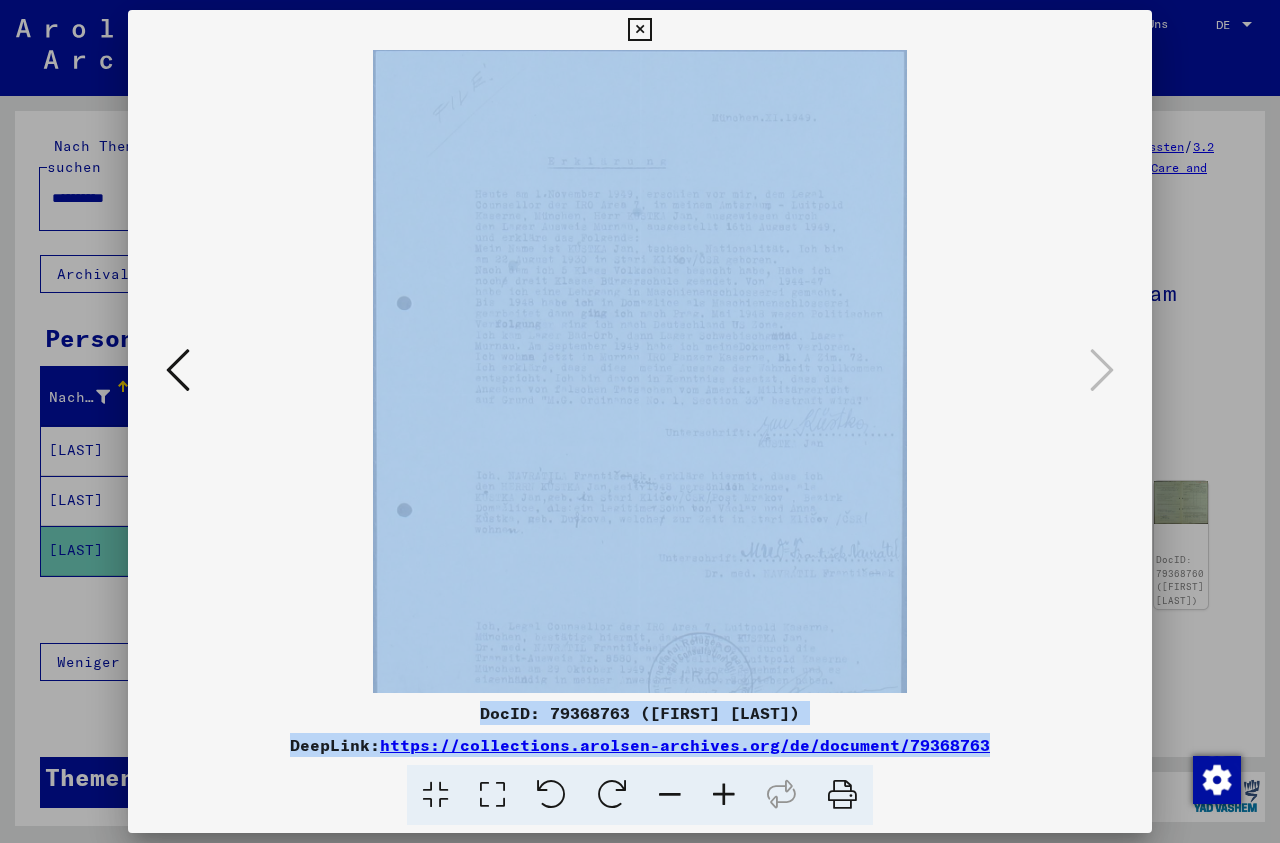 click at bounding box center (724, 795) 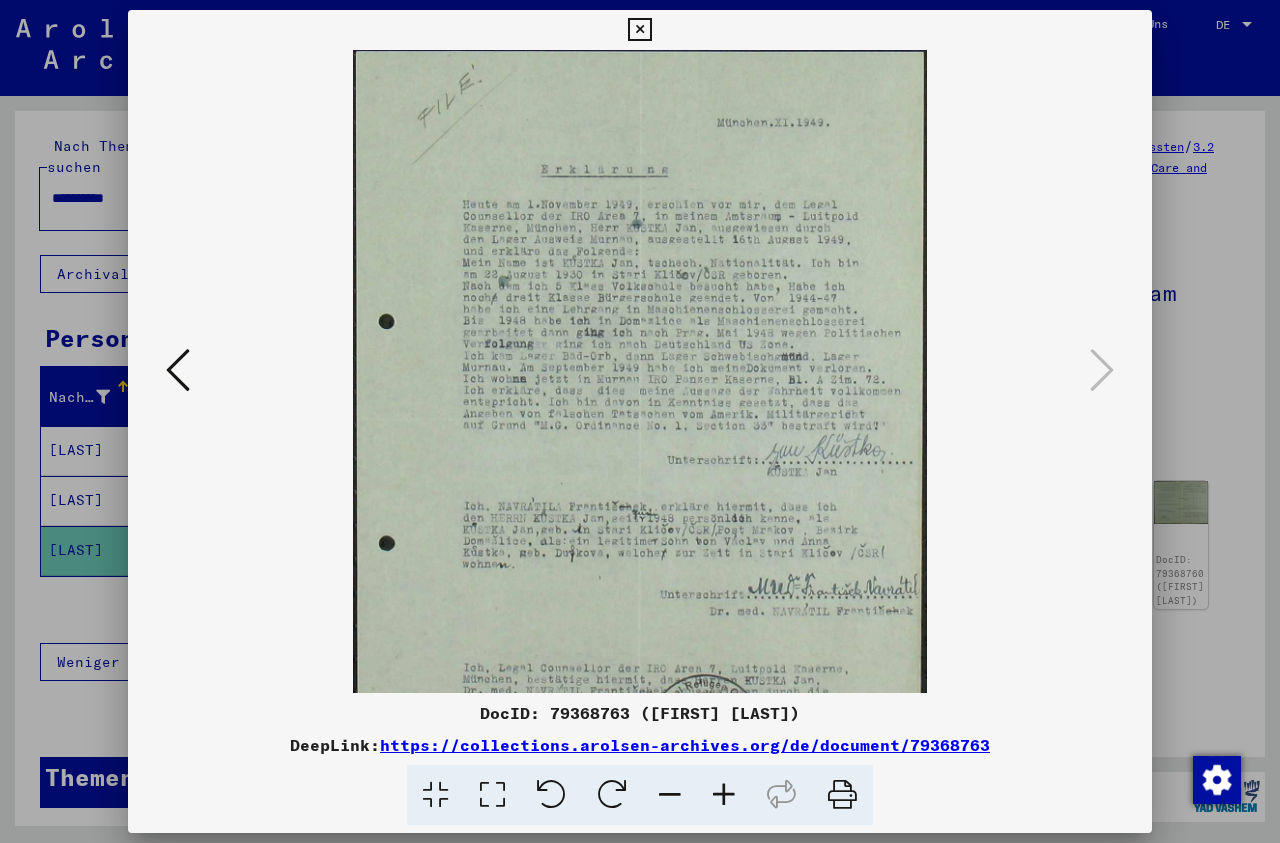 click at bounding box center (724, 795) 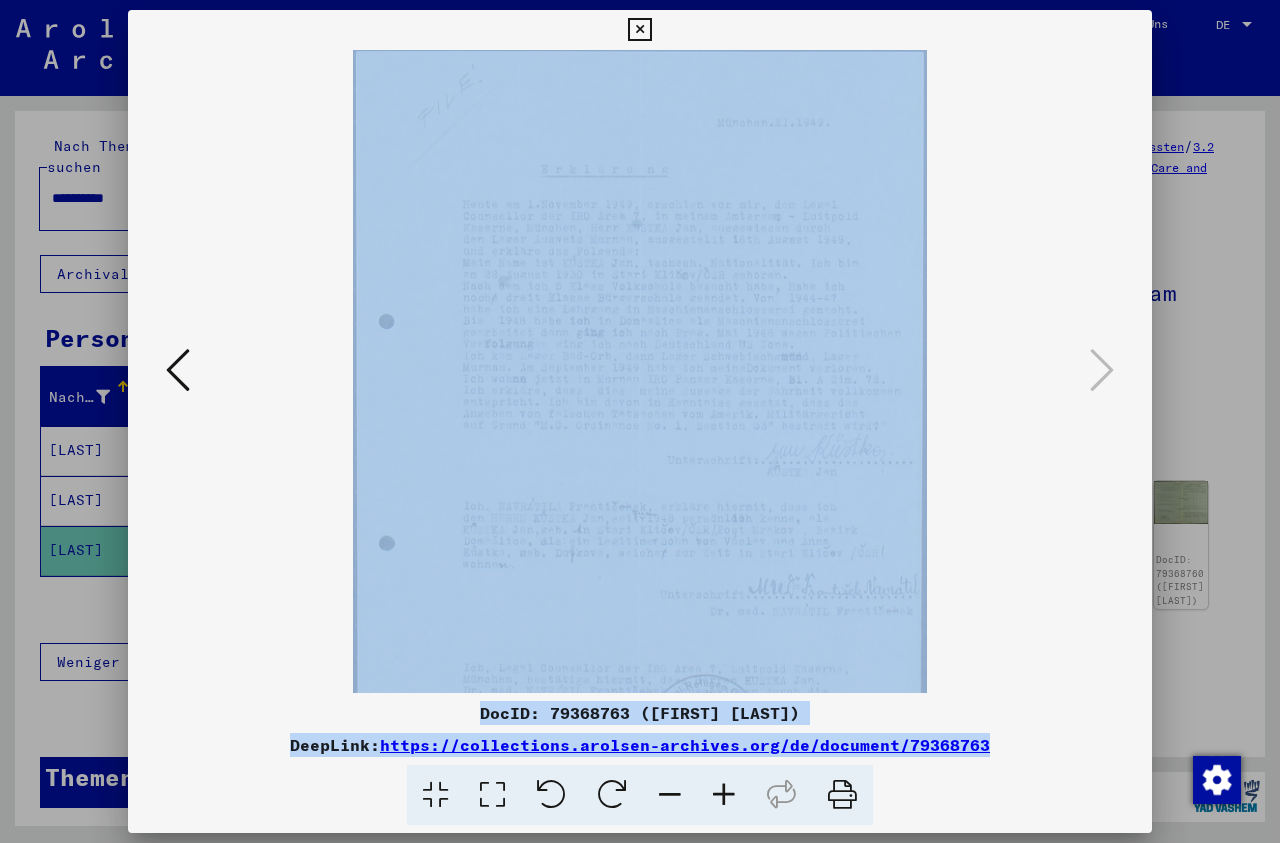 click at bounding box center (724, 795) 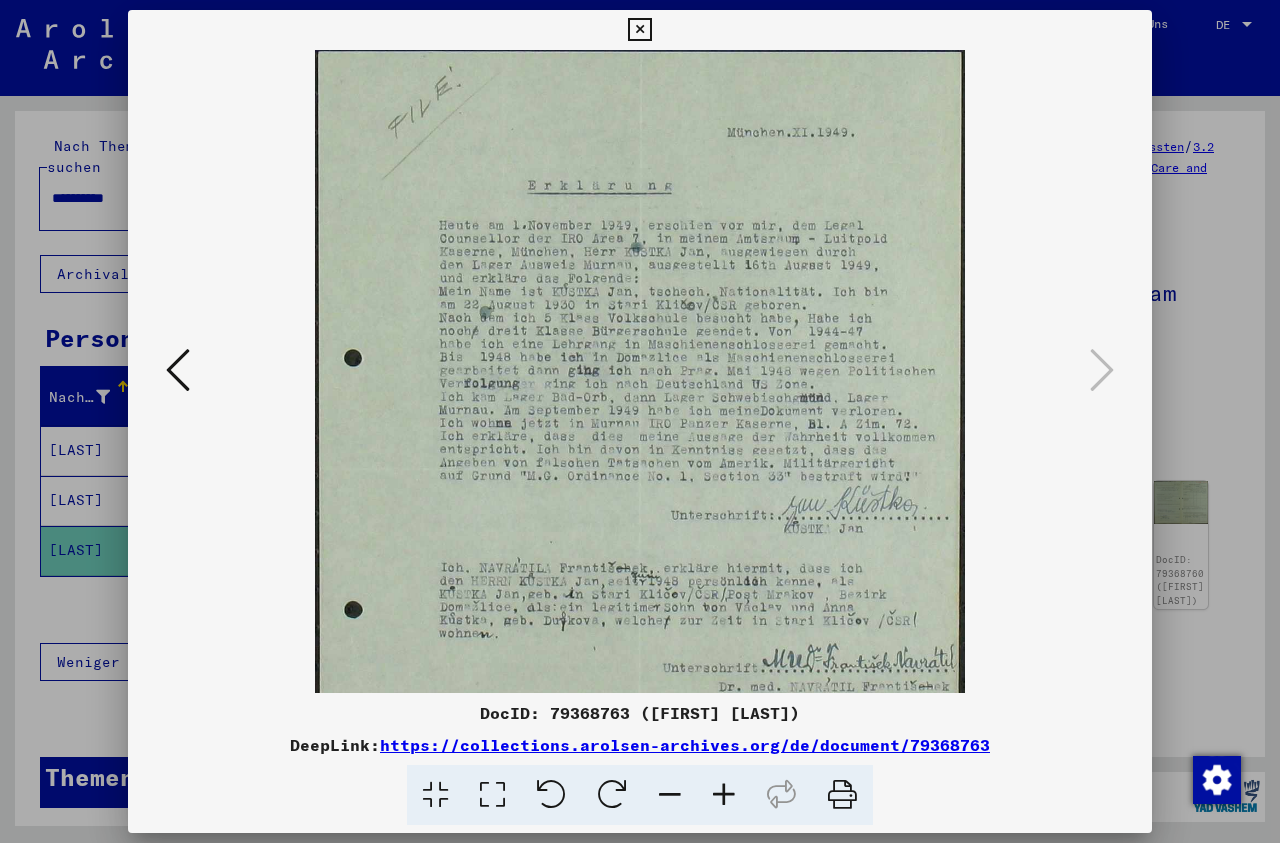 click at bounding box center [724, 795] 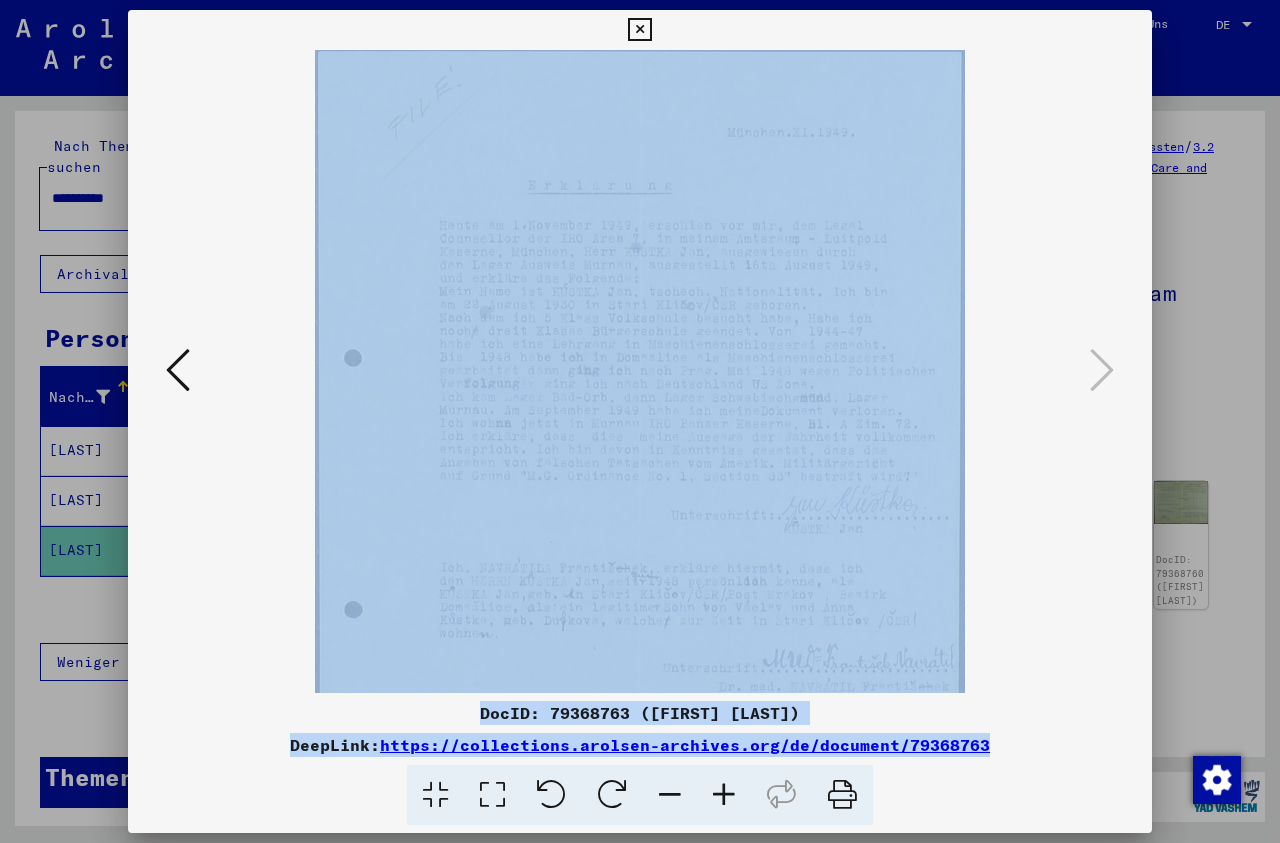 click at bounding box center (724, 795) 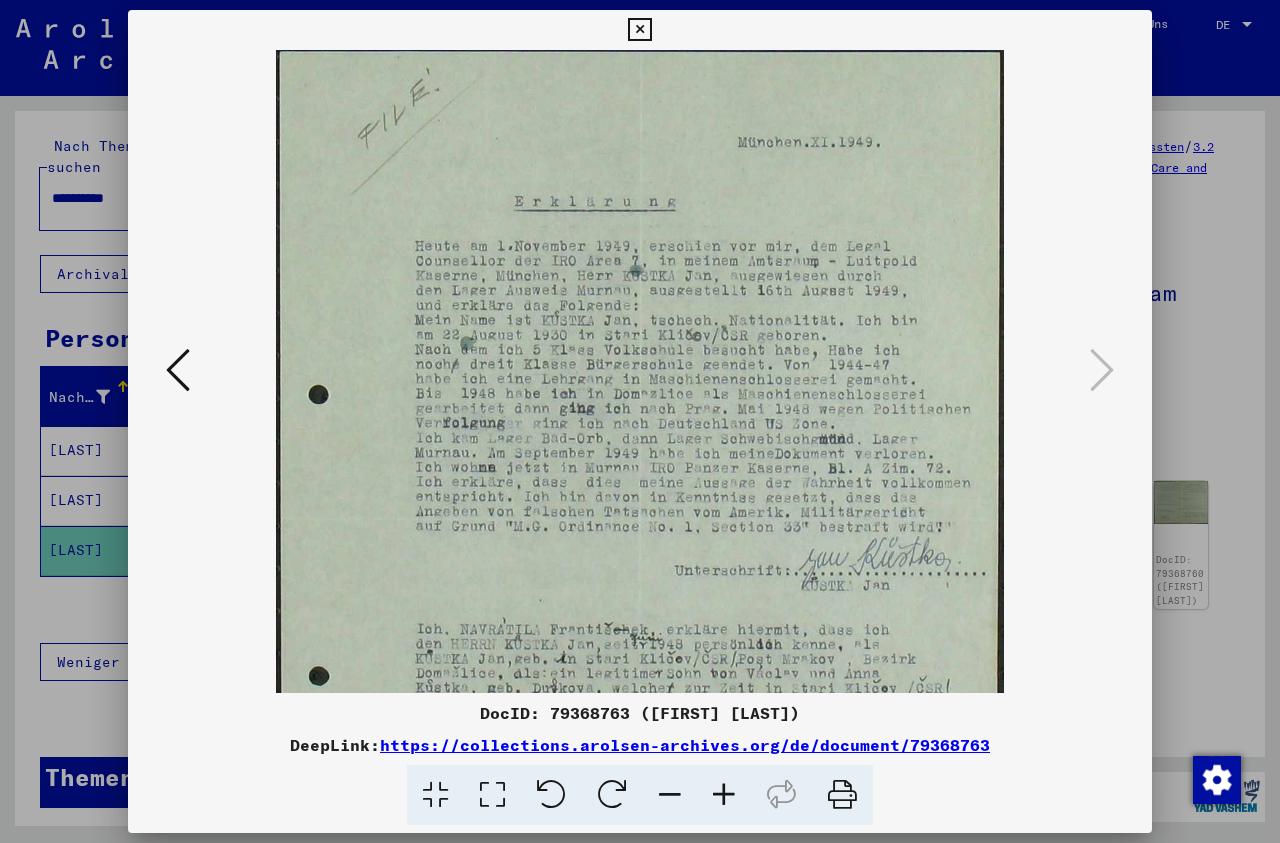 click at bounding box center (724, 795) 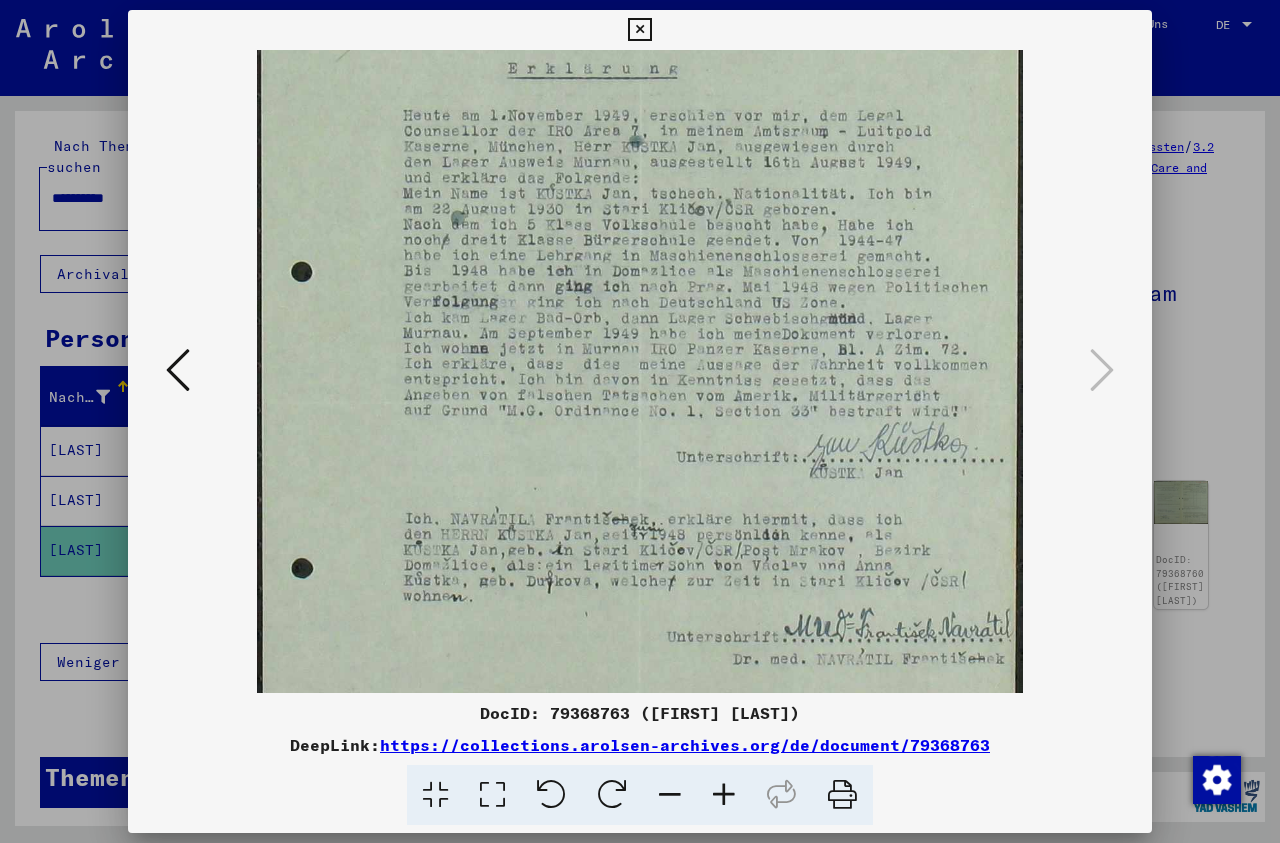scroll, scrollTop: 144, scrollLeft: 0, axis: vertical 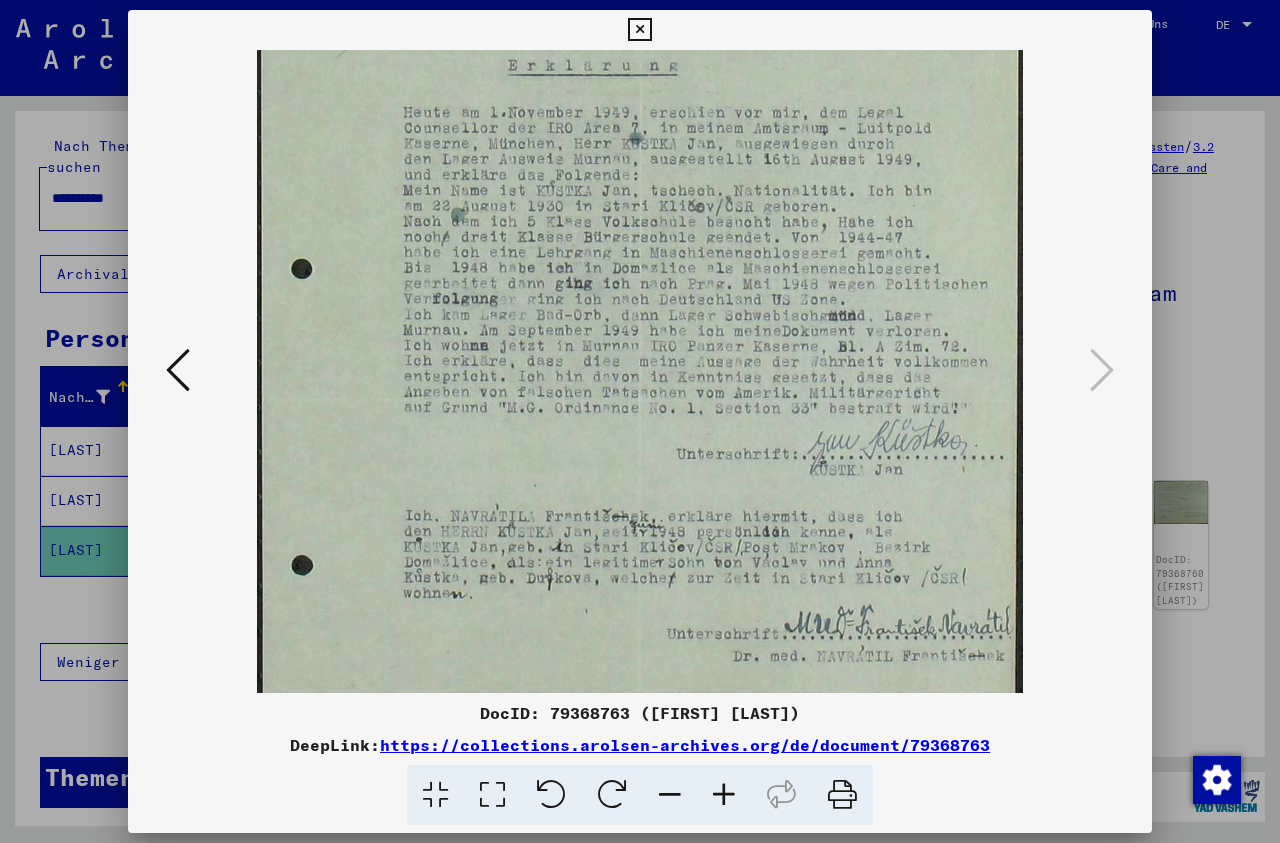drag, startPoint x: 669, startPoint y: 410, endPoint x: 642, endPoint y: 266, distance: 146.50938 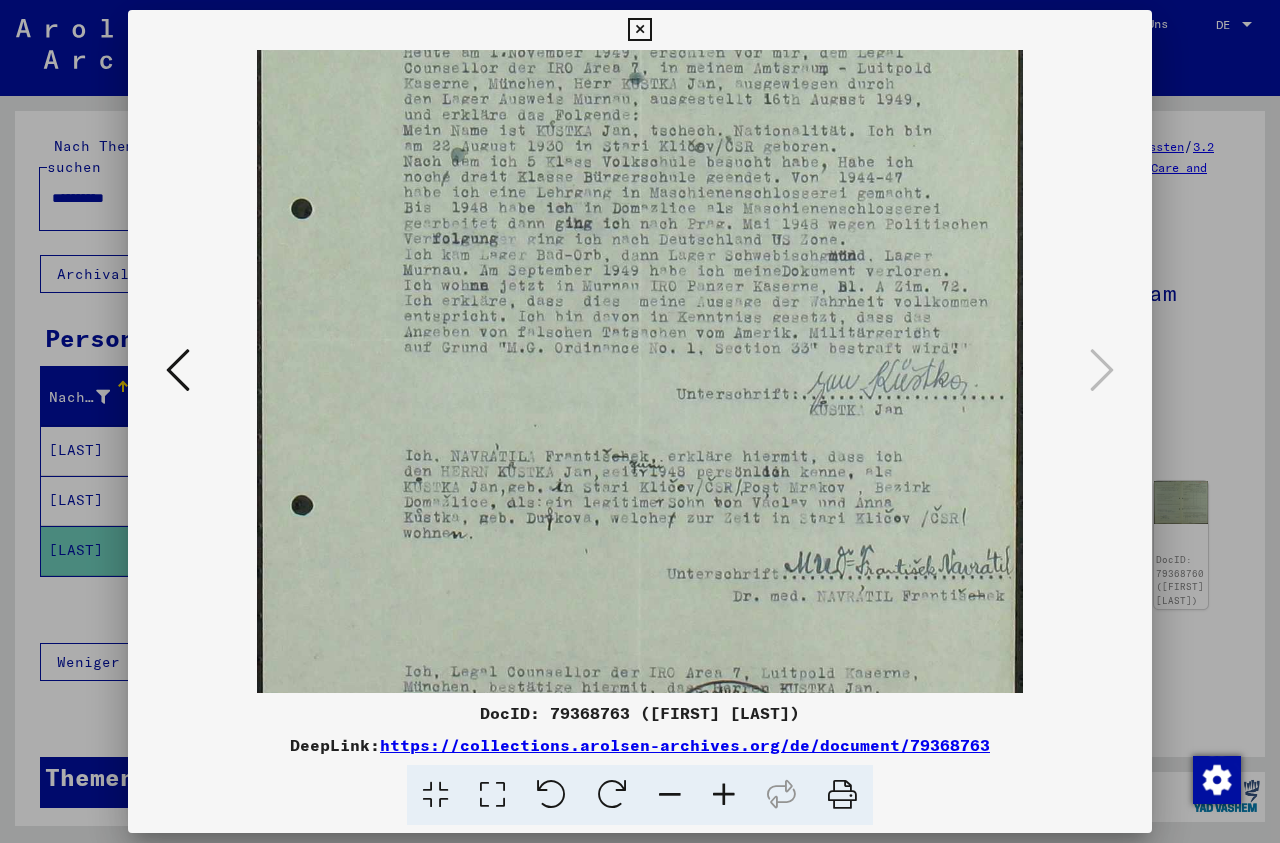 scroll, scrollTop: 209, scrollLeft: 0, axis: vertical 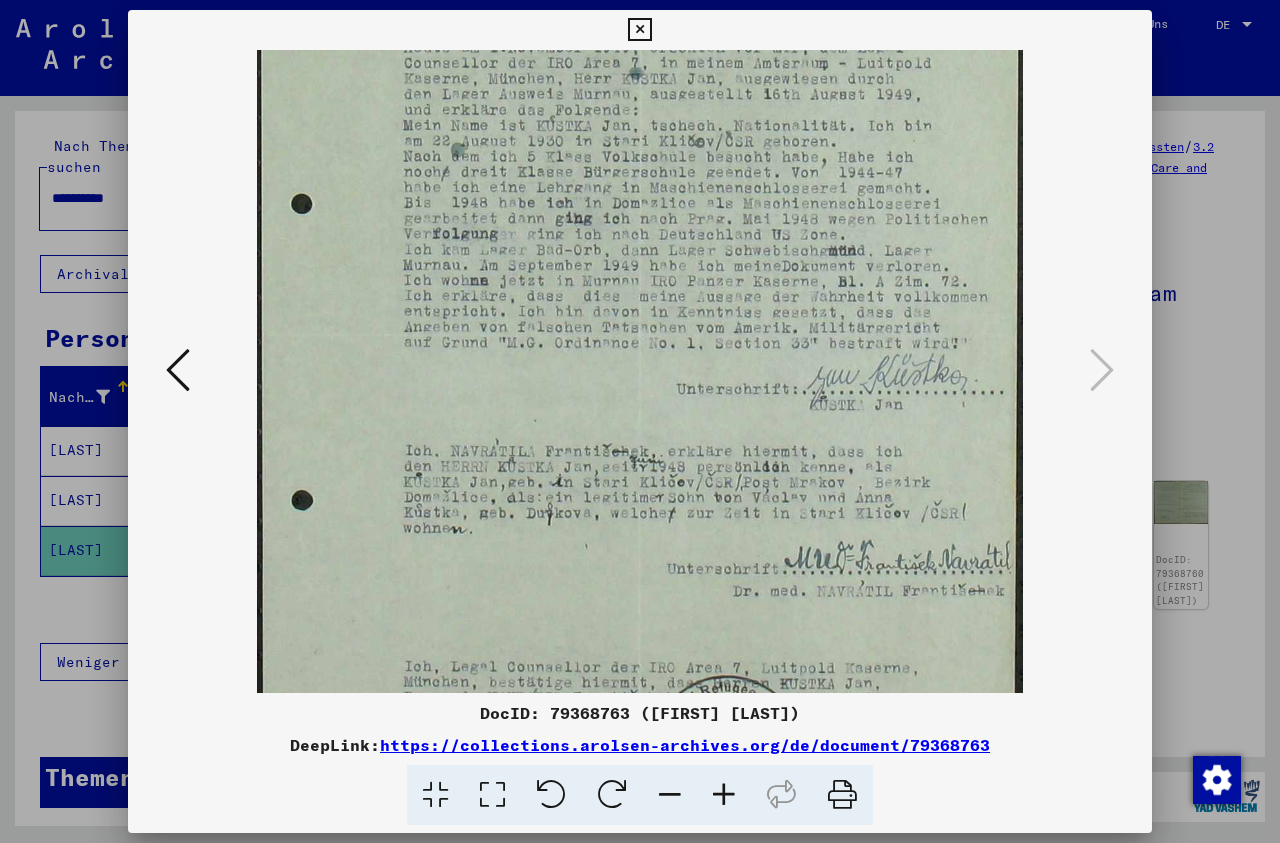 drag, startPoint x: 704, startPoint y: 435, endPoint x: 689, endPoint y: 370, distance: 66.70832 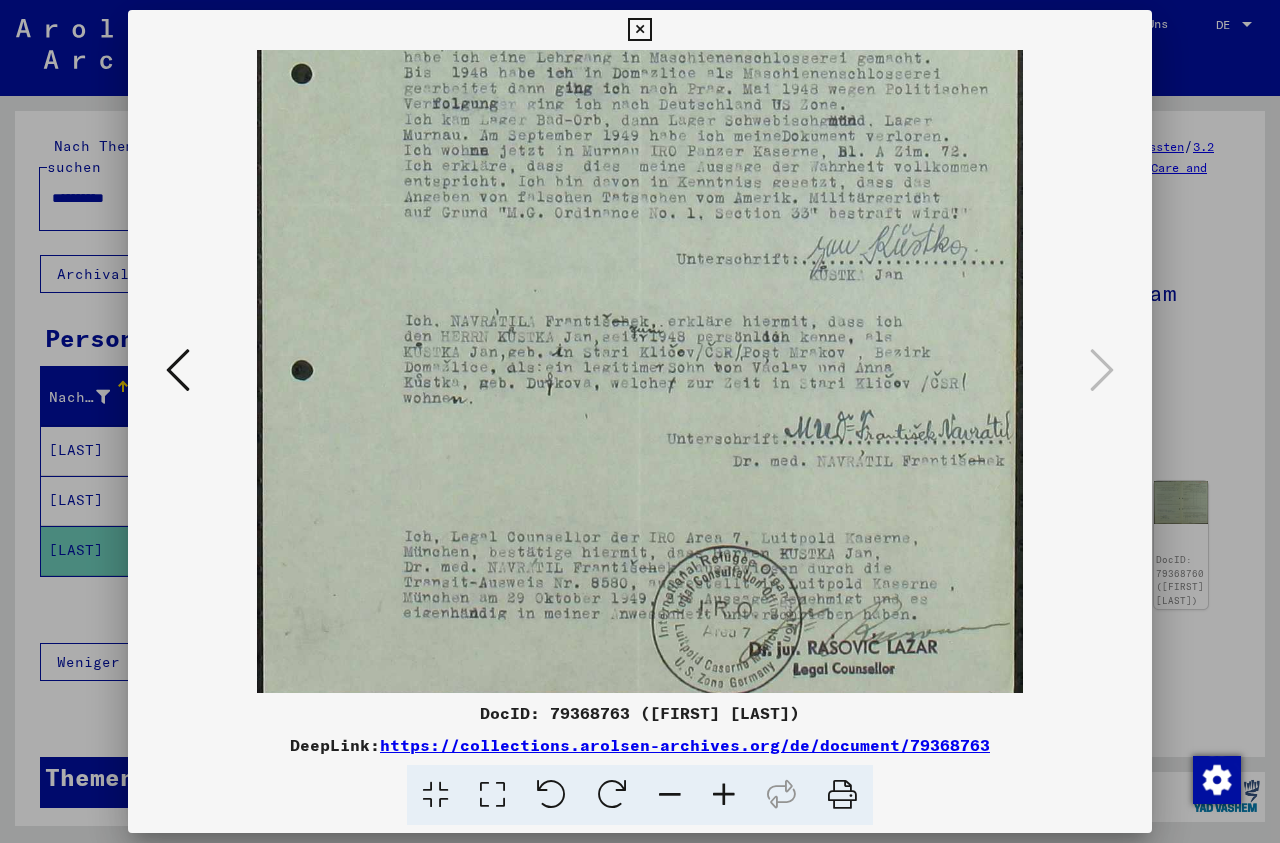 scroll, scrollTop: 350, scrollLeft: 0, axis: vertical 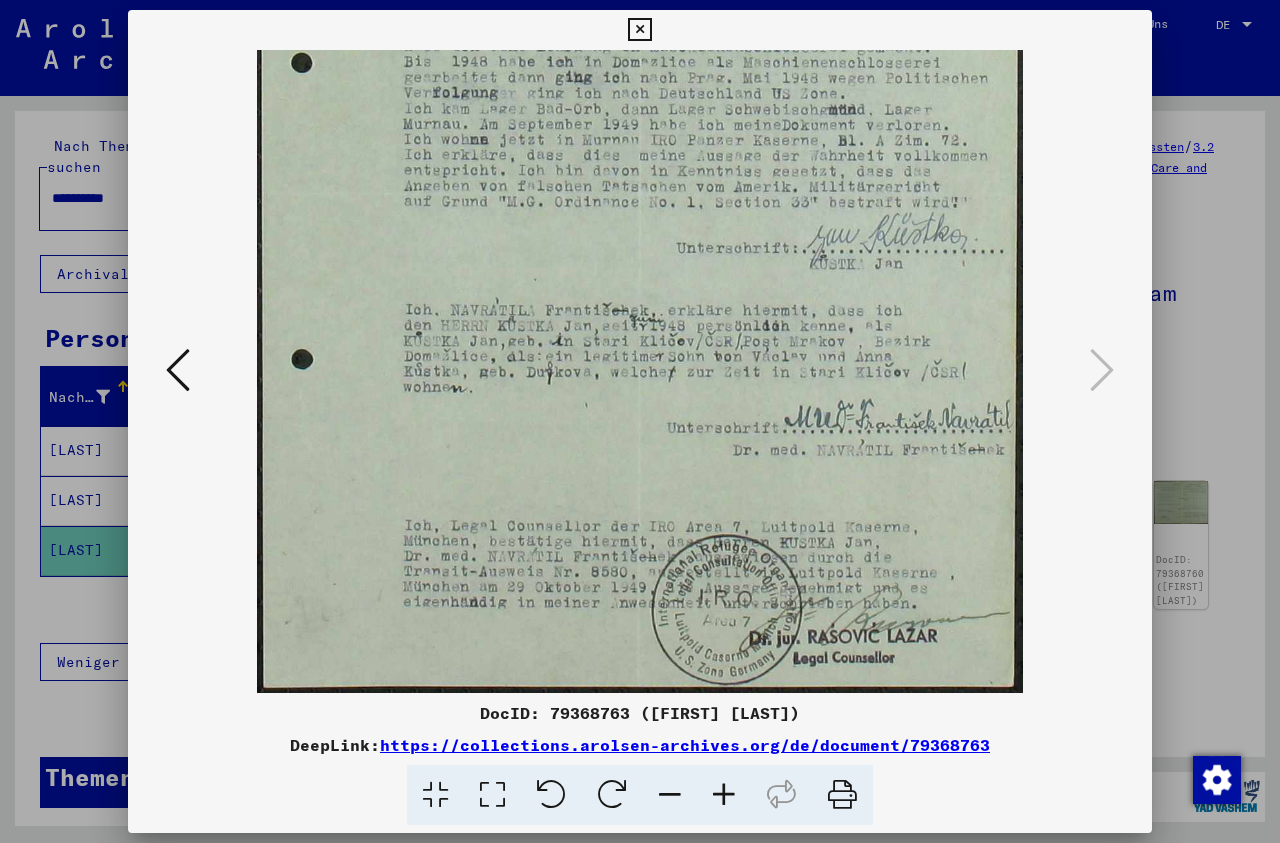 drag, startPoint x: 885, startPoint y: 458, endPoint x: 835, endPoint y: 288, distance: 177.20045 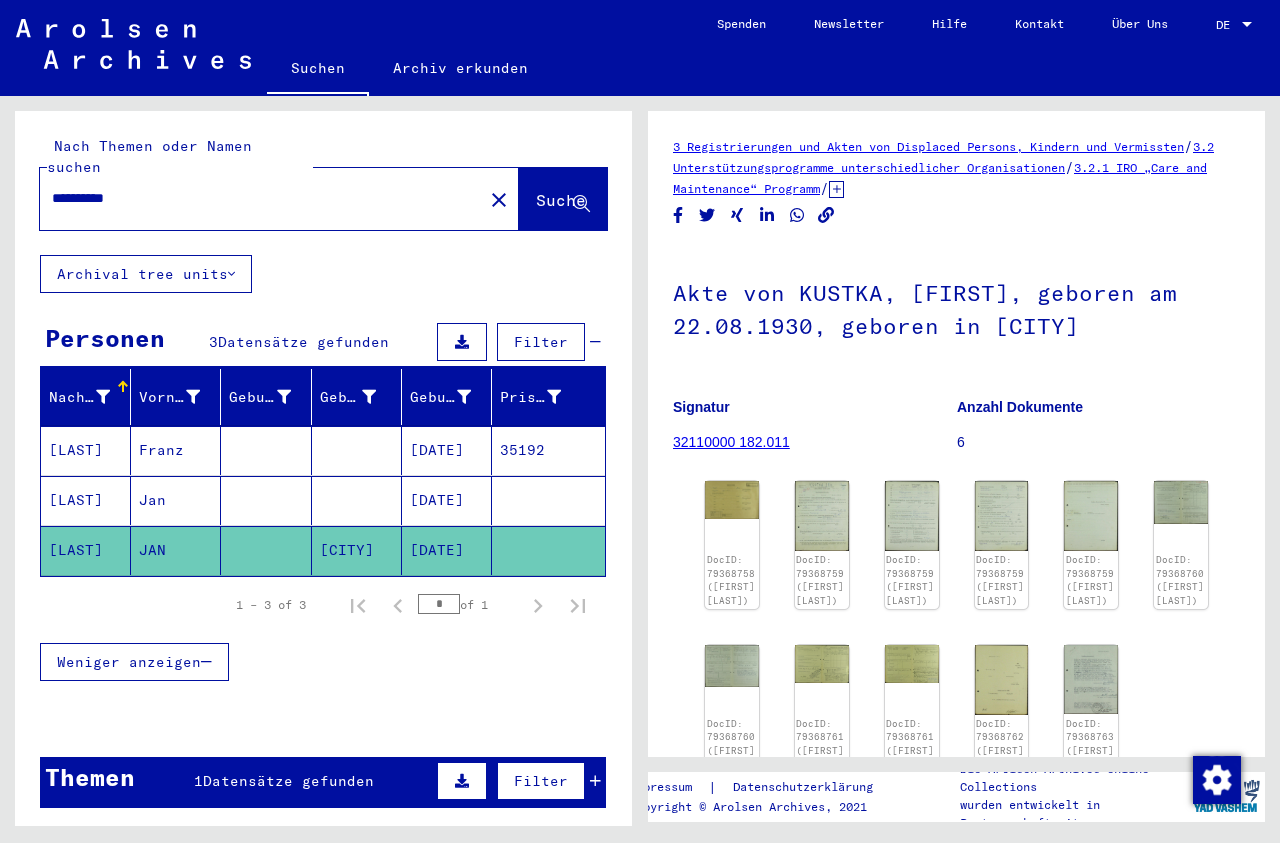 click on "[DATE]" at bounding box center [447, 550] 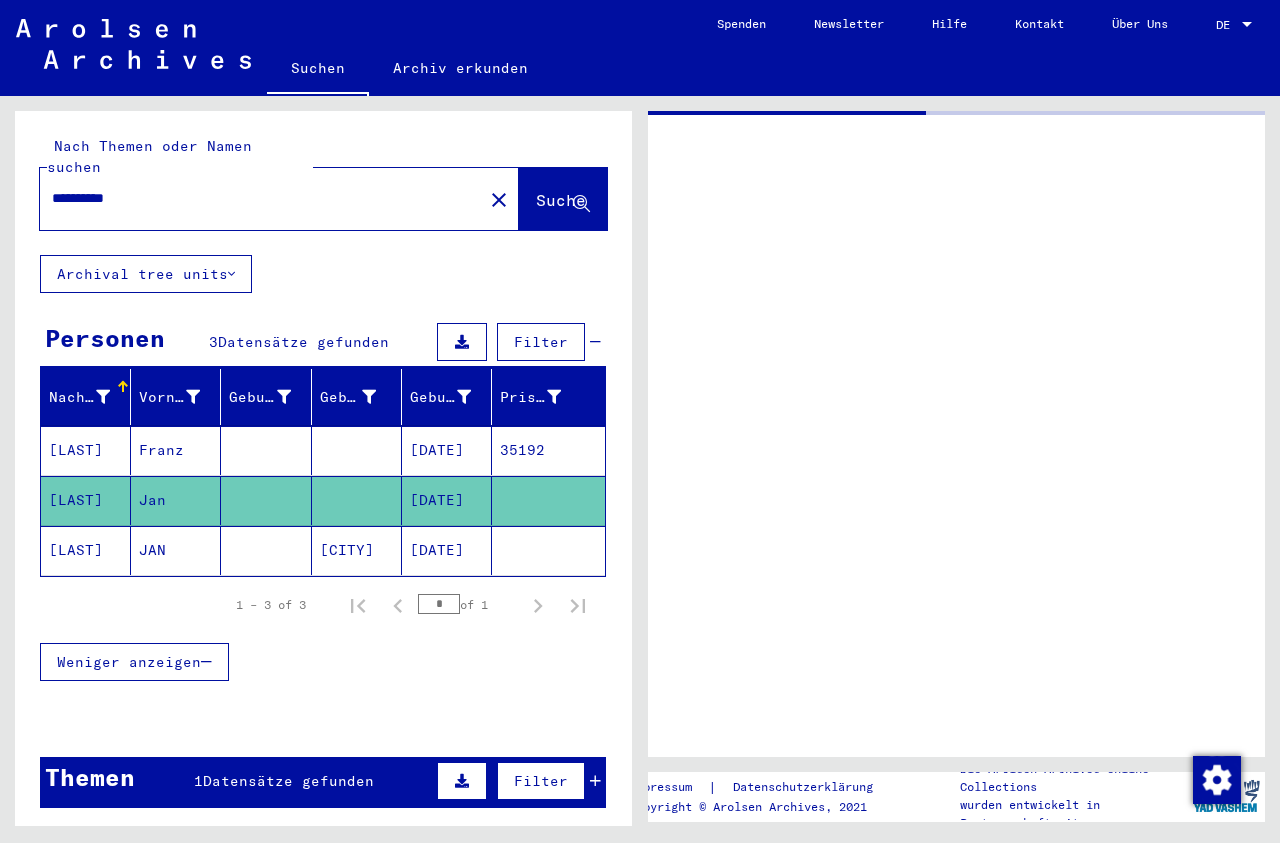 click on "[DATE]" 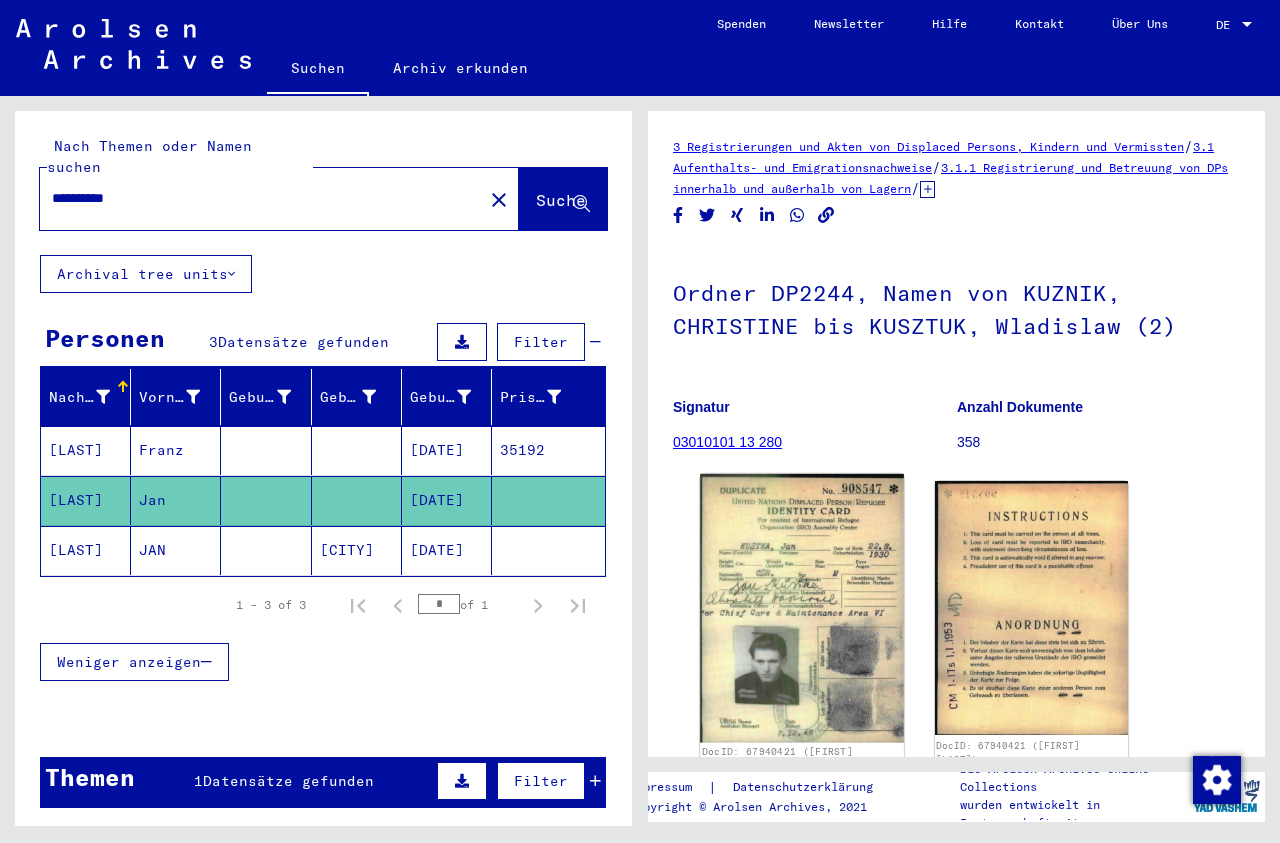 click 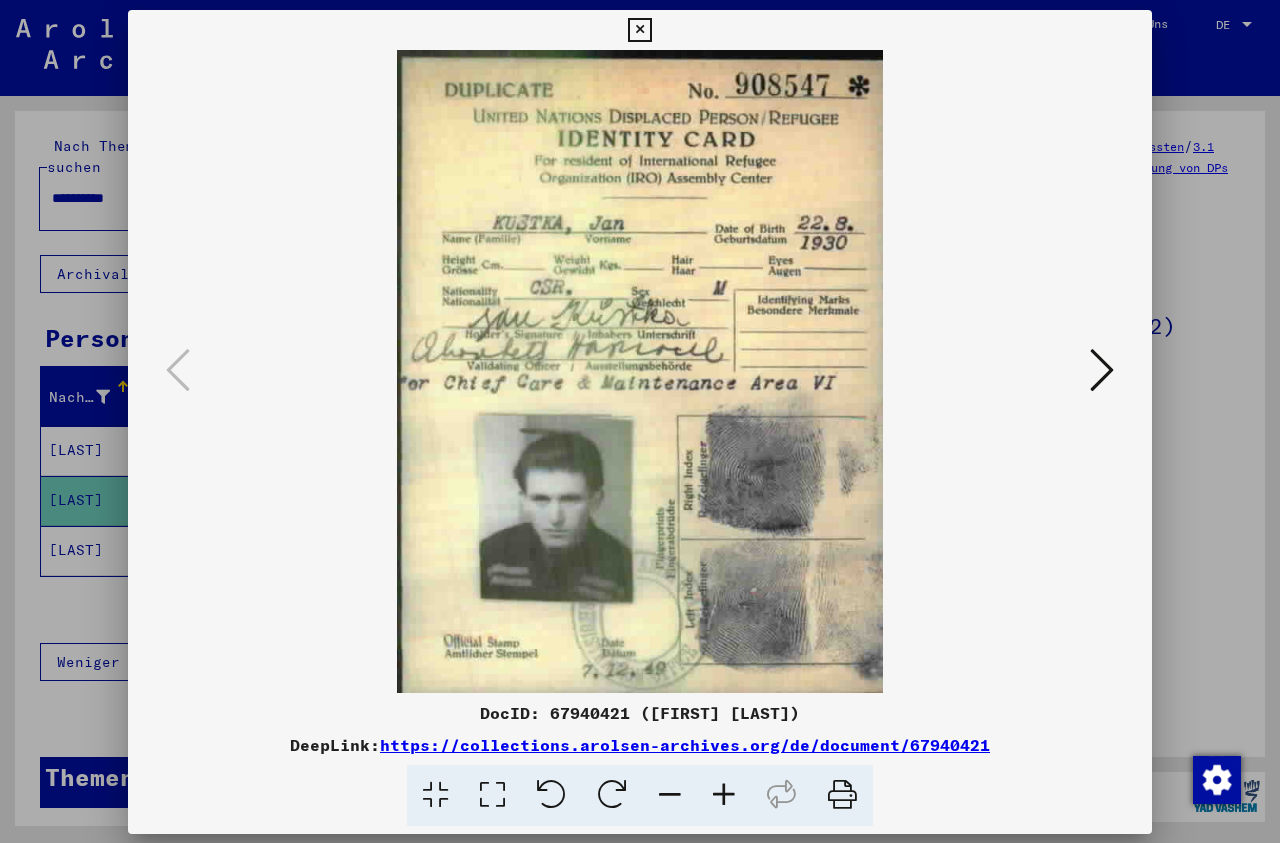 click at bounding box center [640, 371] 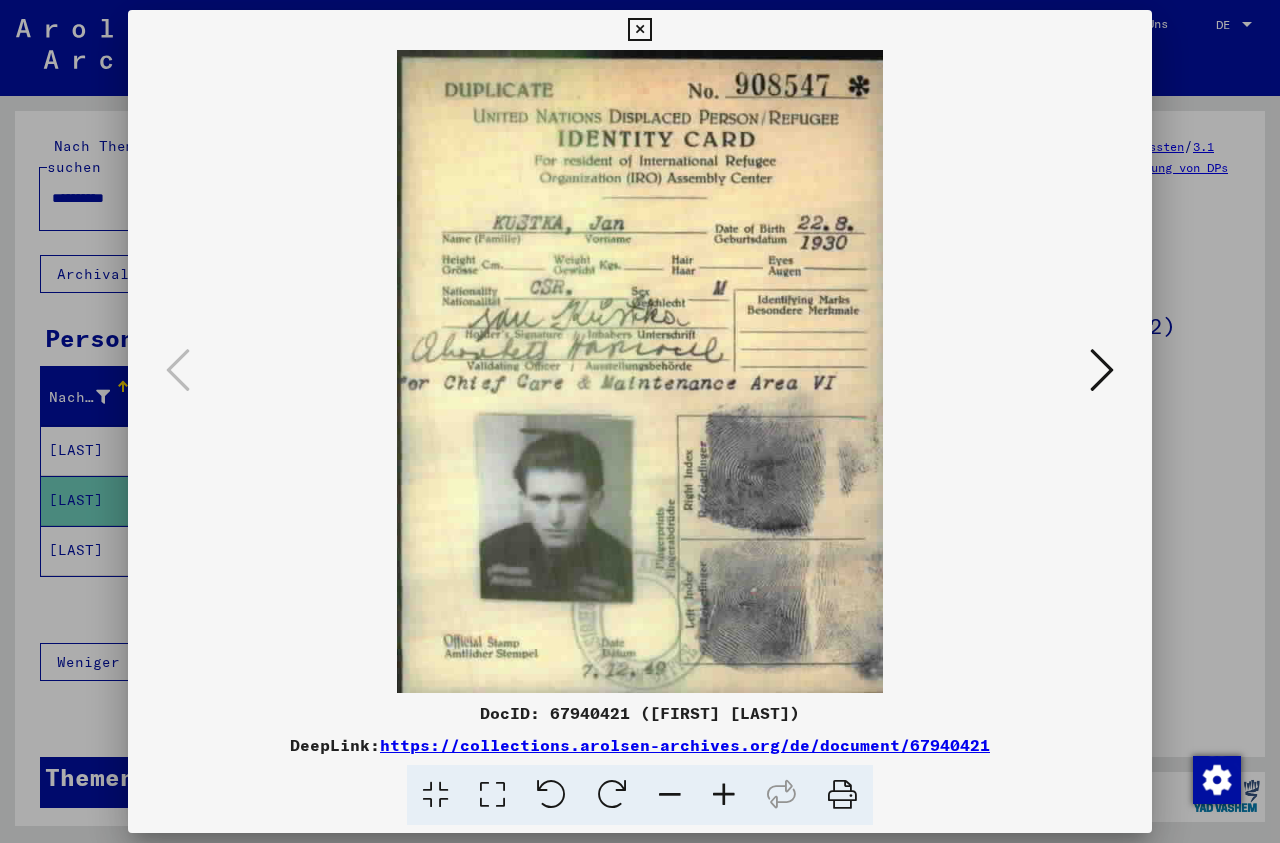 click at bounding box center (639, 30) 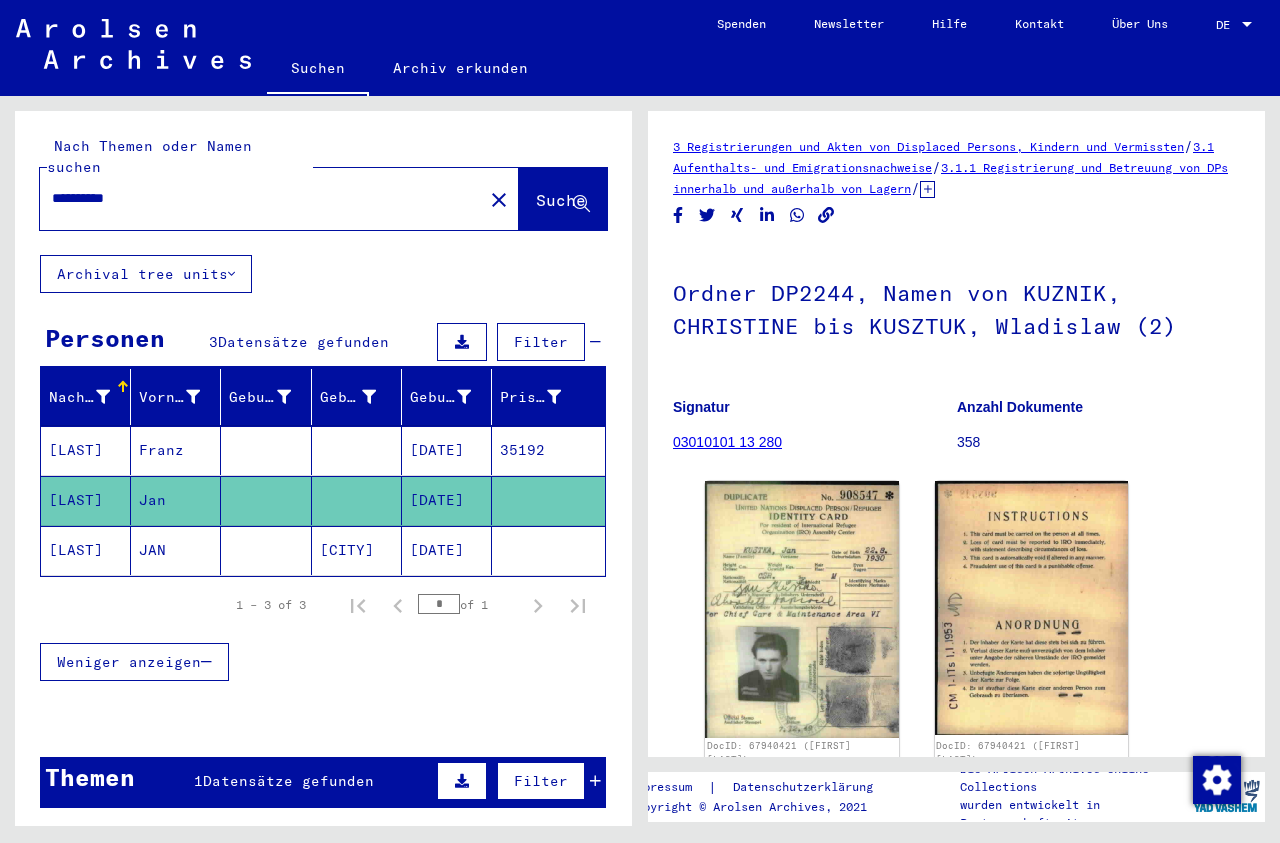 click on "**********" at bounding box center (261, 198) 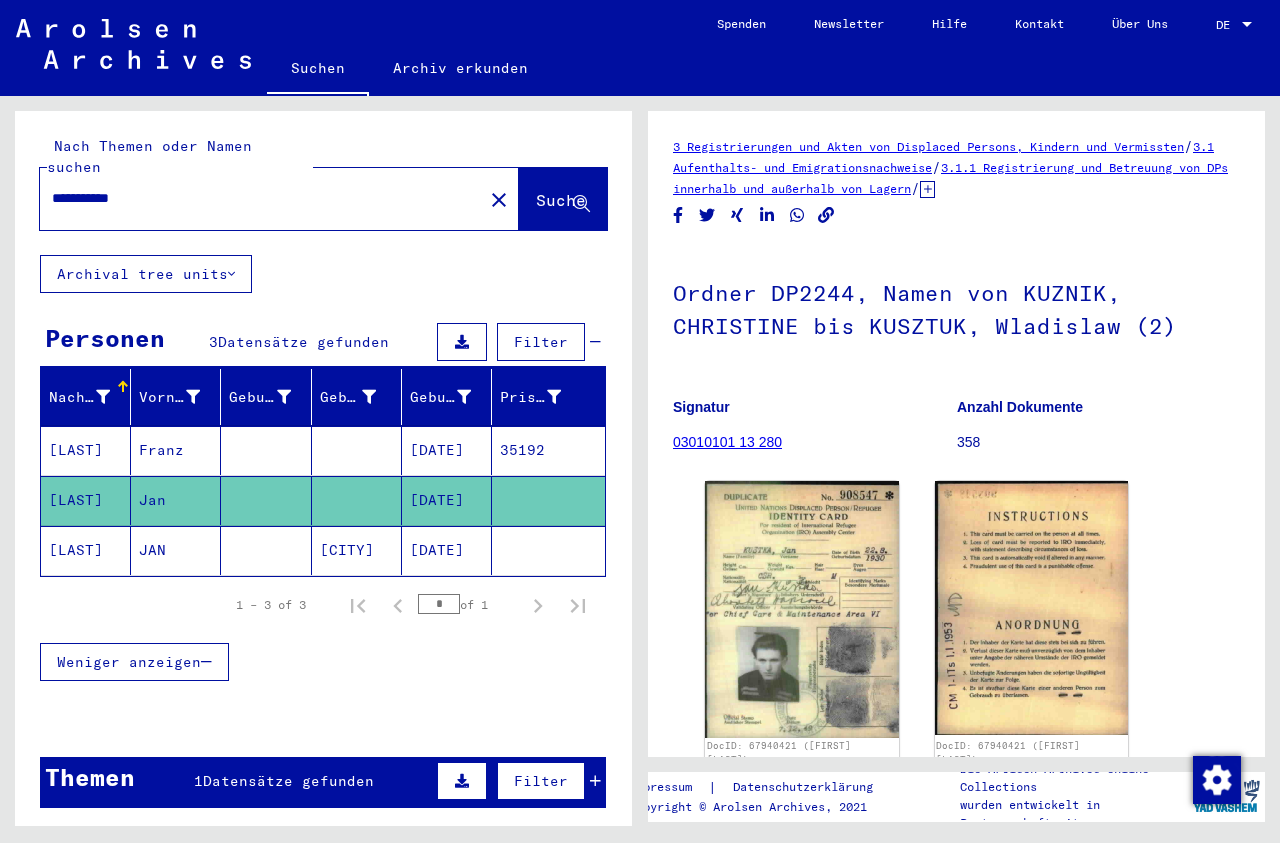 type on "**********" 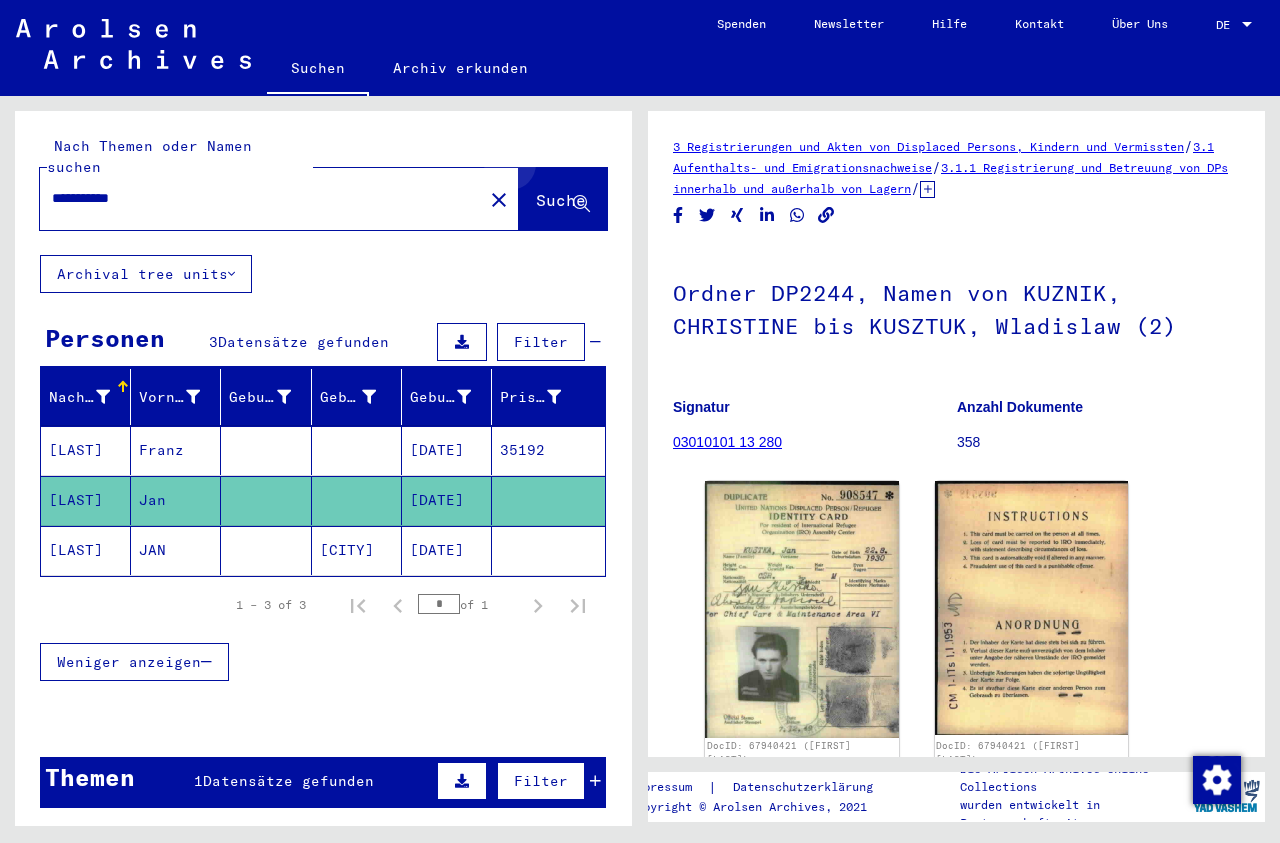 click on "Suche" 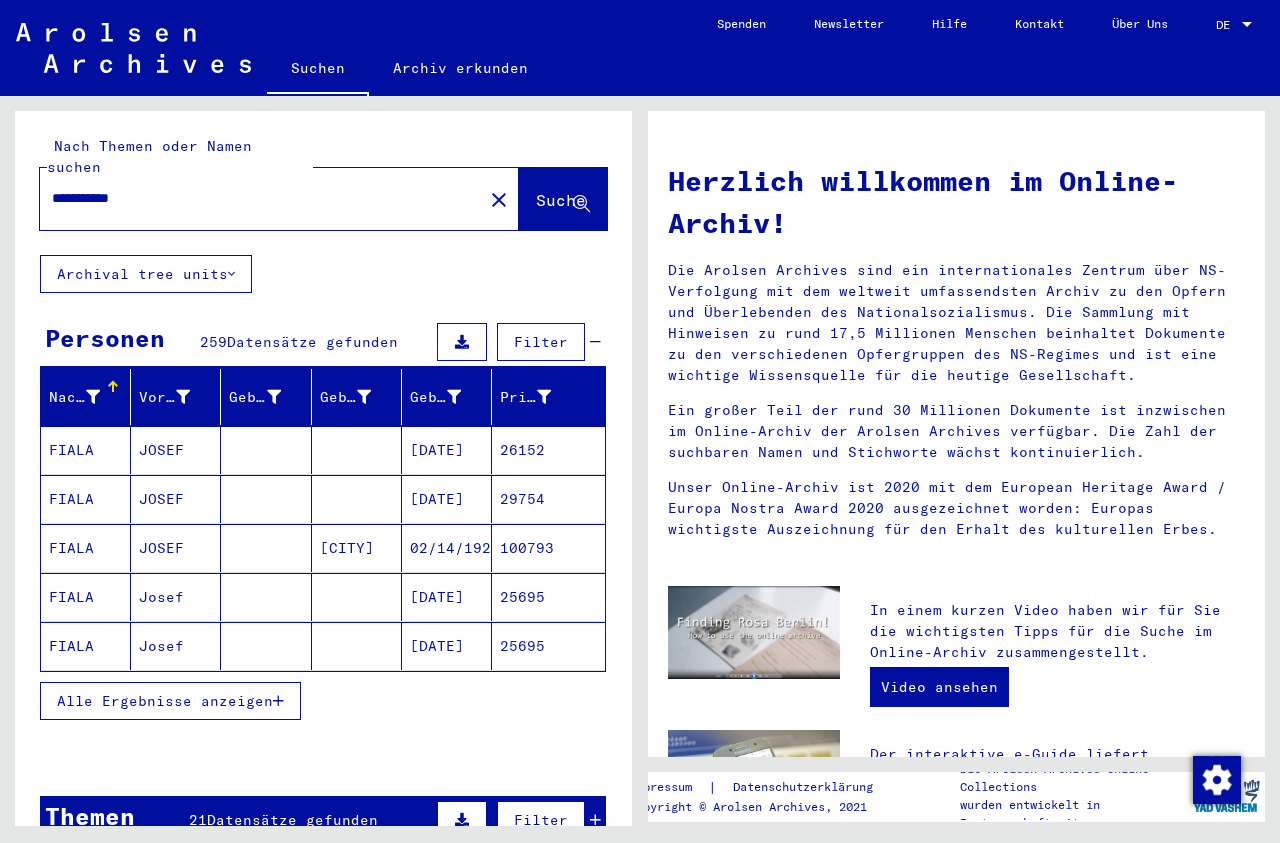 click on "Alle Ergebnisse anzeigen" at bounding box center (170, 701) 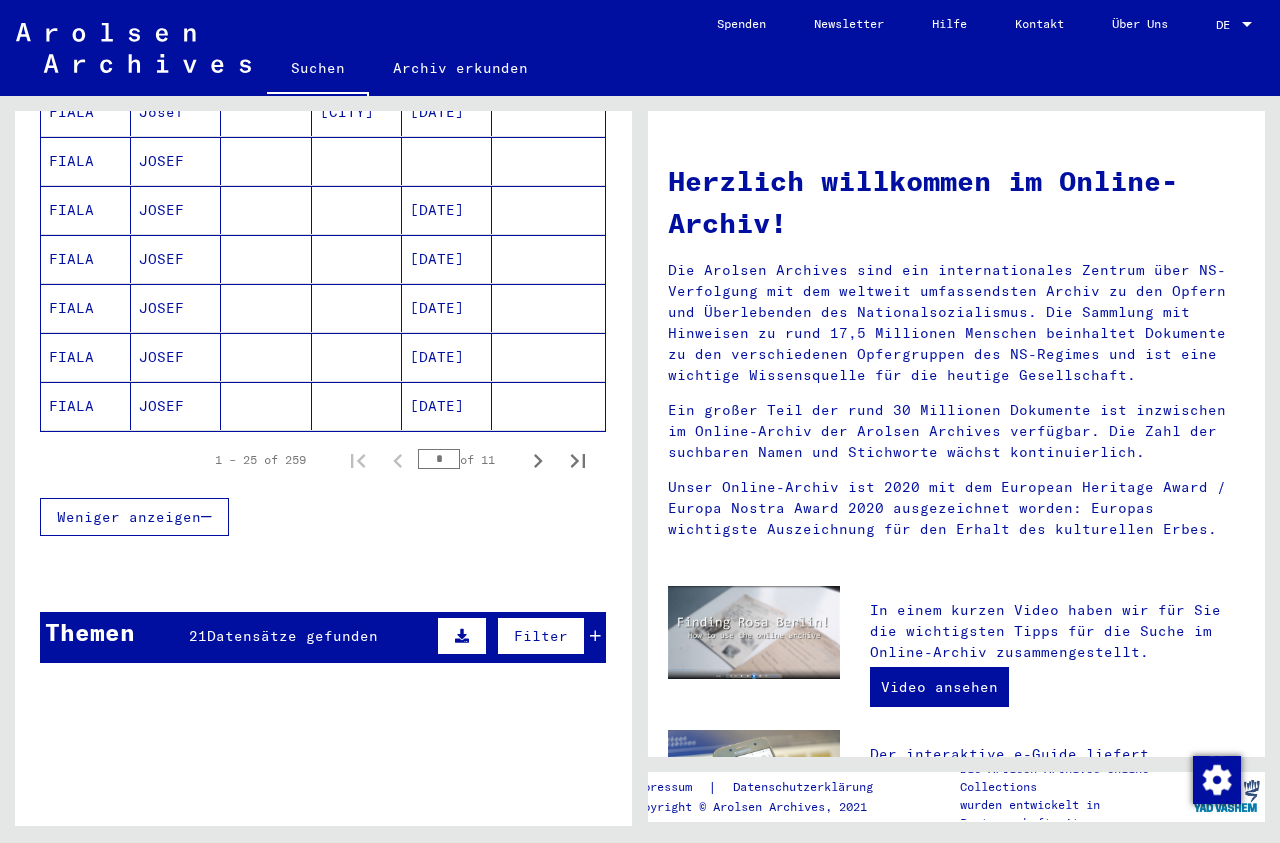 scroll, scrollTop: 1307, scrollLeft: 0, axis: vertical 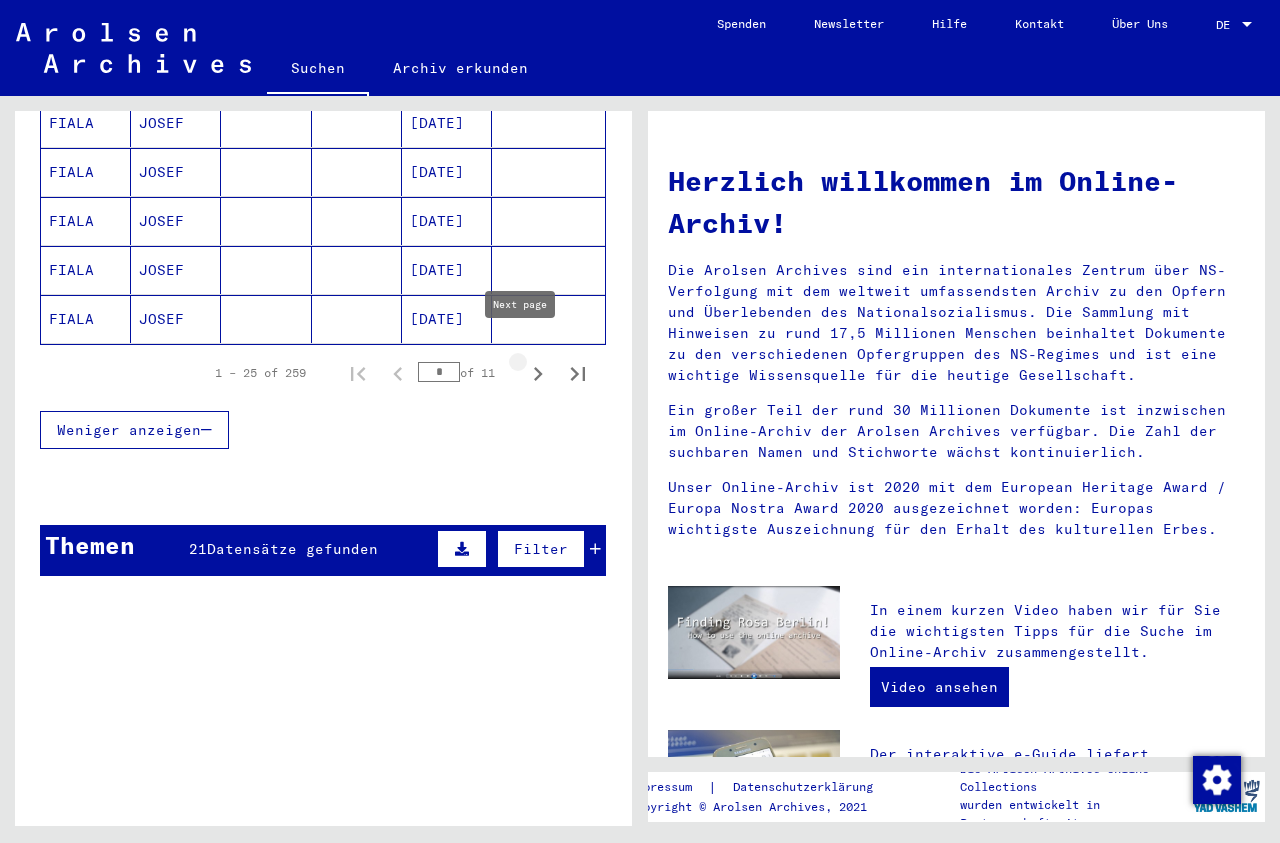 click 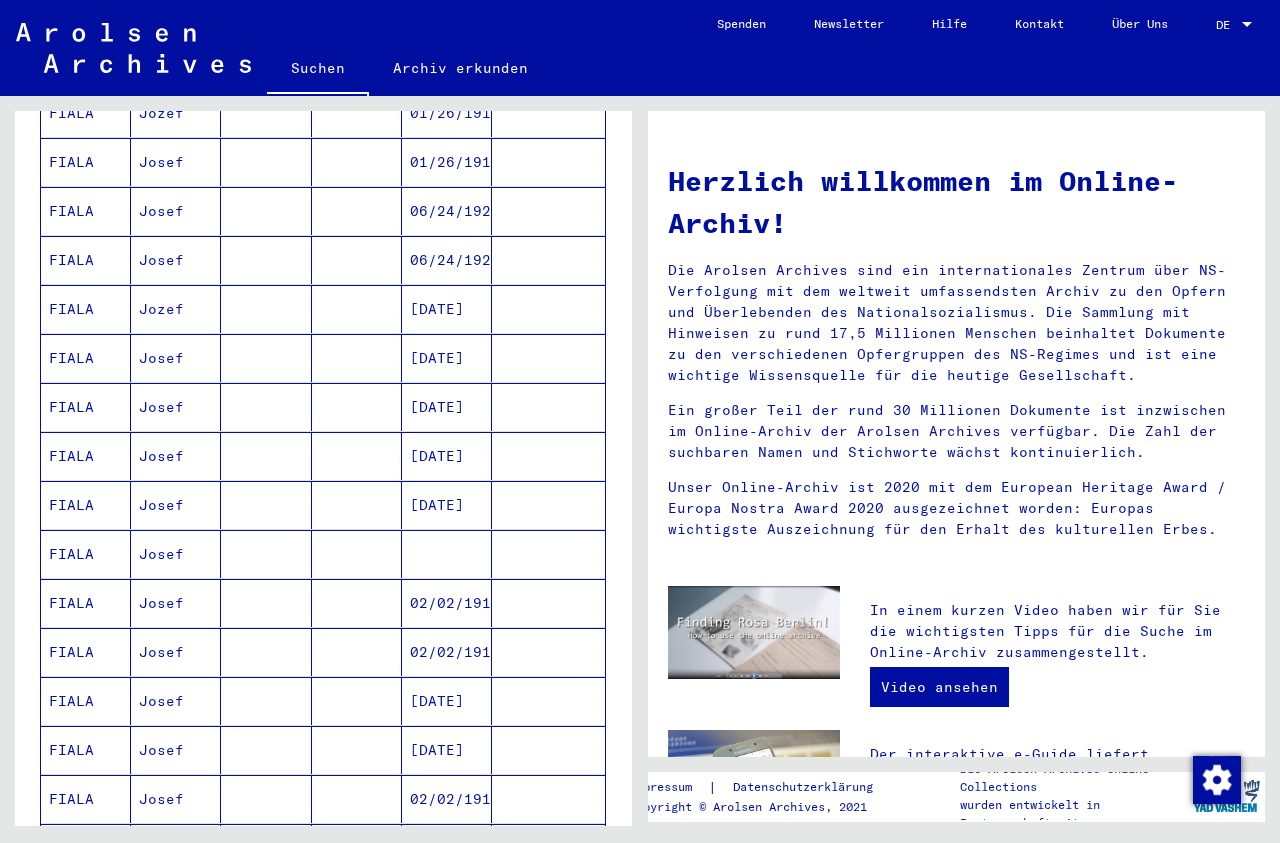 scroll, scrollTop: 638, scrollLeft: 0, axis: vertical 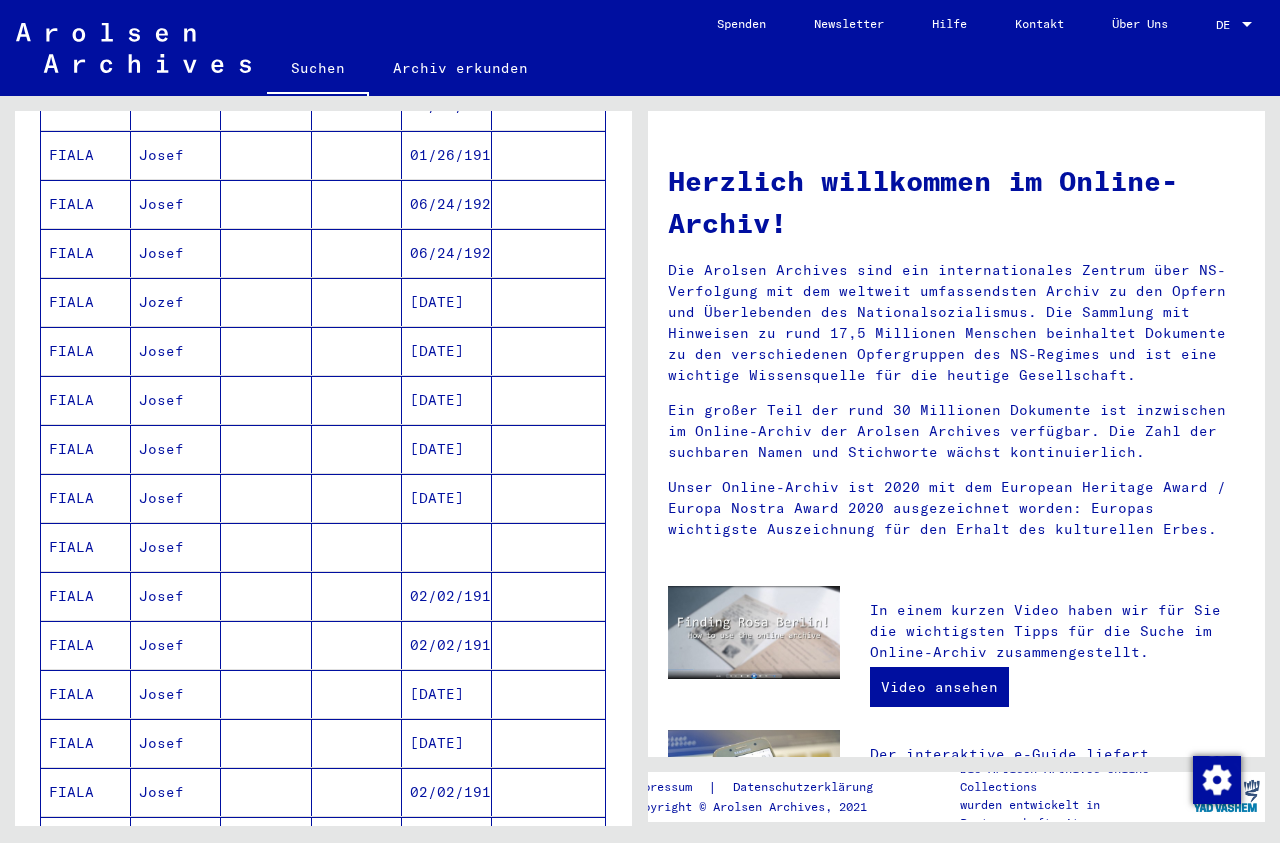 click on "[DATE]" at bounding box center [447, 449] 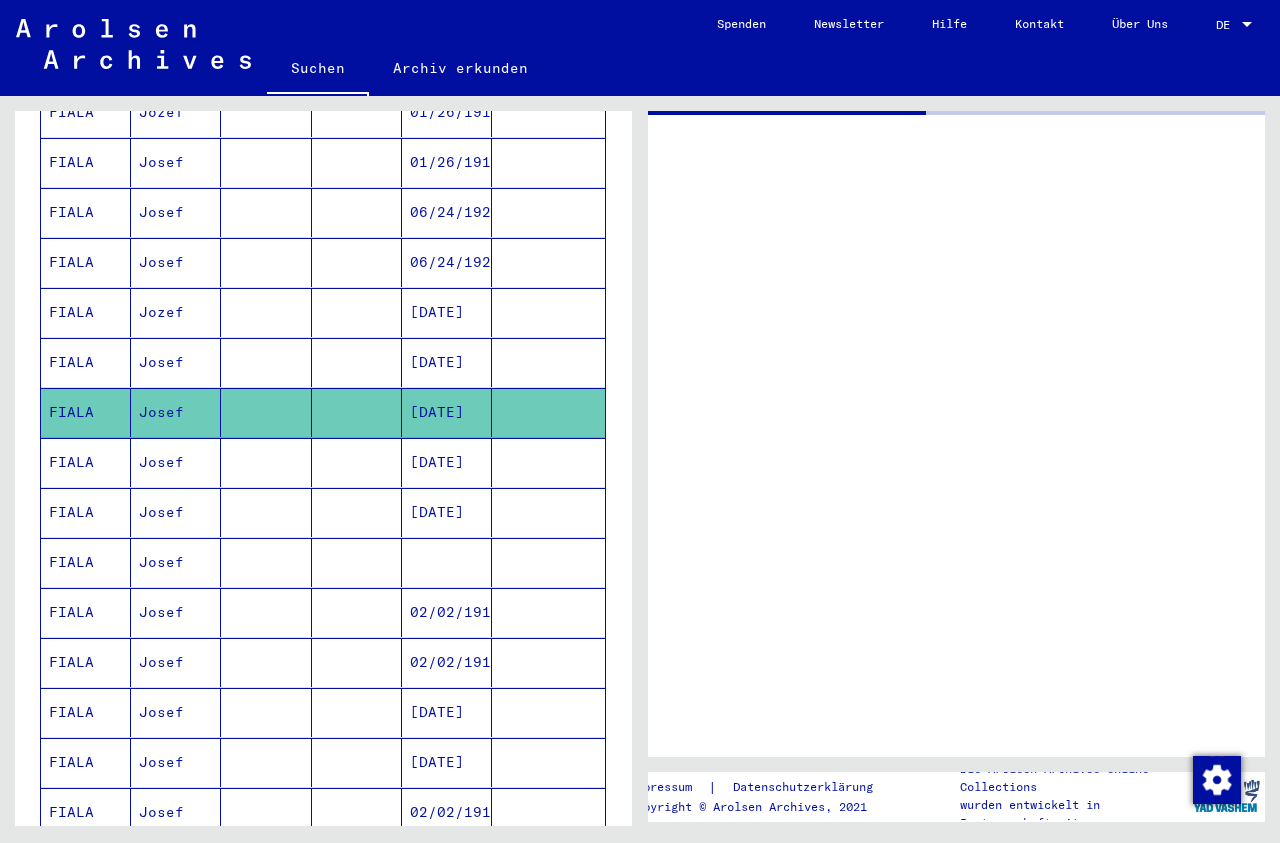 scroll, scrollTop: 646, scrollLeft: 0, axis: vertical 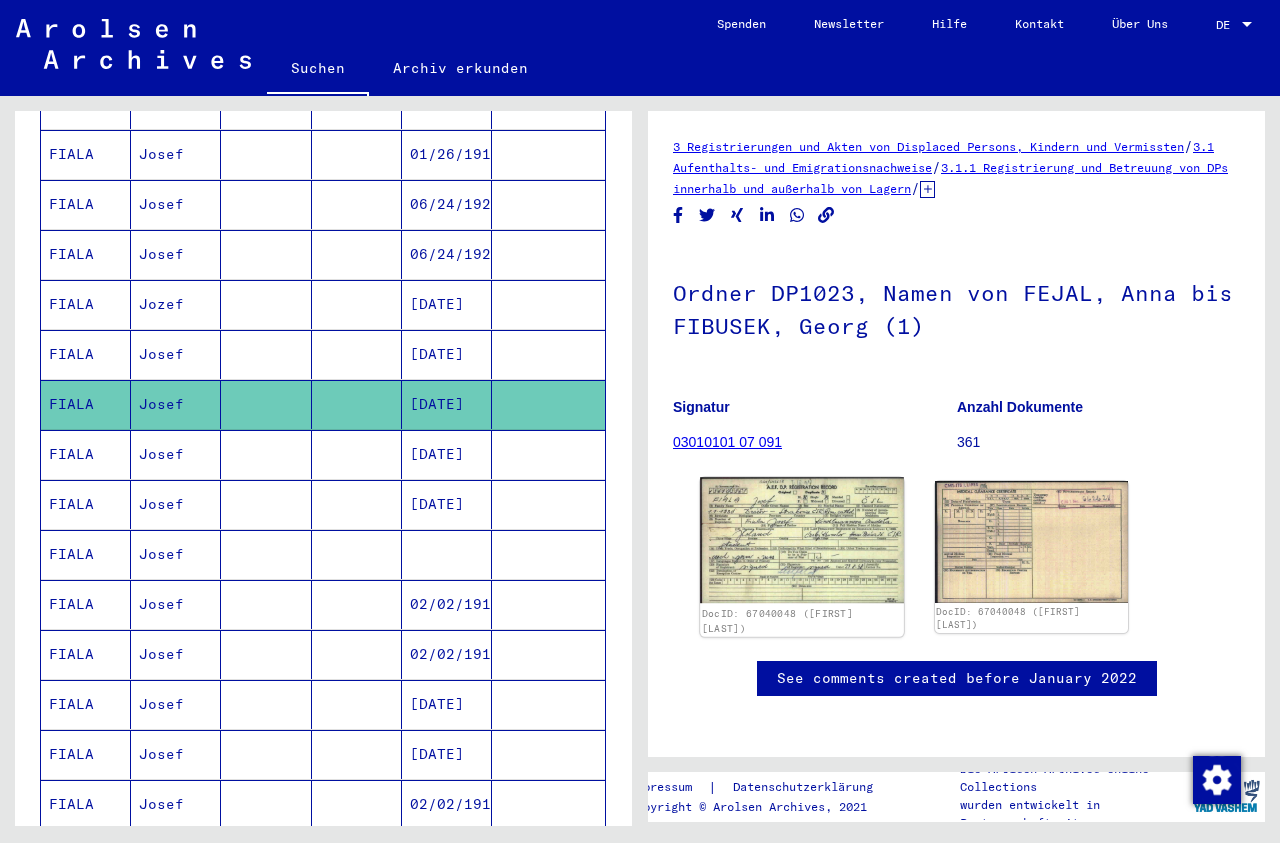 click 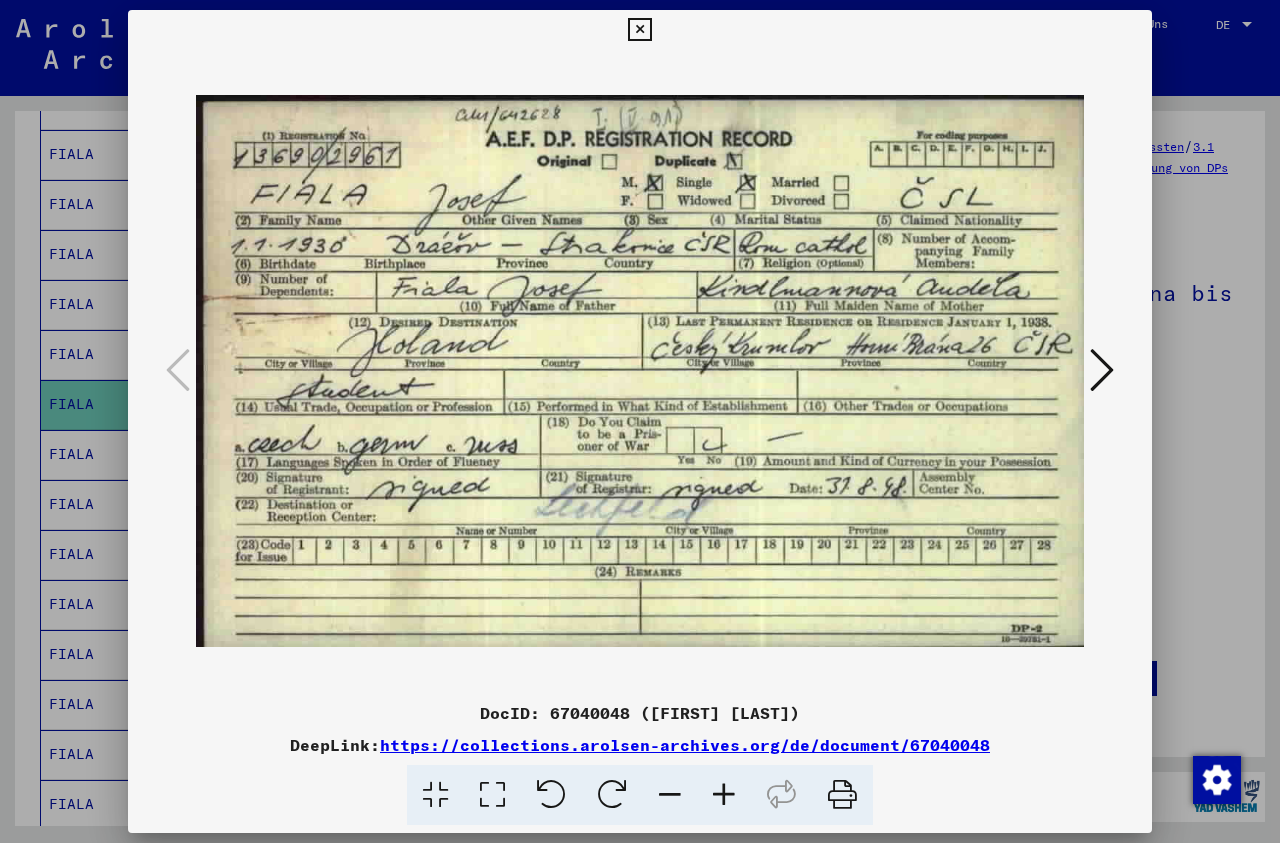click at bounding box center [639, 30] 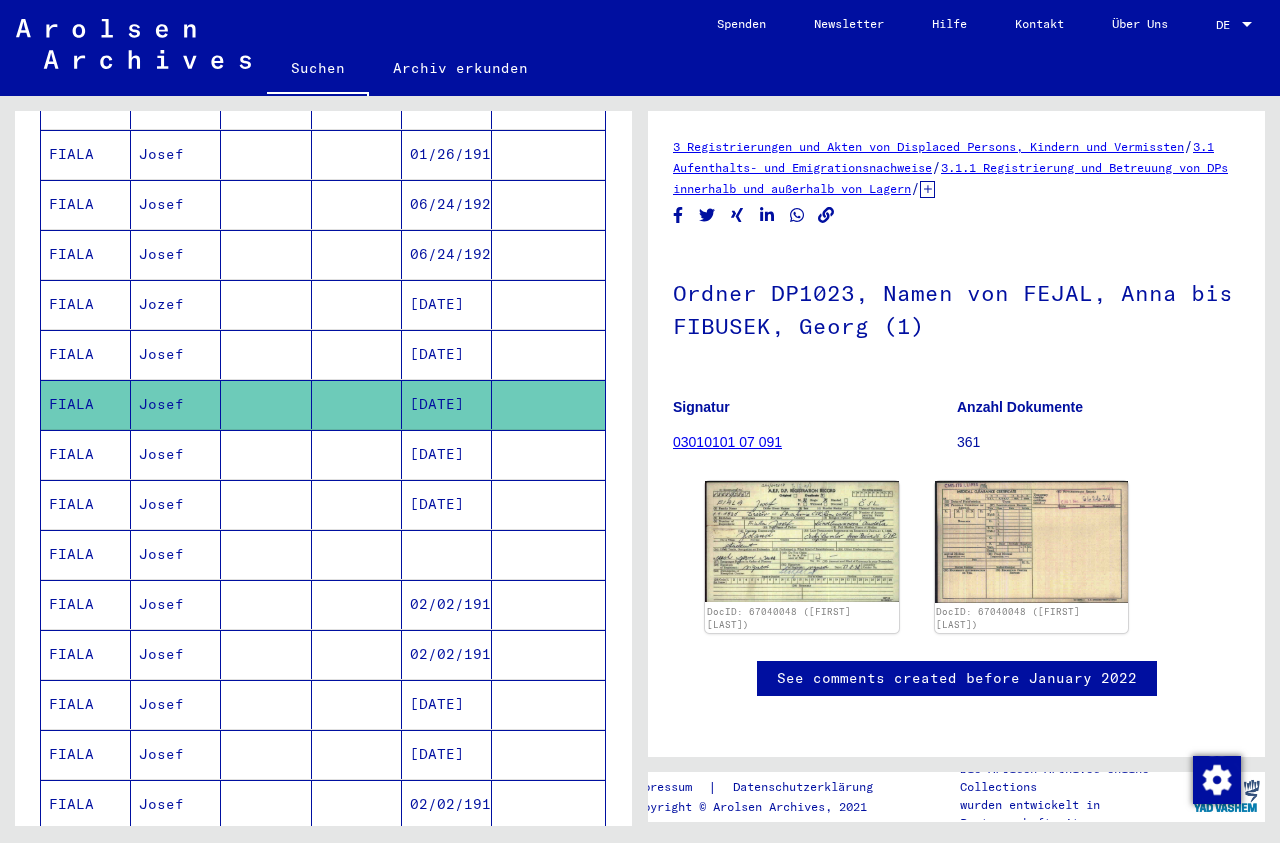 scroll, scrollTop: 0, scrollLeft: 0, axis: both 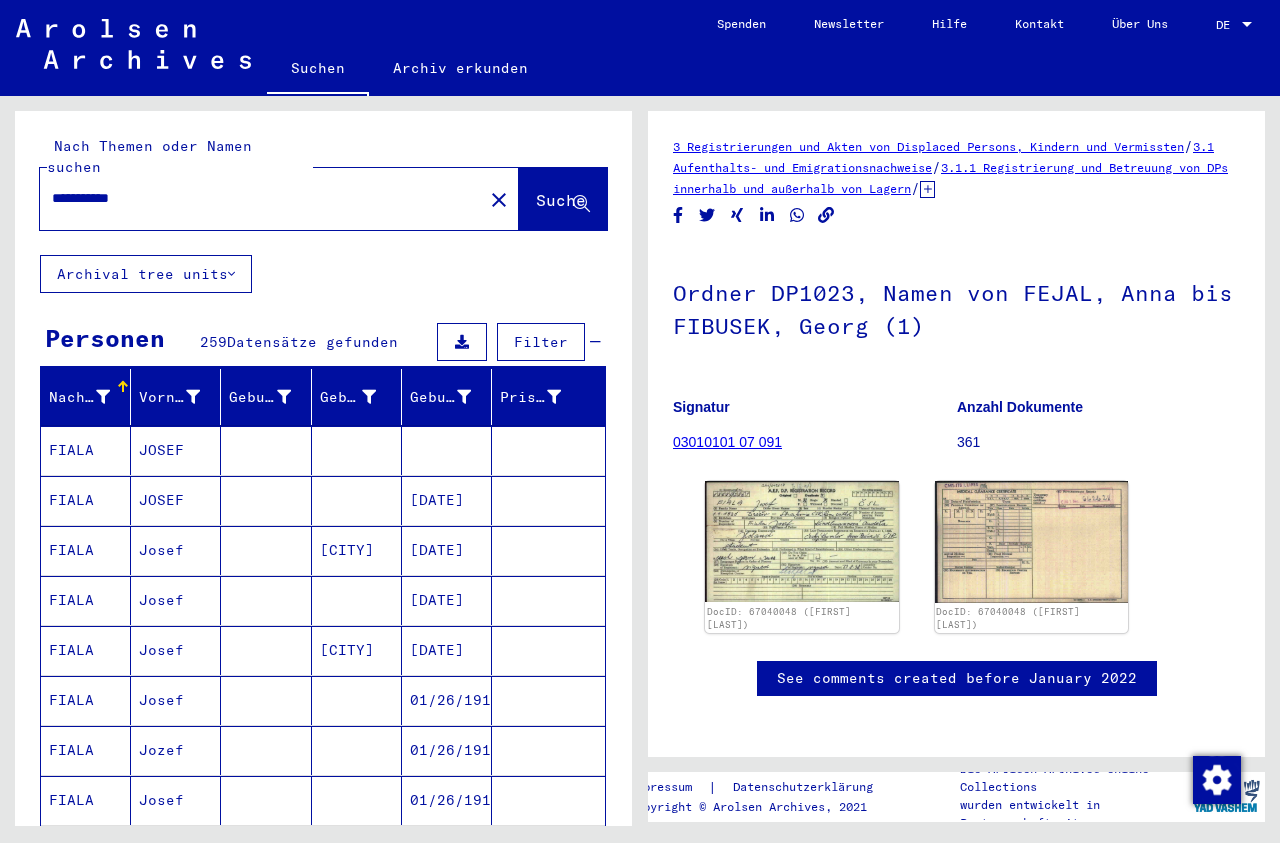 click on "**********" at bounding box center [261, 198] 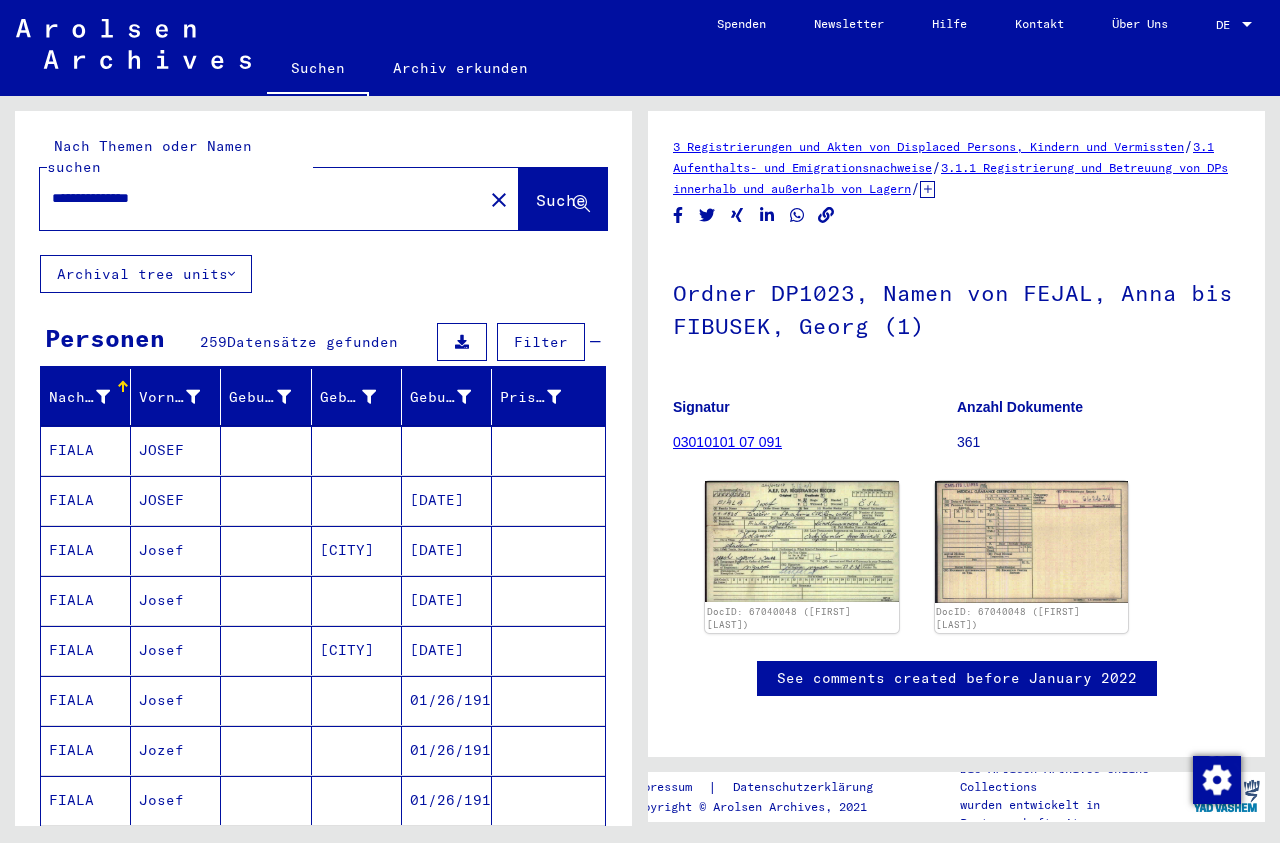 type on "**********" 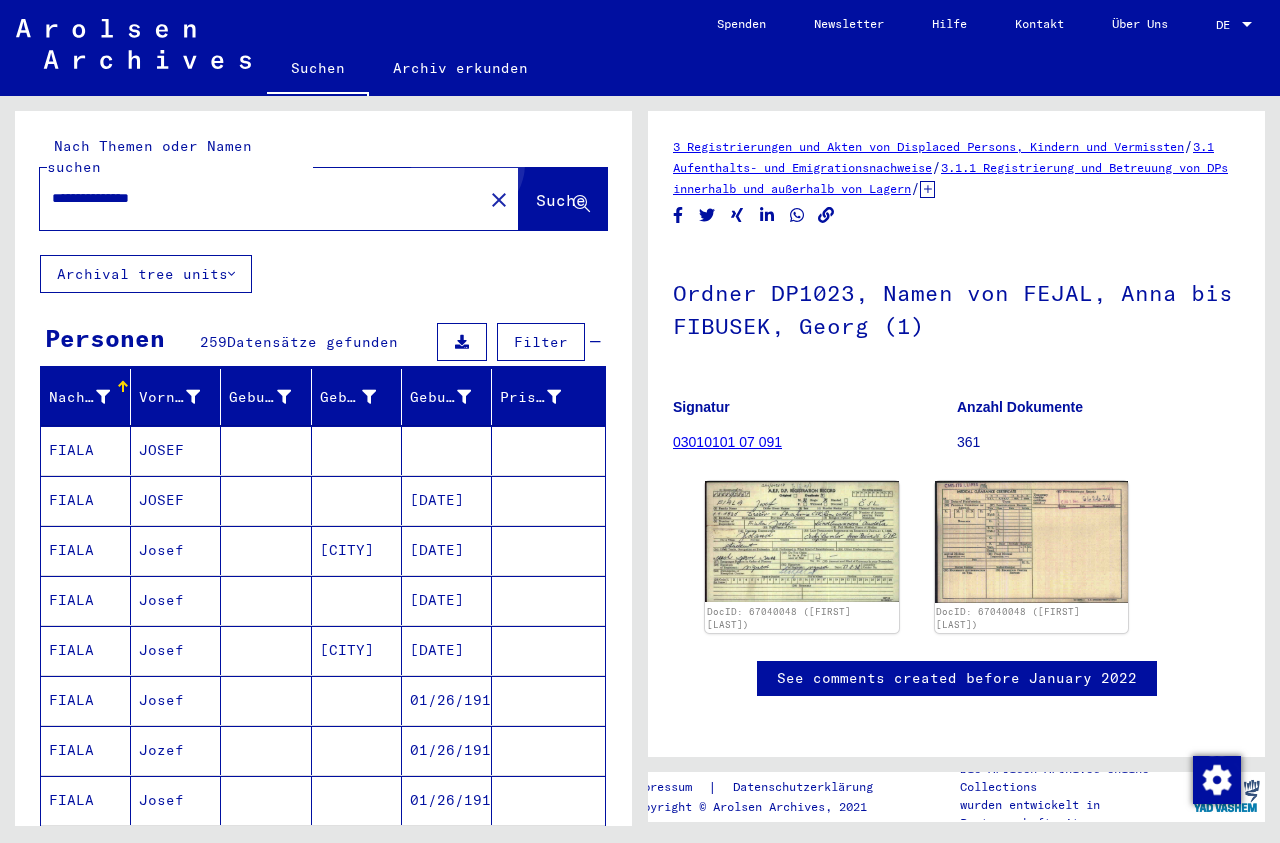 click on "Suche" 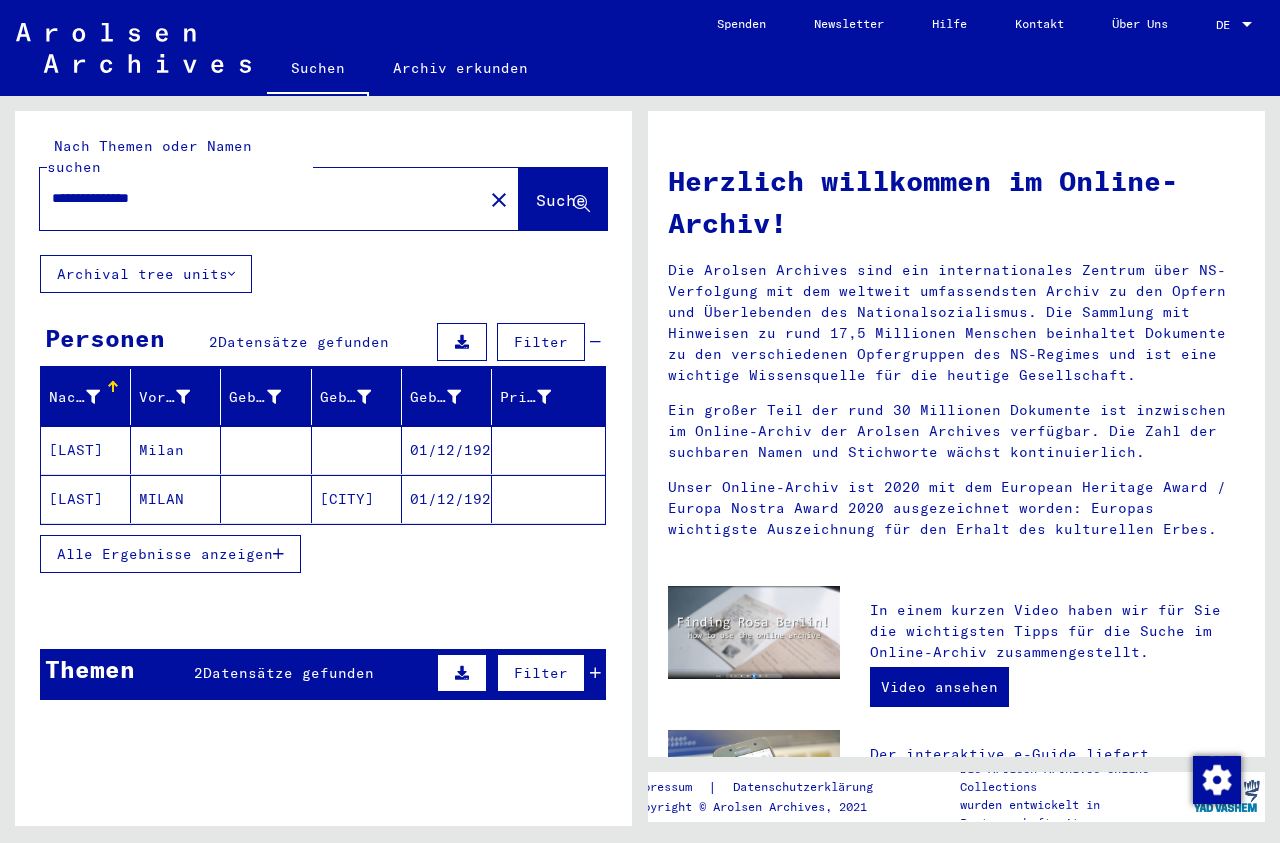 click on "01/12/1929" at bounding box center [447, 499] 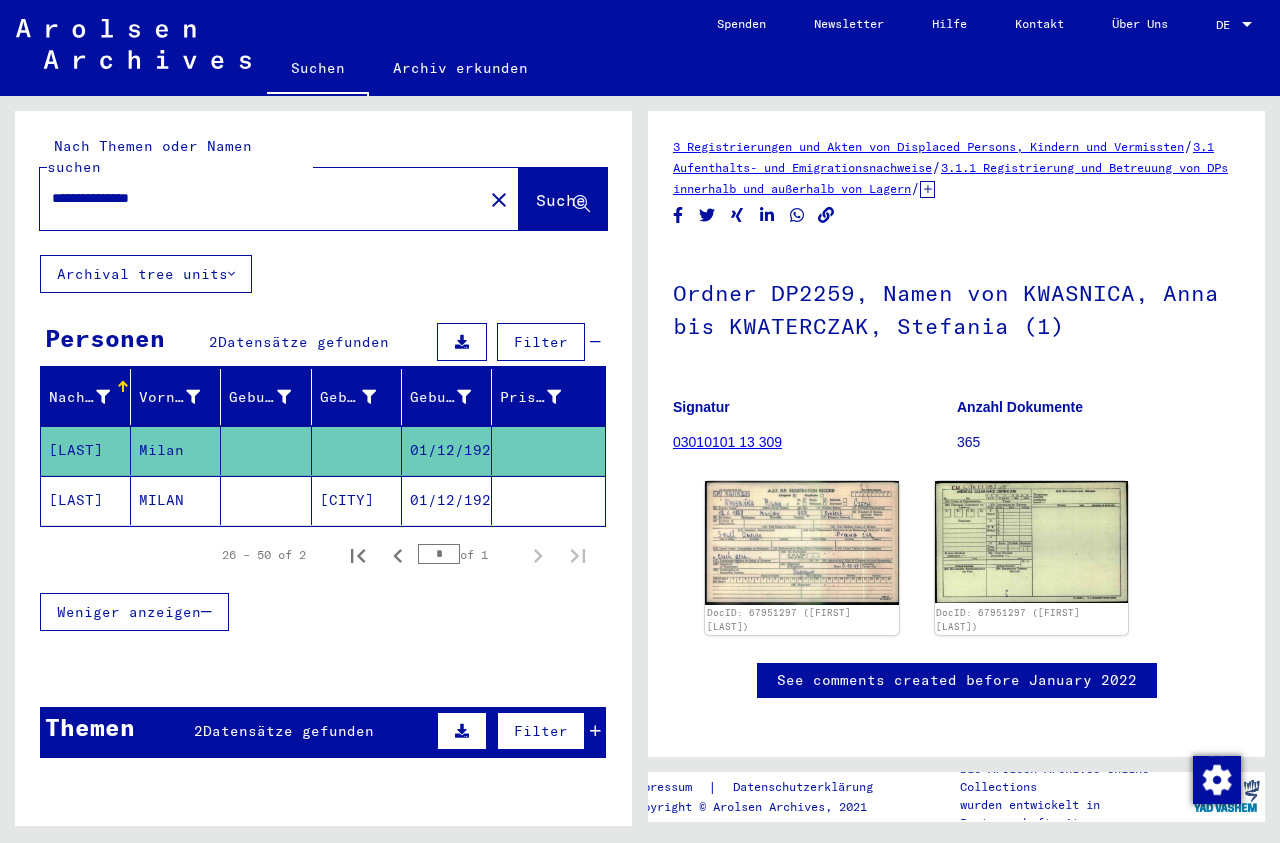 click on "01/12/1929" 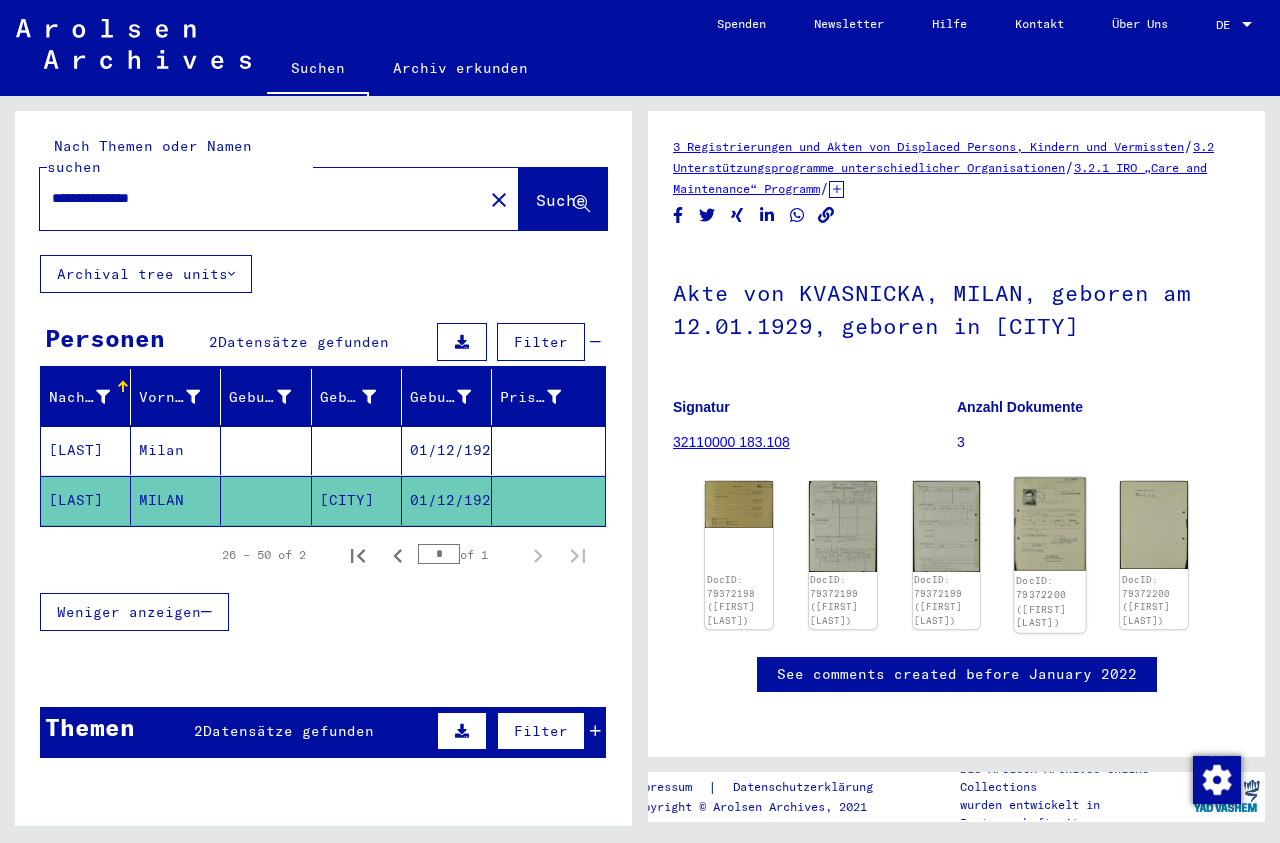 click 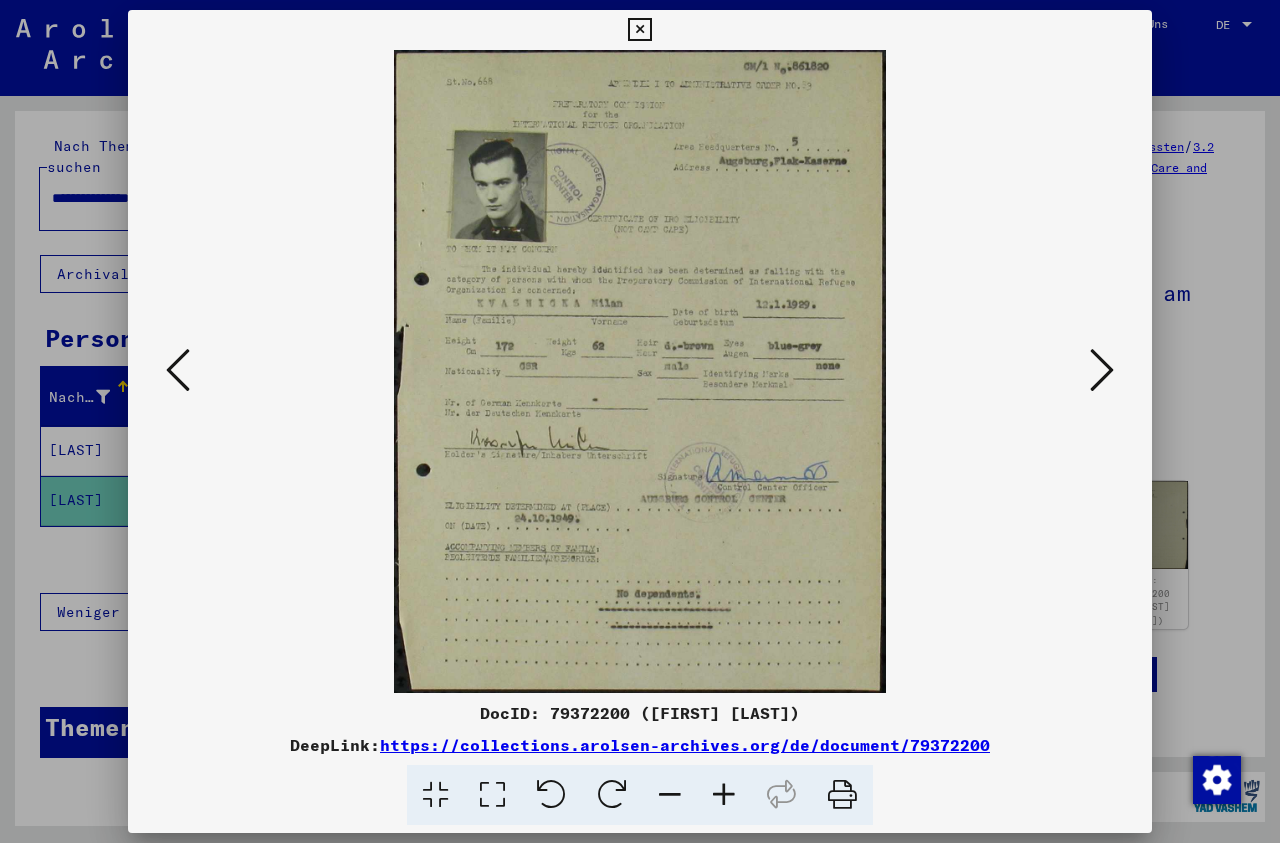 click at bounding box center (724, 795) 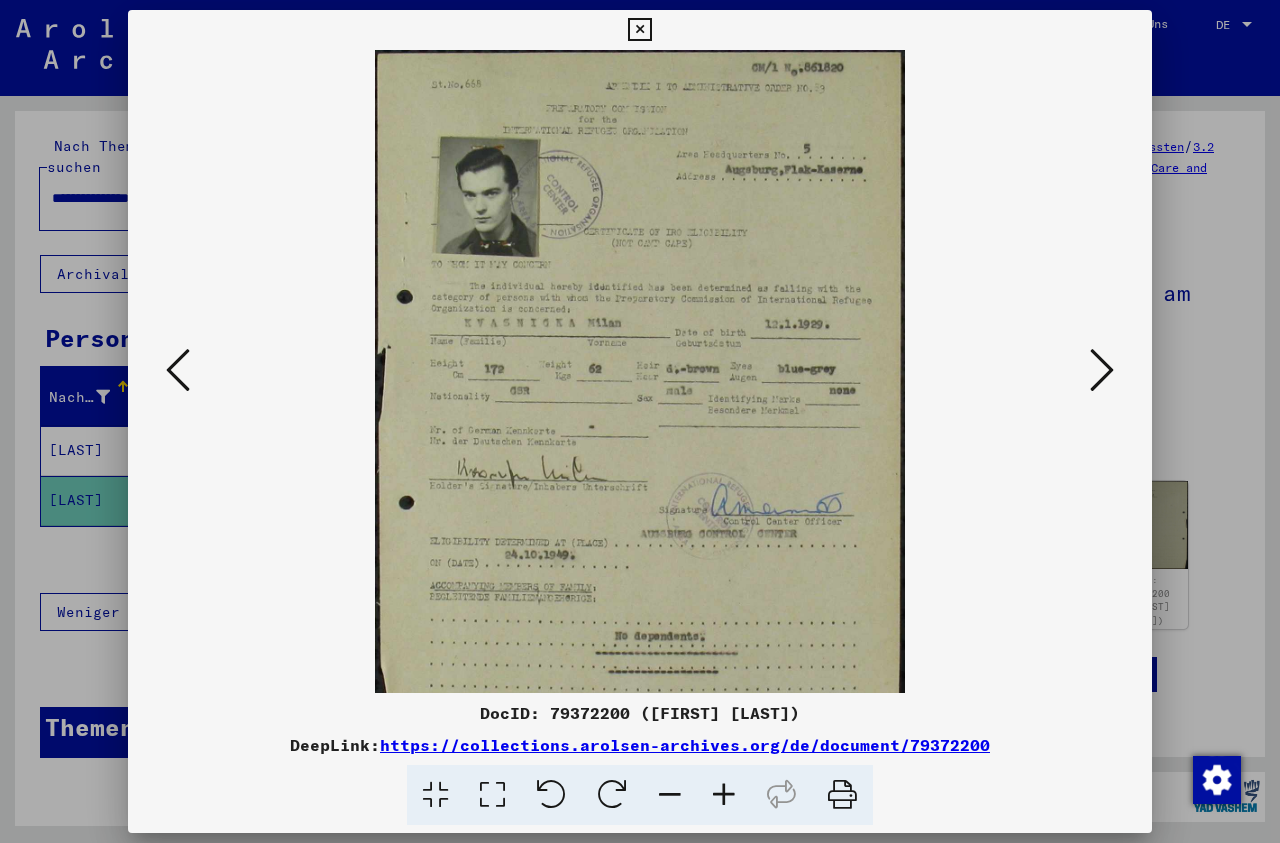 click at bounding box center (724, 795) 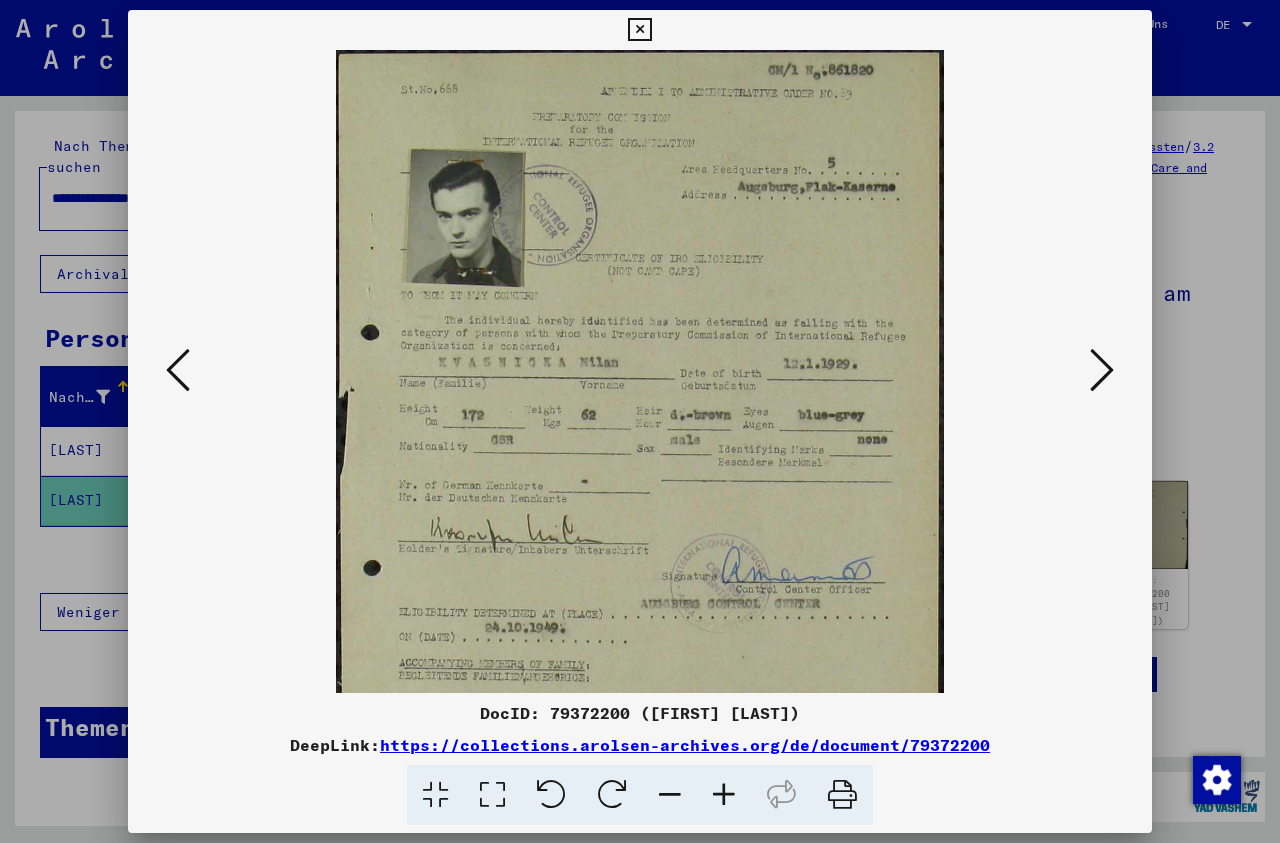 click at bounding box center [724, 795] 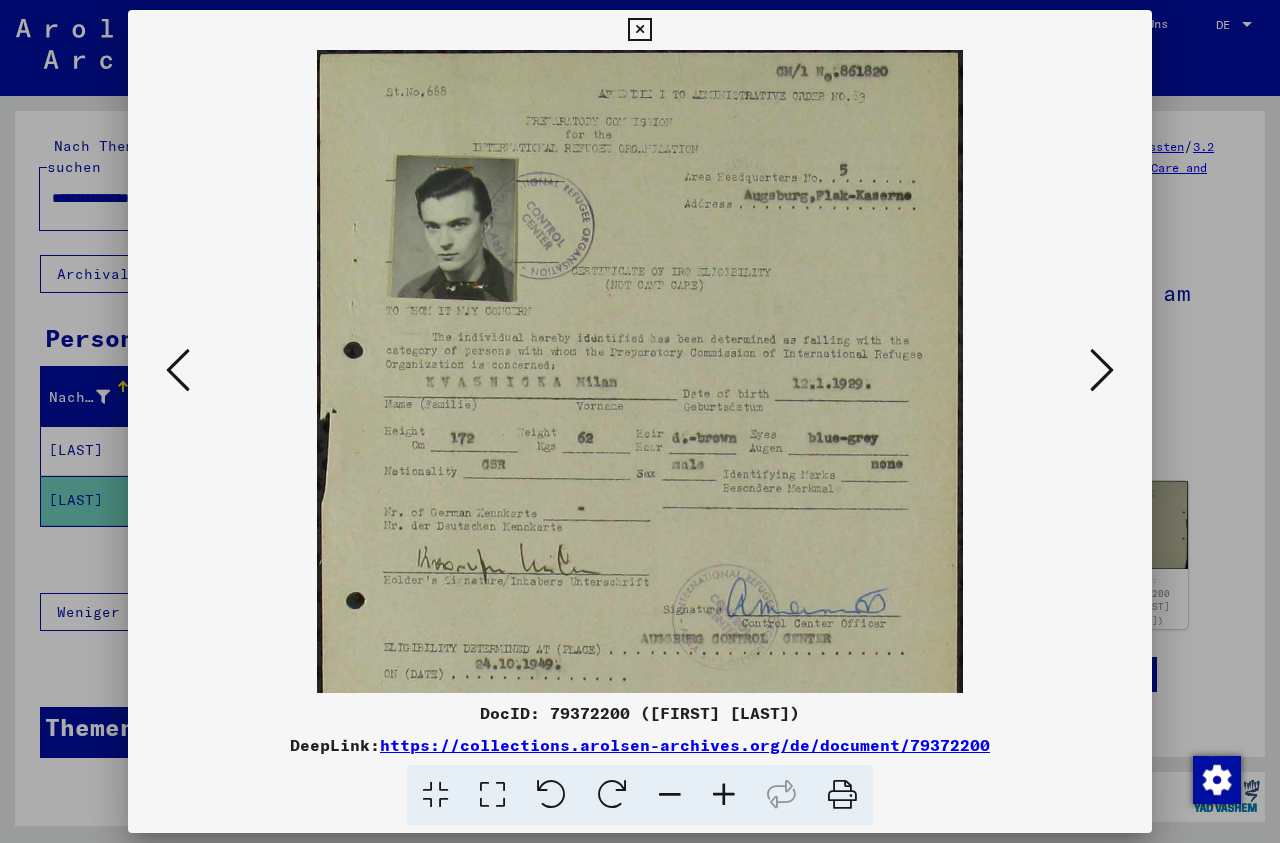 click at bounding box center (724, 795) 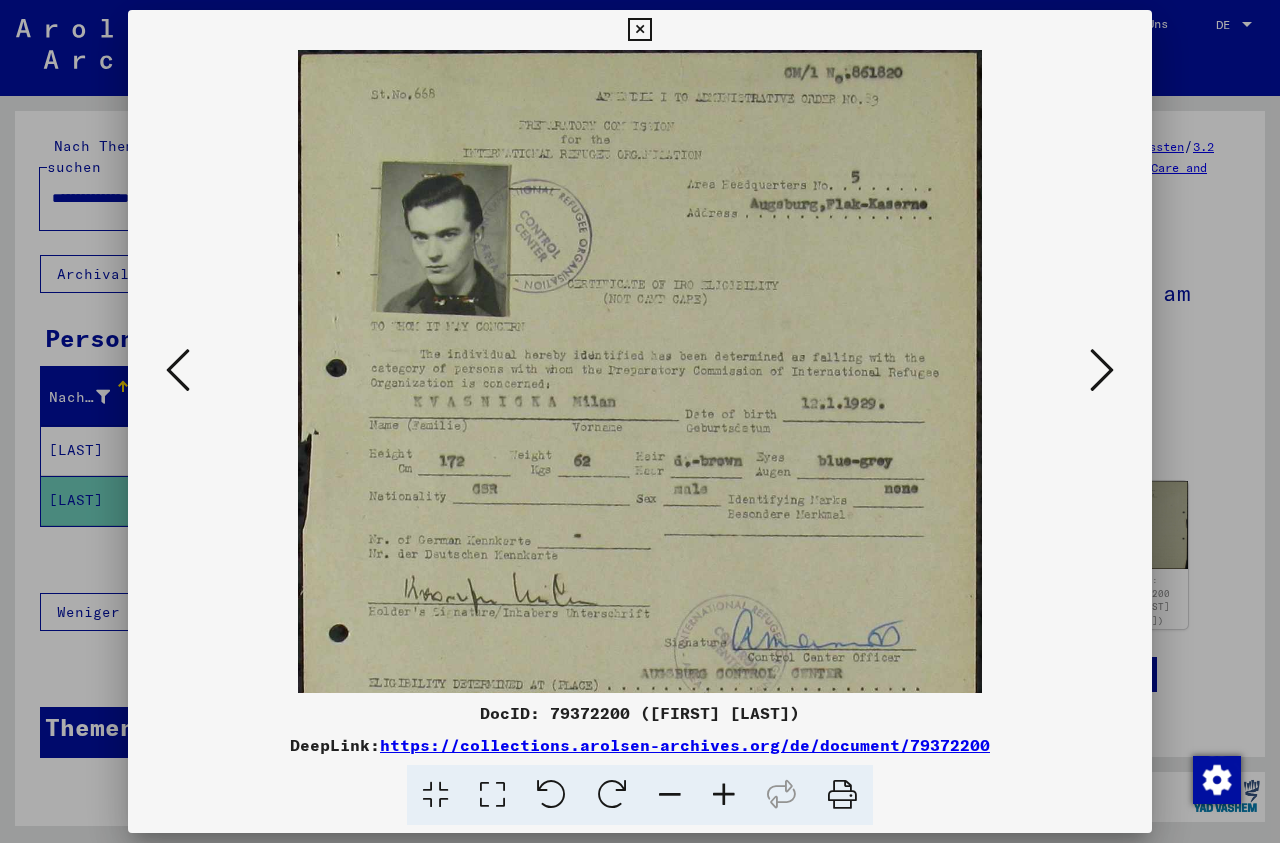 click at bounding box center (724, 795) 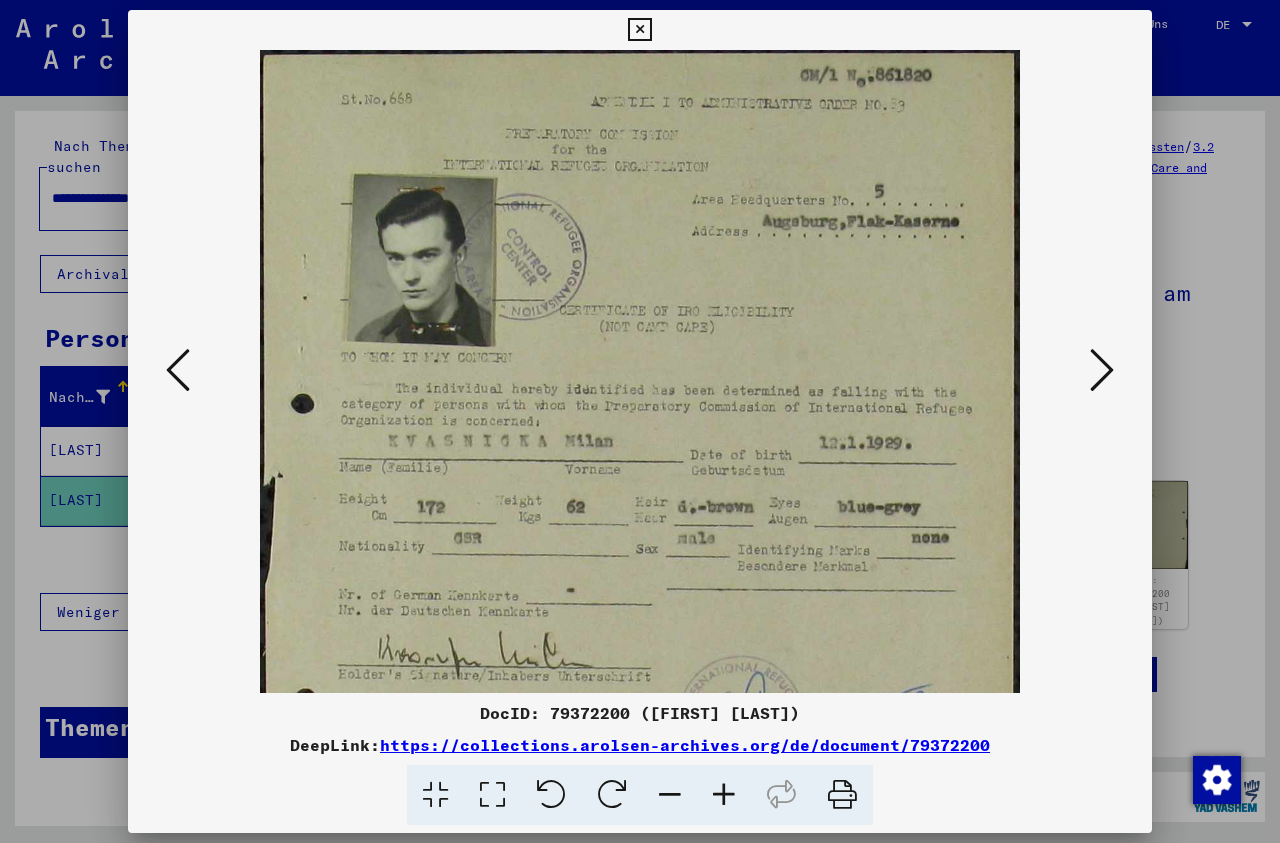 click at bounding box center (724, 795) 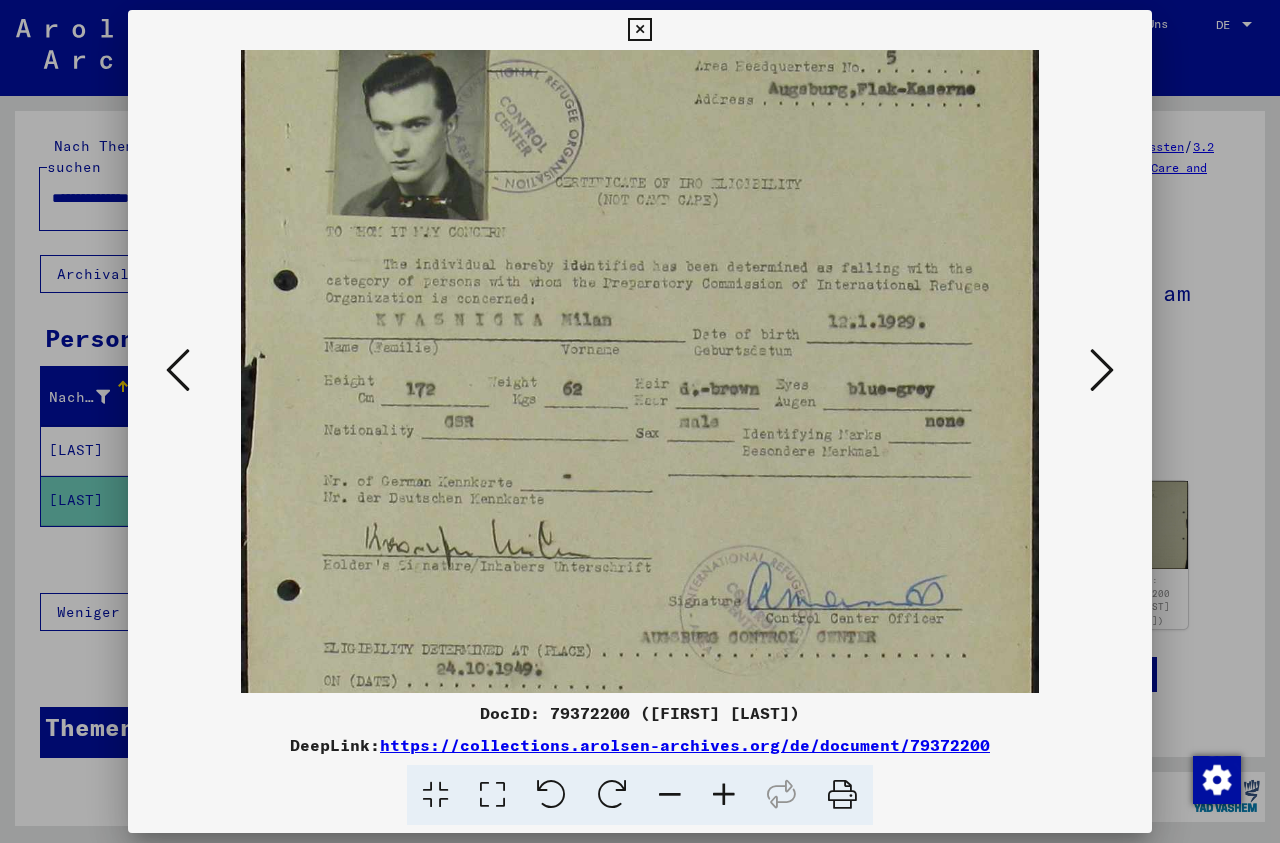 drag, startPoint x: 698, startPoint y: 511, endPoint x: 708, endPoint y: 371, distance: 140.35669 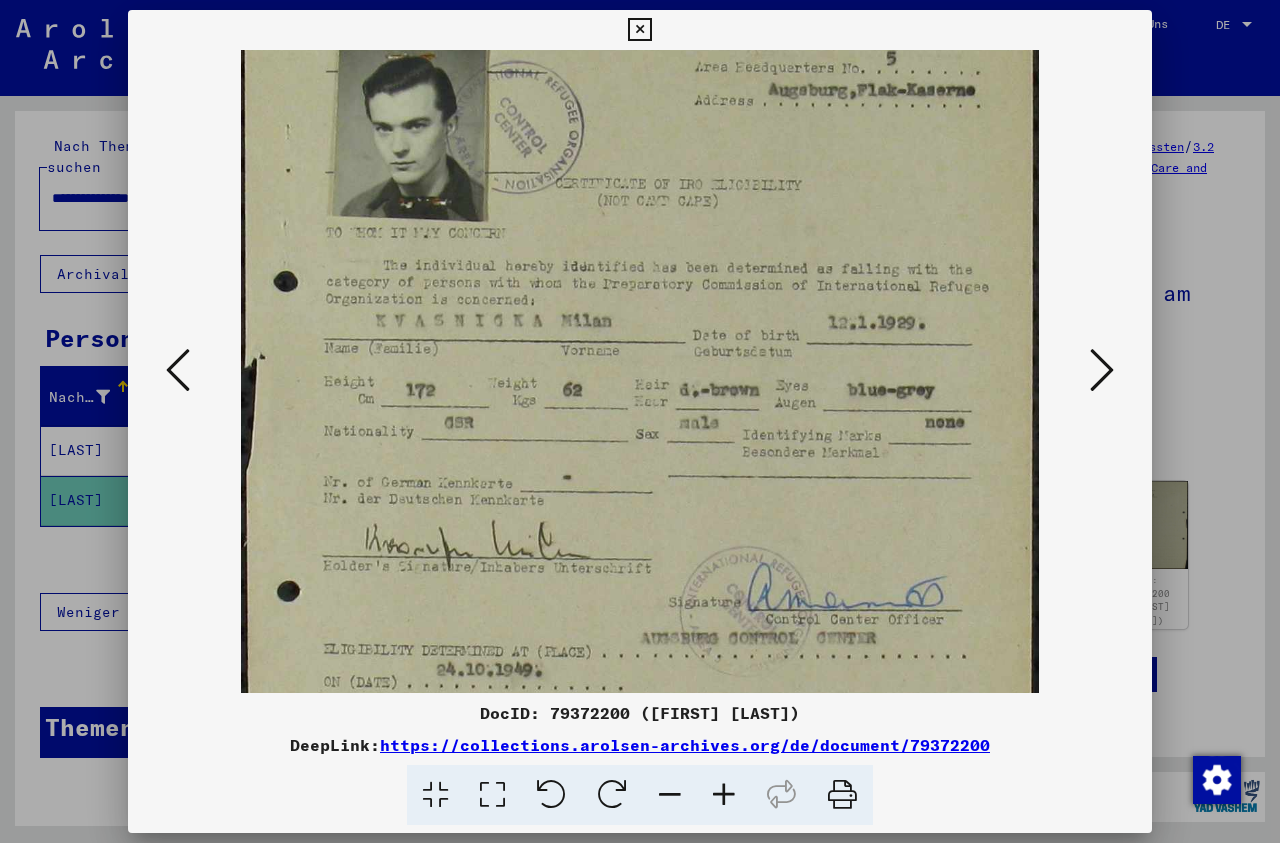 click at bounding box center [1102, 370] 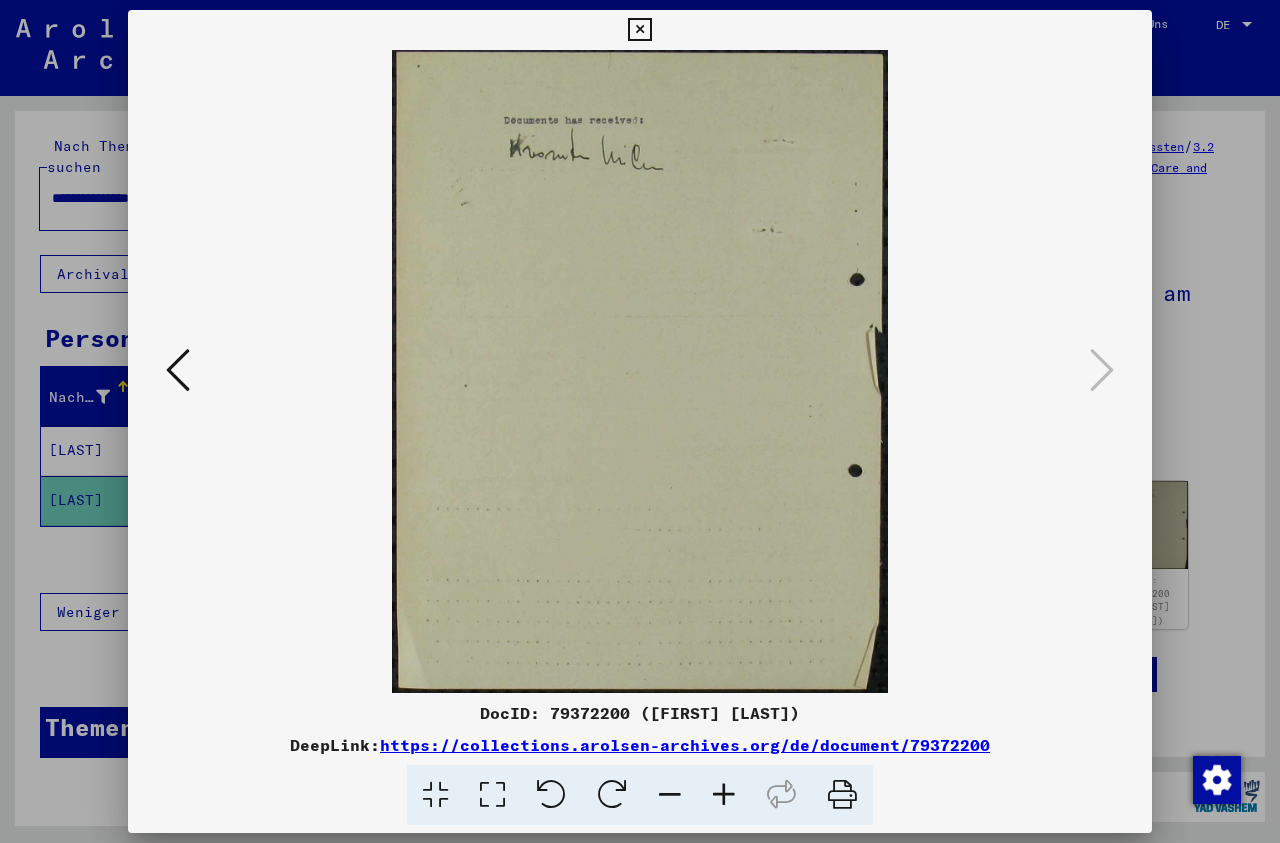 scroll, scrollTop: 0, scrollLeft: 0, axis: both 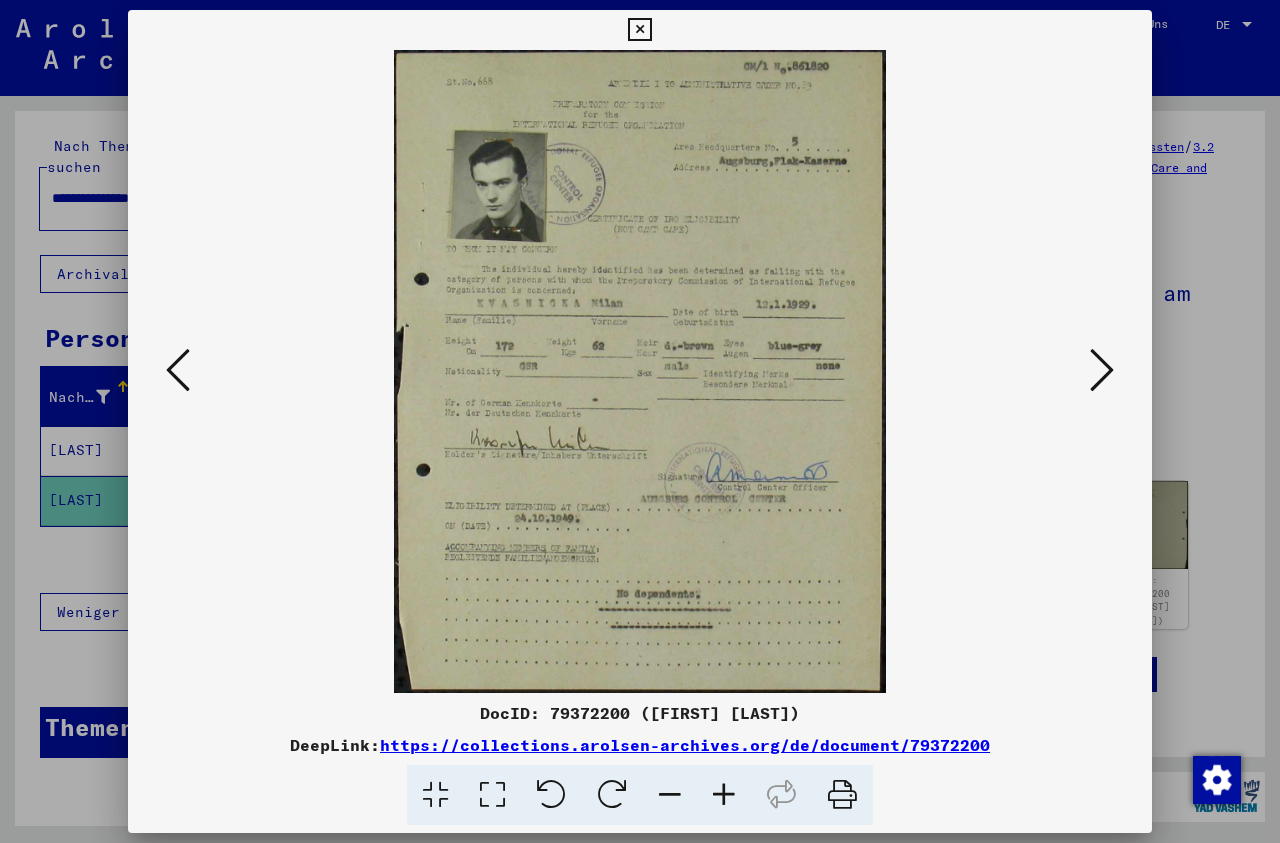 click at bounding box center (178, 371) 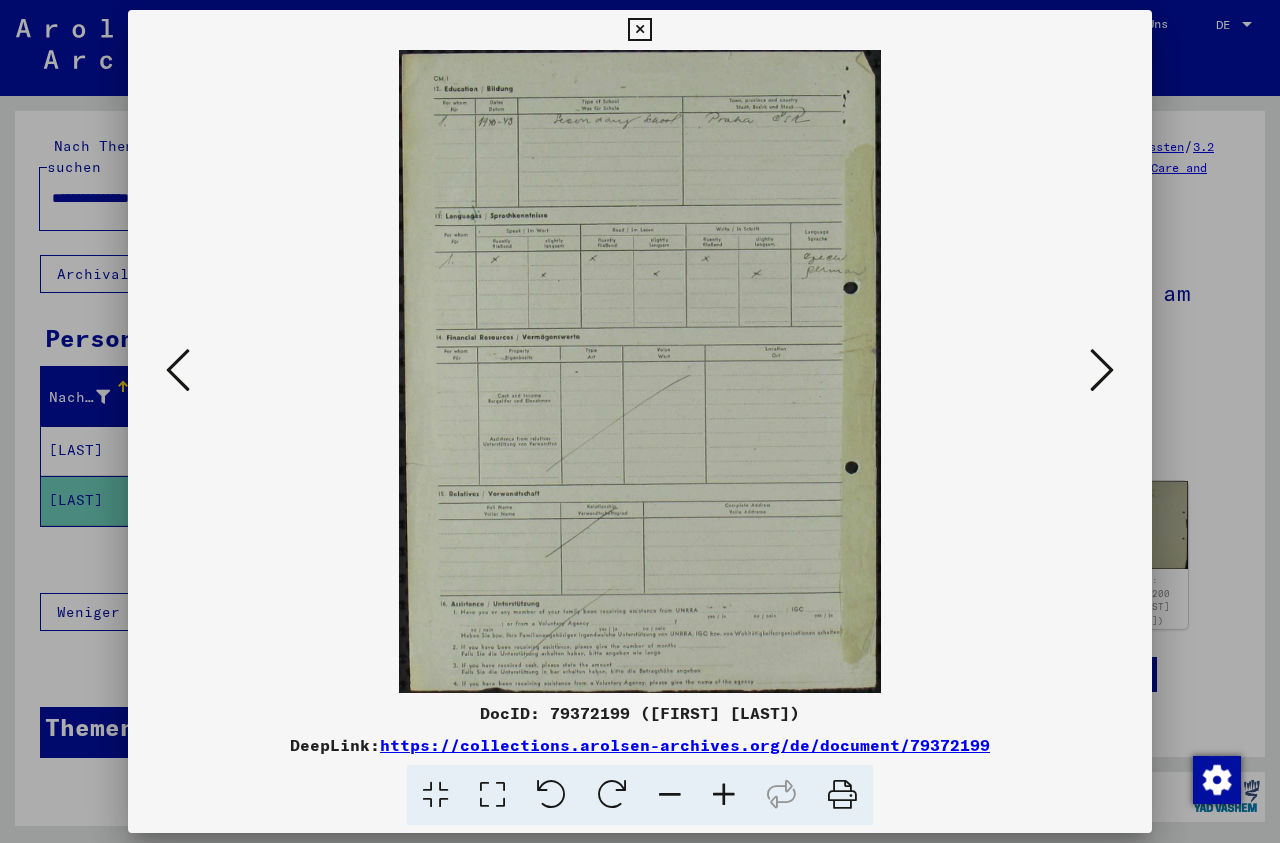 click at bounding box center (178, 371) 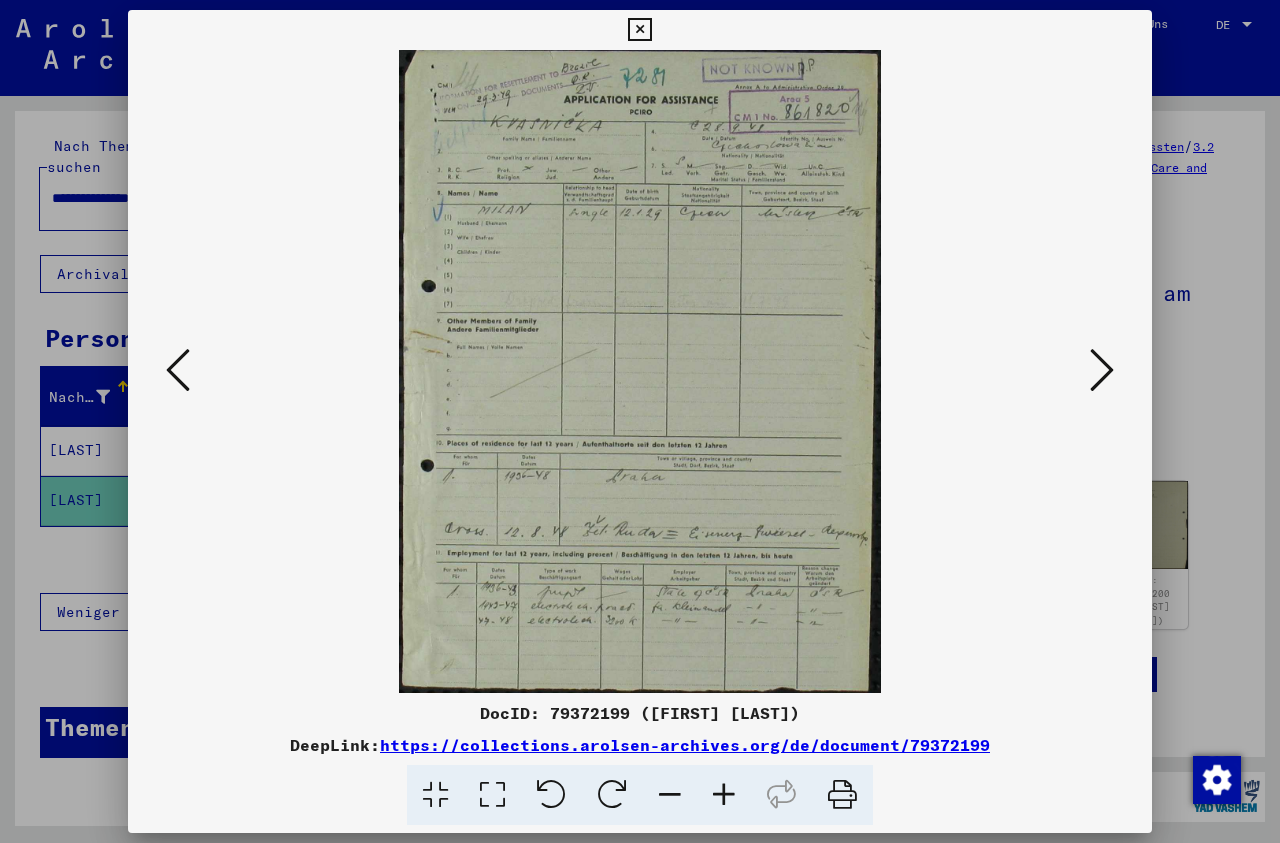 click at bounding box center (724, 795) 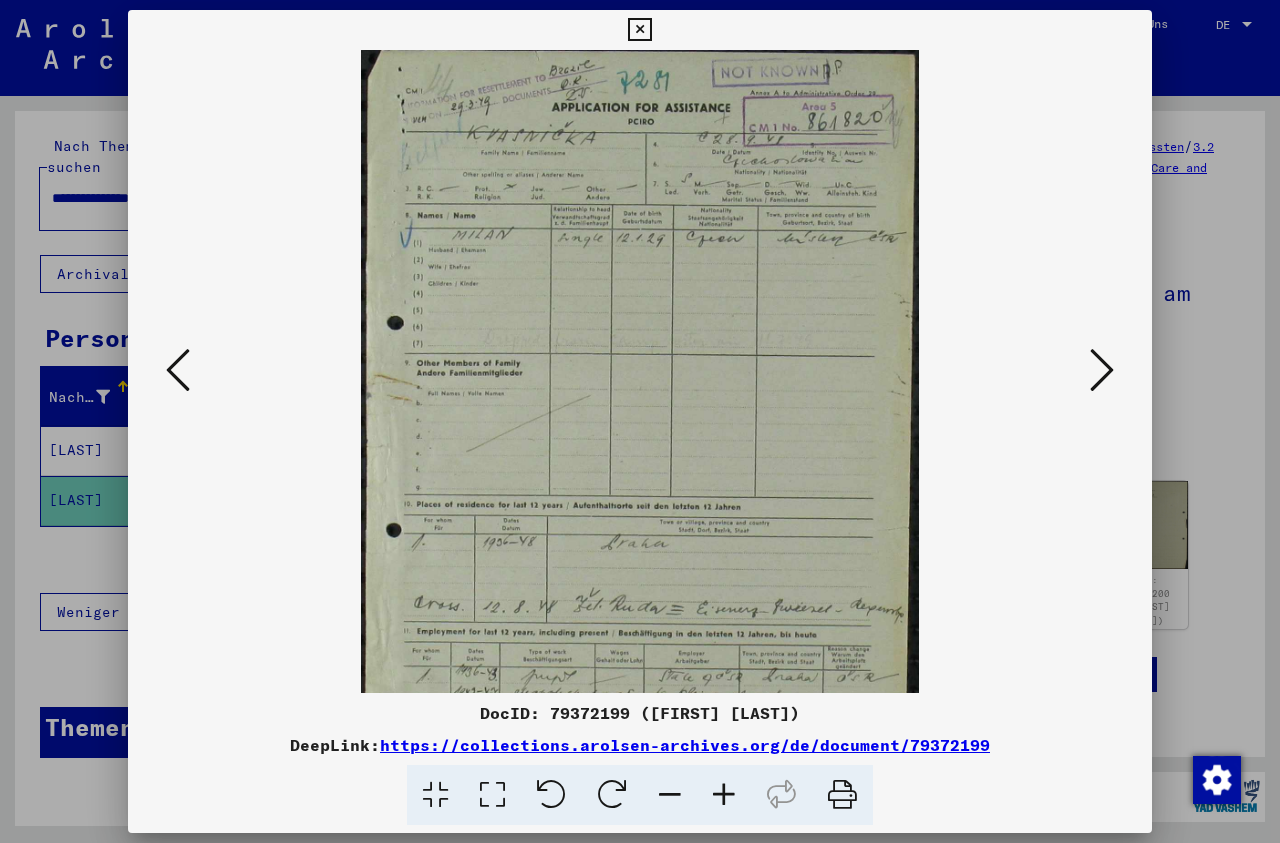 click at bounding box center [724, 795] 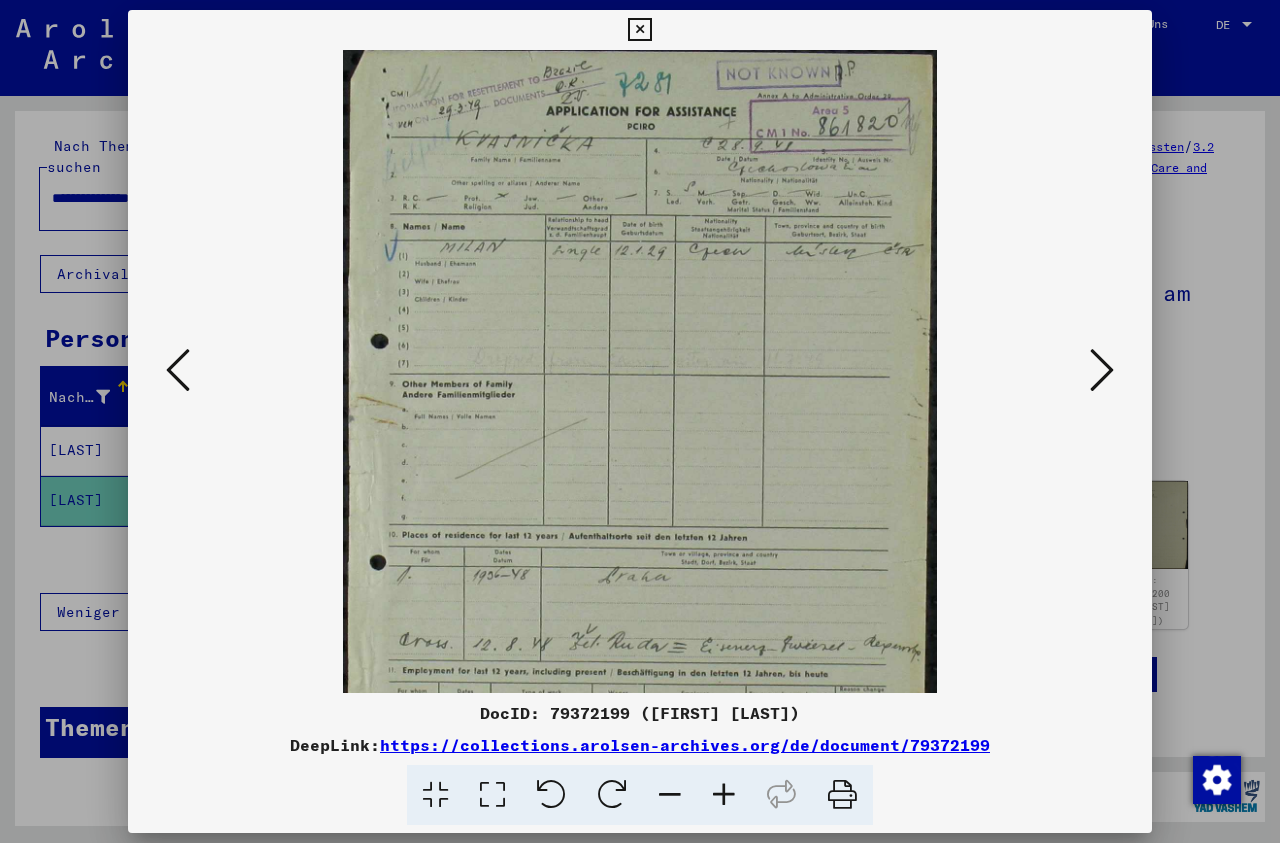 click at bounding box center [724, 795] 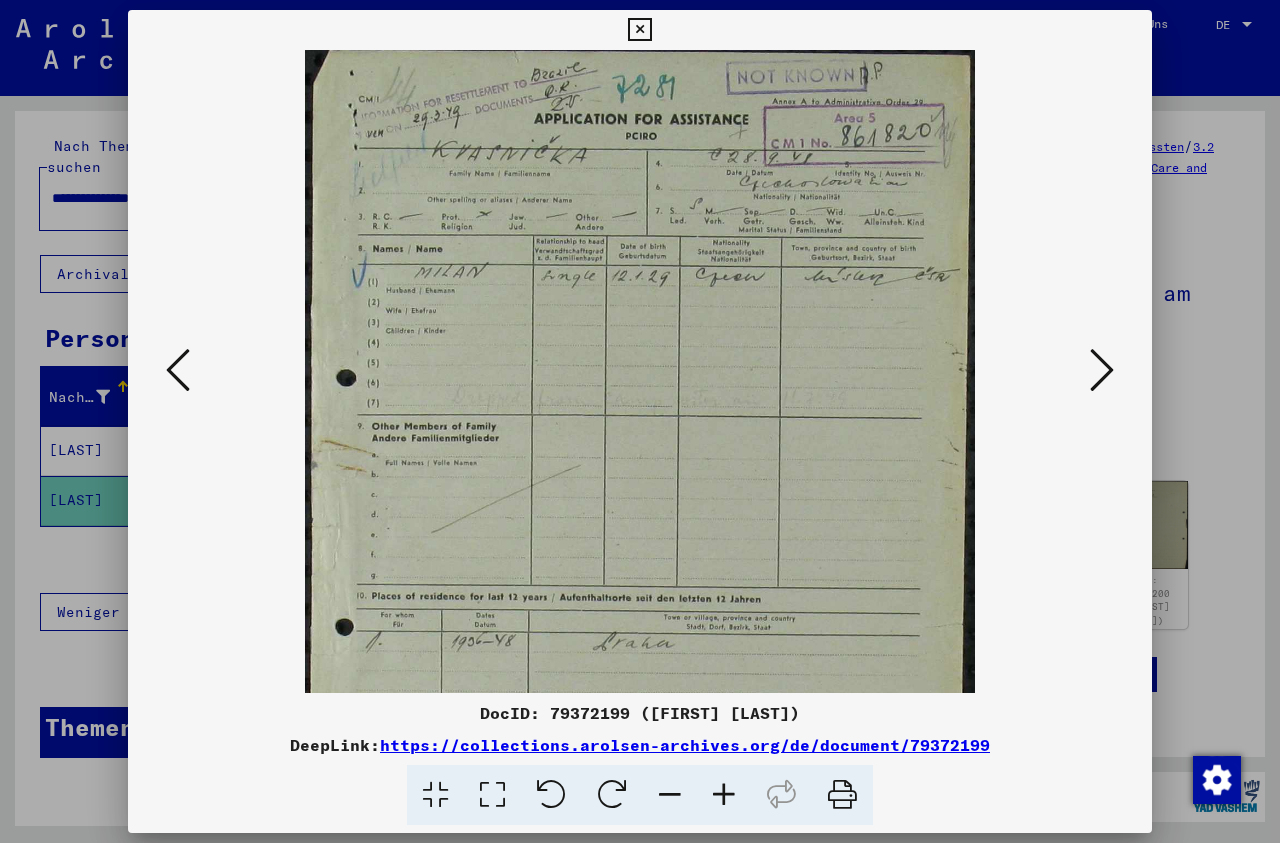 click at bounding box center [724, 795] 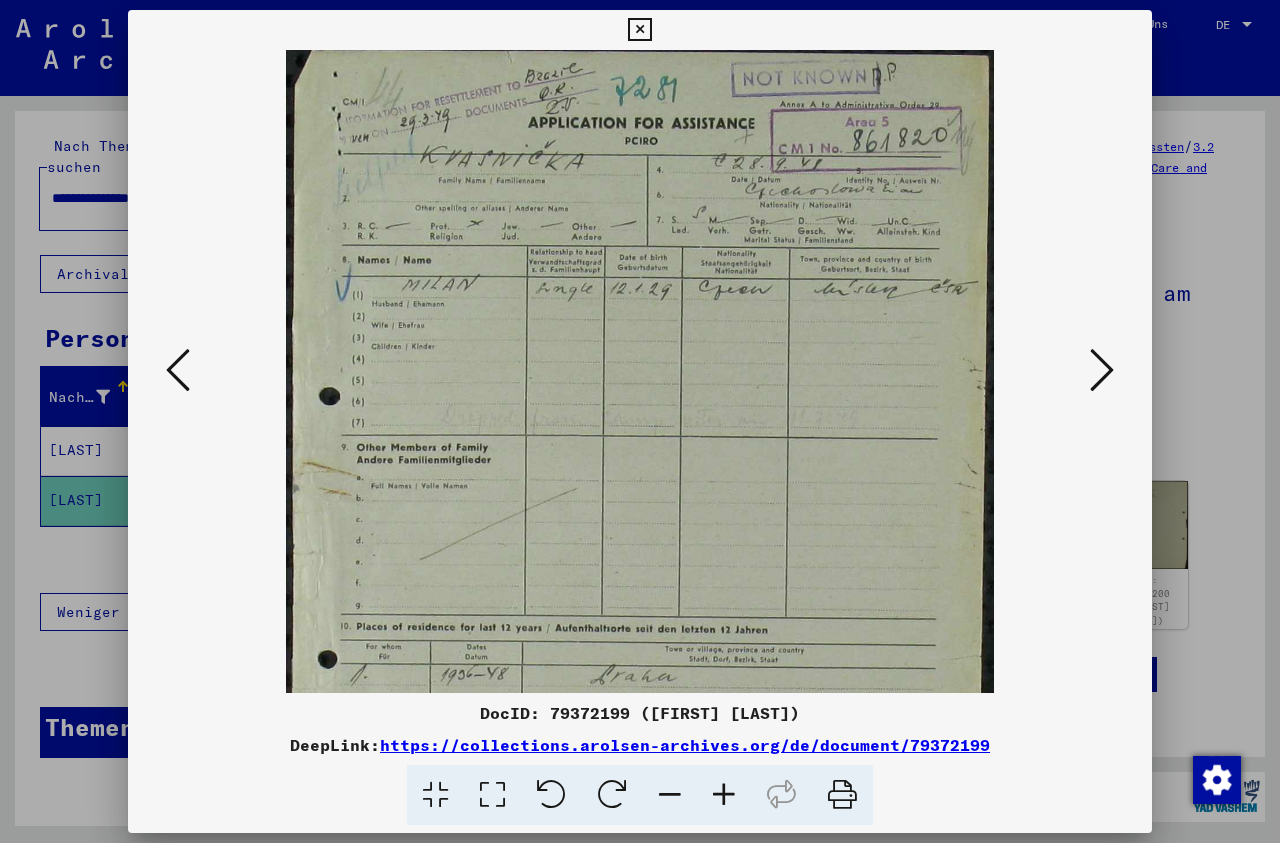 click at bounding box center [724, 795] 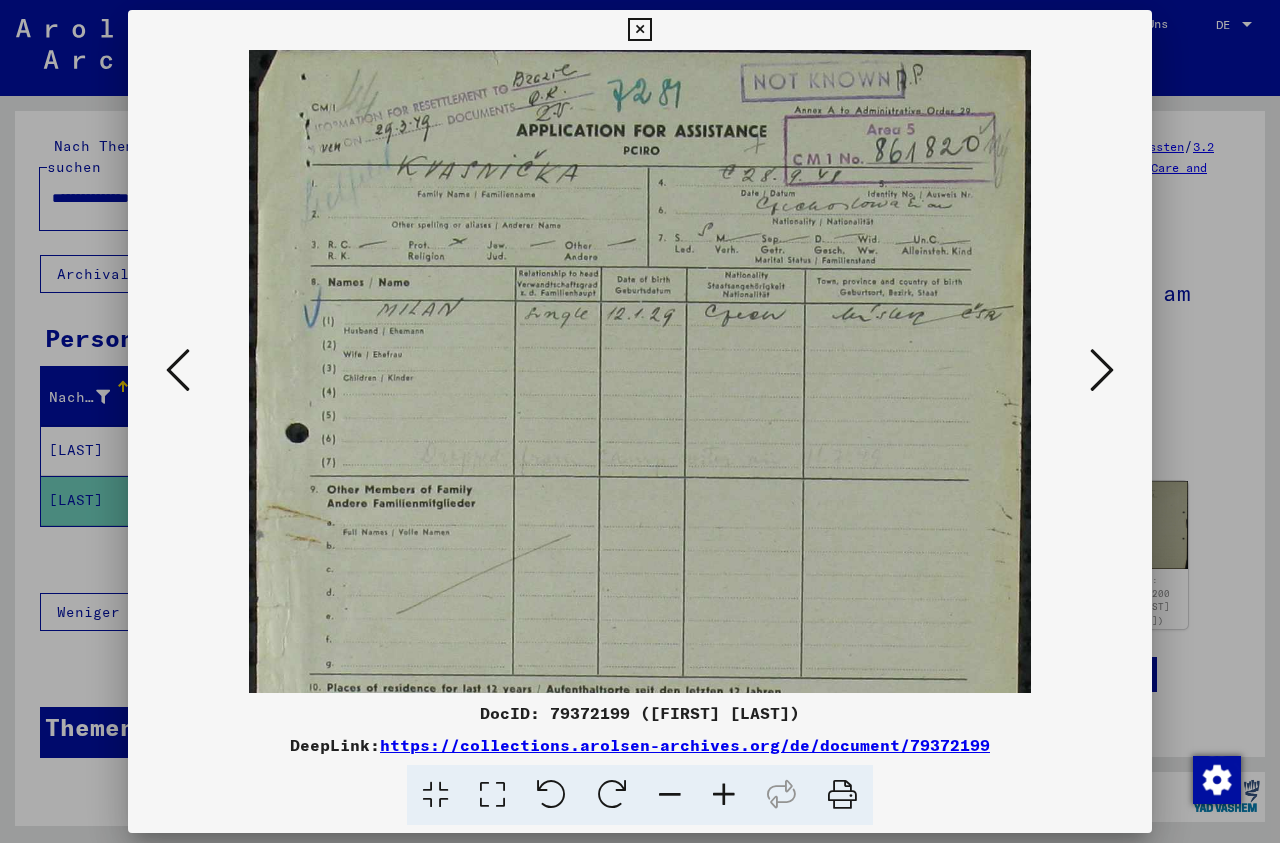 click at bounding box center [724, 795] 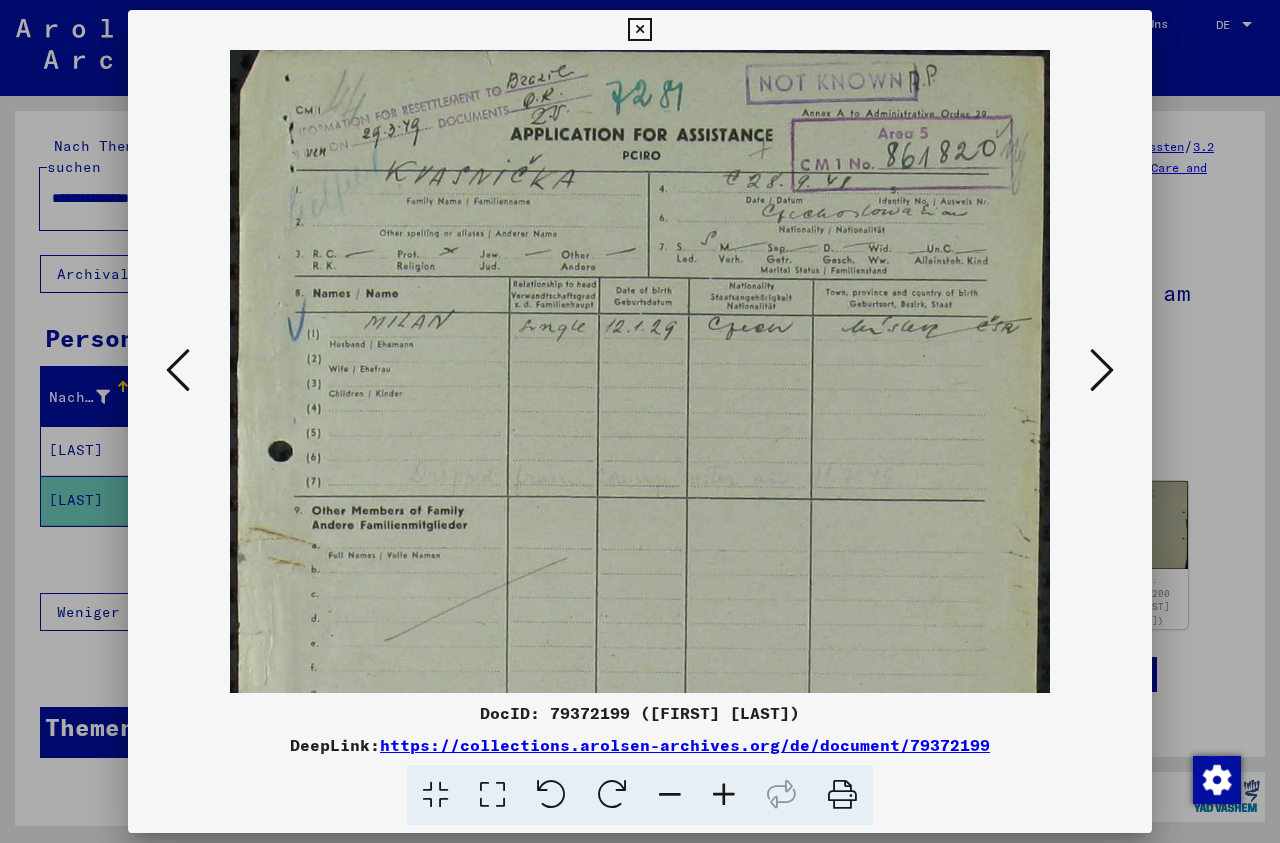 click at bounding box center [724, 795] 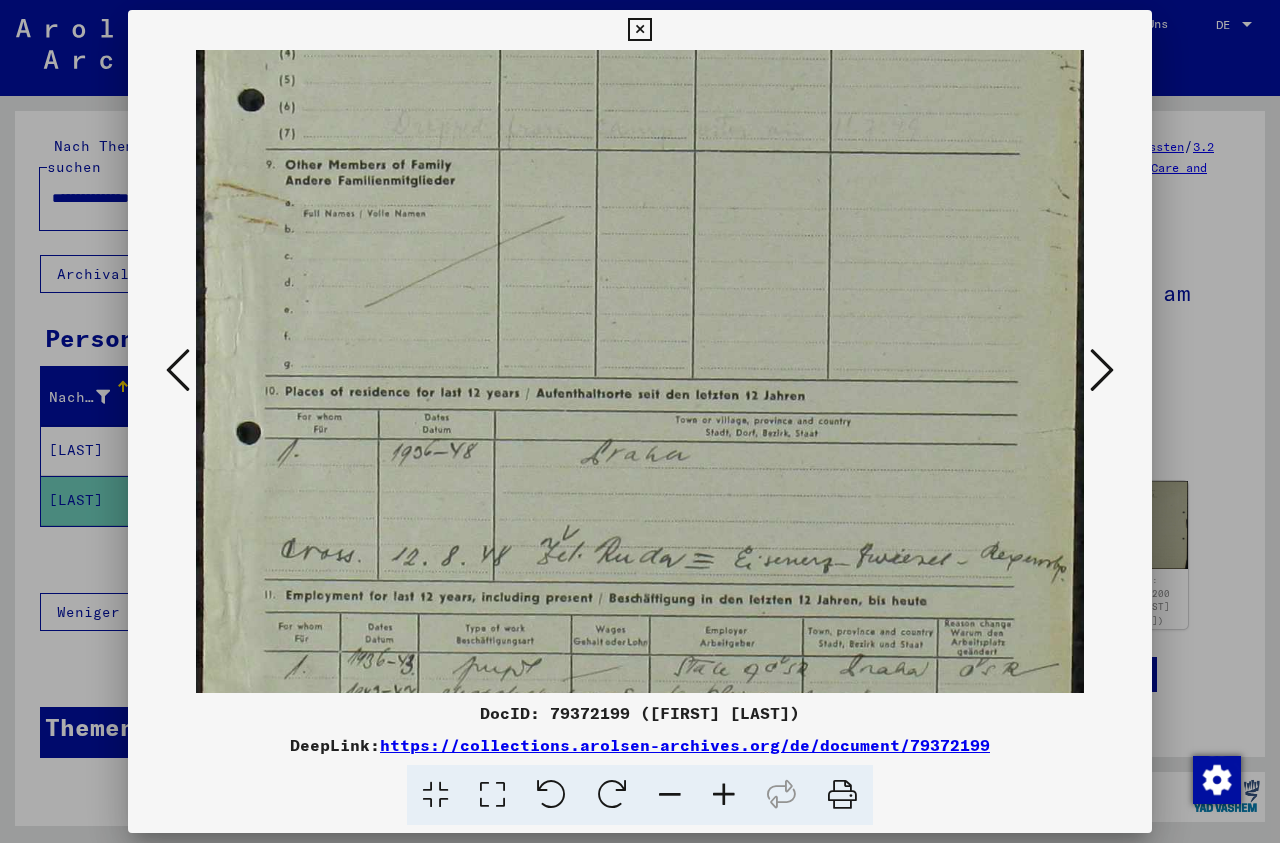 scroll, scrollTop: 491, scrollLeft: 0, axis: vertical 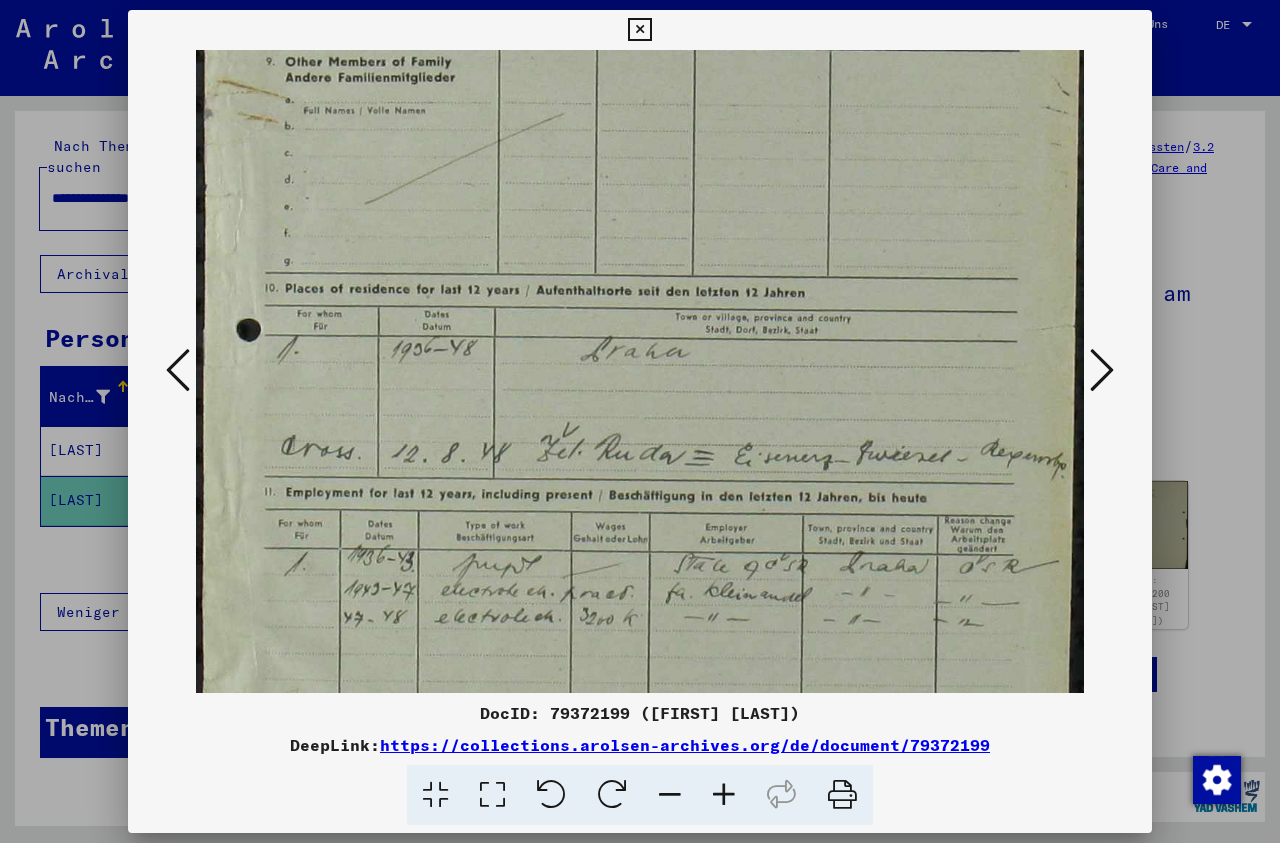 drag, startPoint x: 657, startPoint y: 519, endPoint x: 561, endPoint y: 28, distance: 500.2969 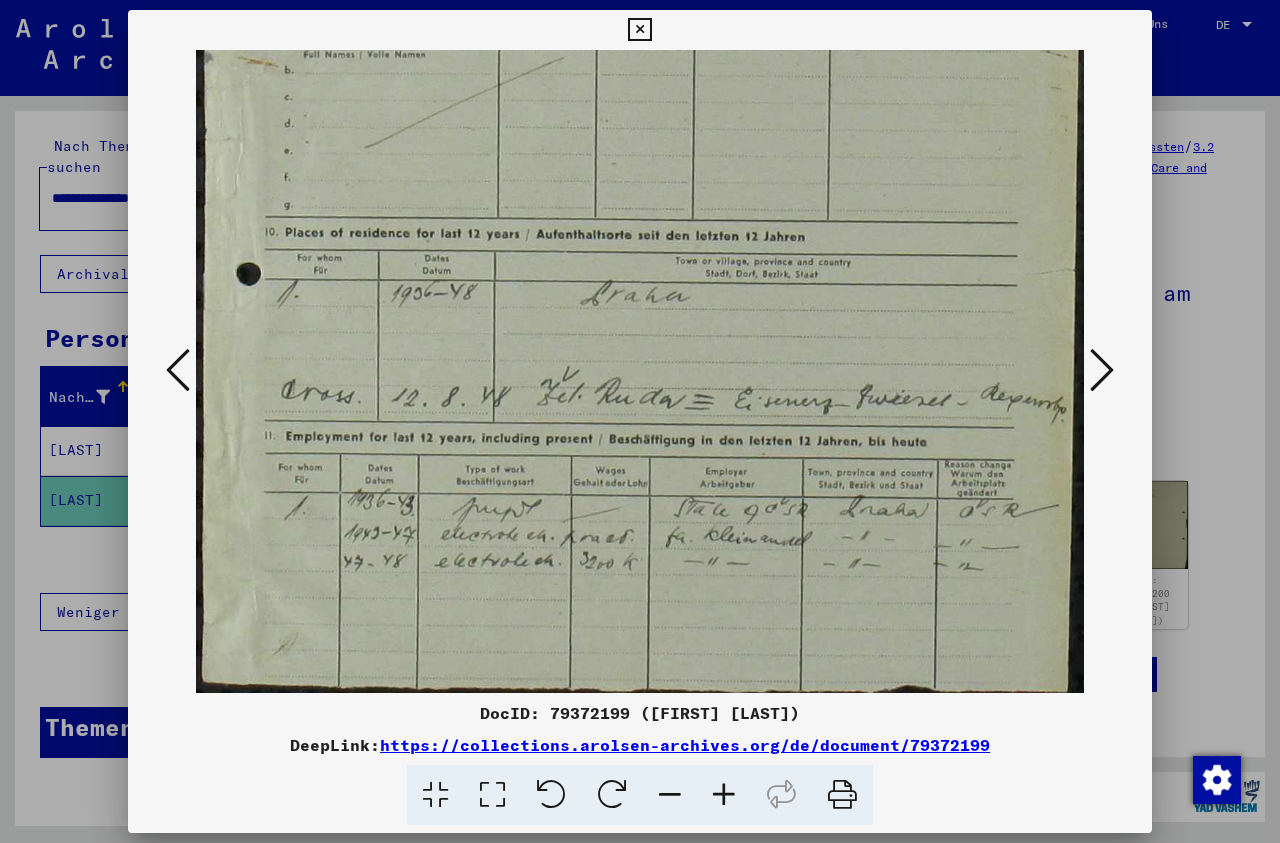scroll, scrollTop: 550, scrollLeft: 0, axis: vertical 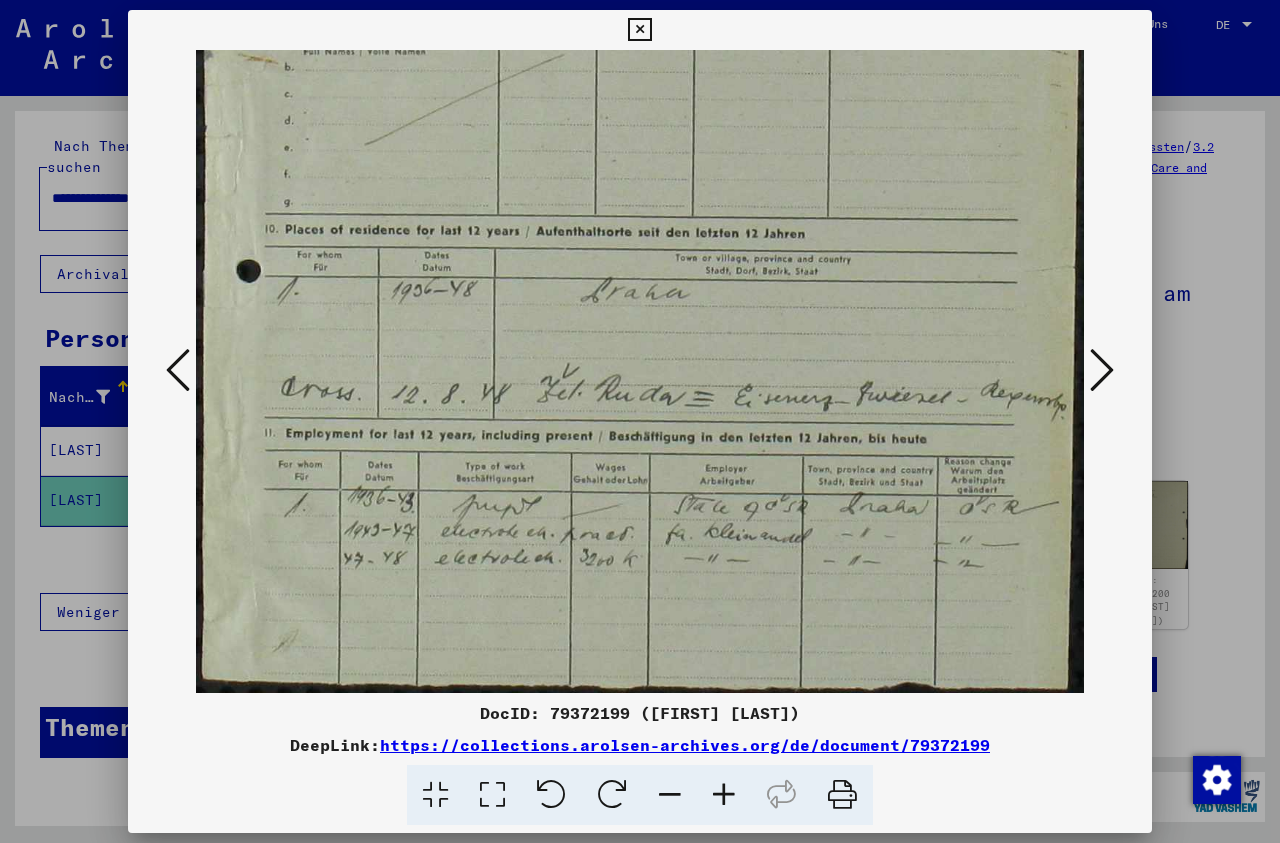 drag, startPoint x: 576, startPoint y: 177, endPoint x: 552, endPoint y: 117, distance: 64.62198 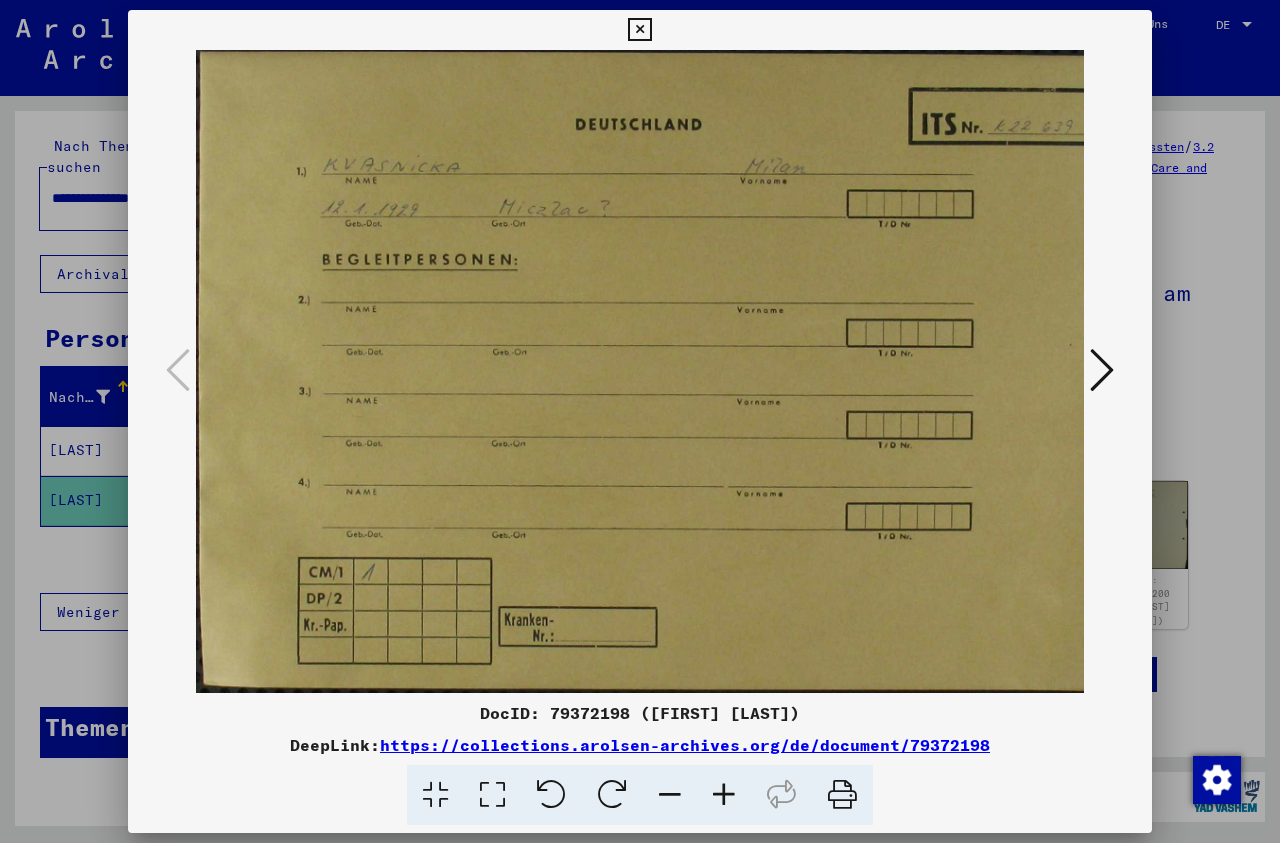 click at bounding box center [639, 30] 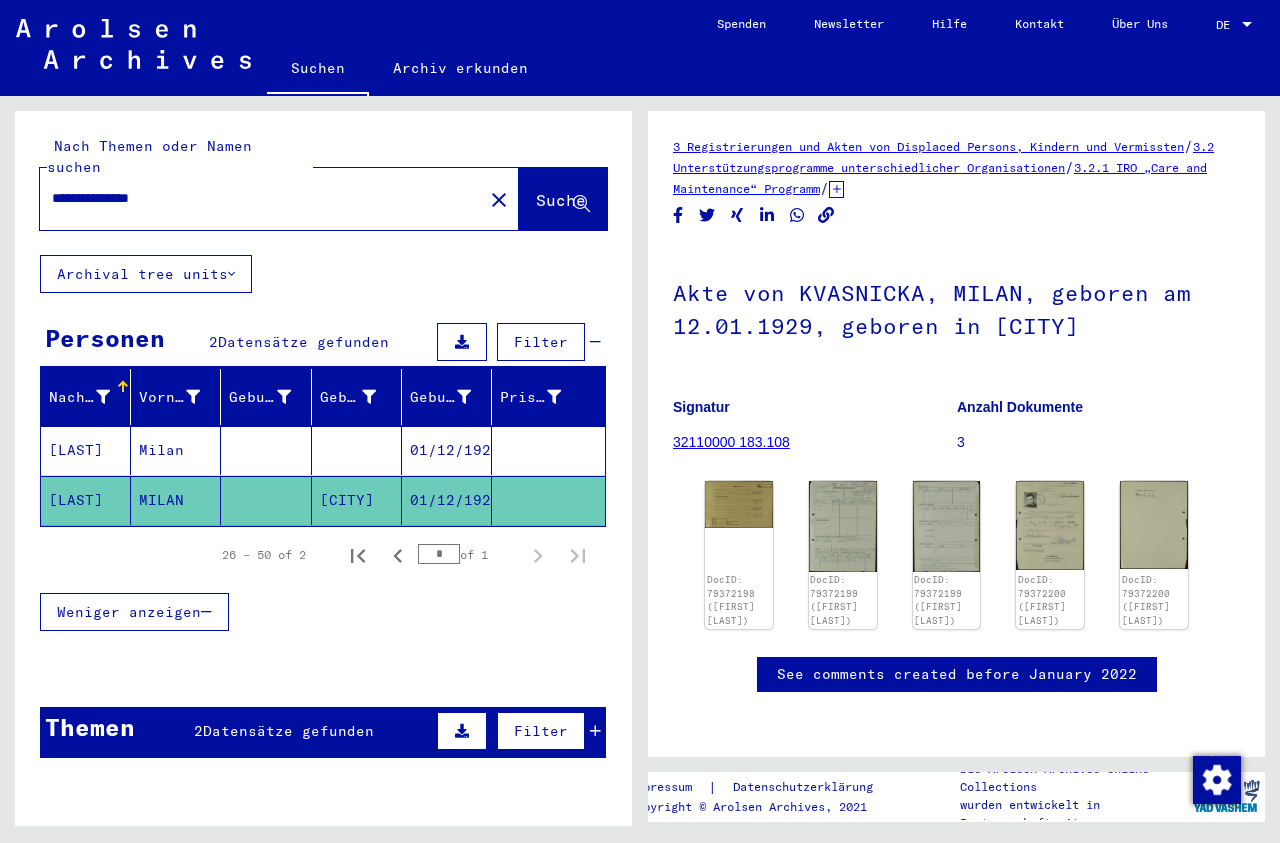 click on "01/12/1929" at bounding box center [447, 500] 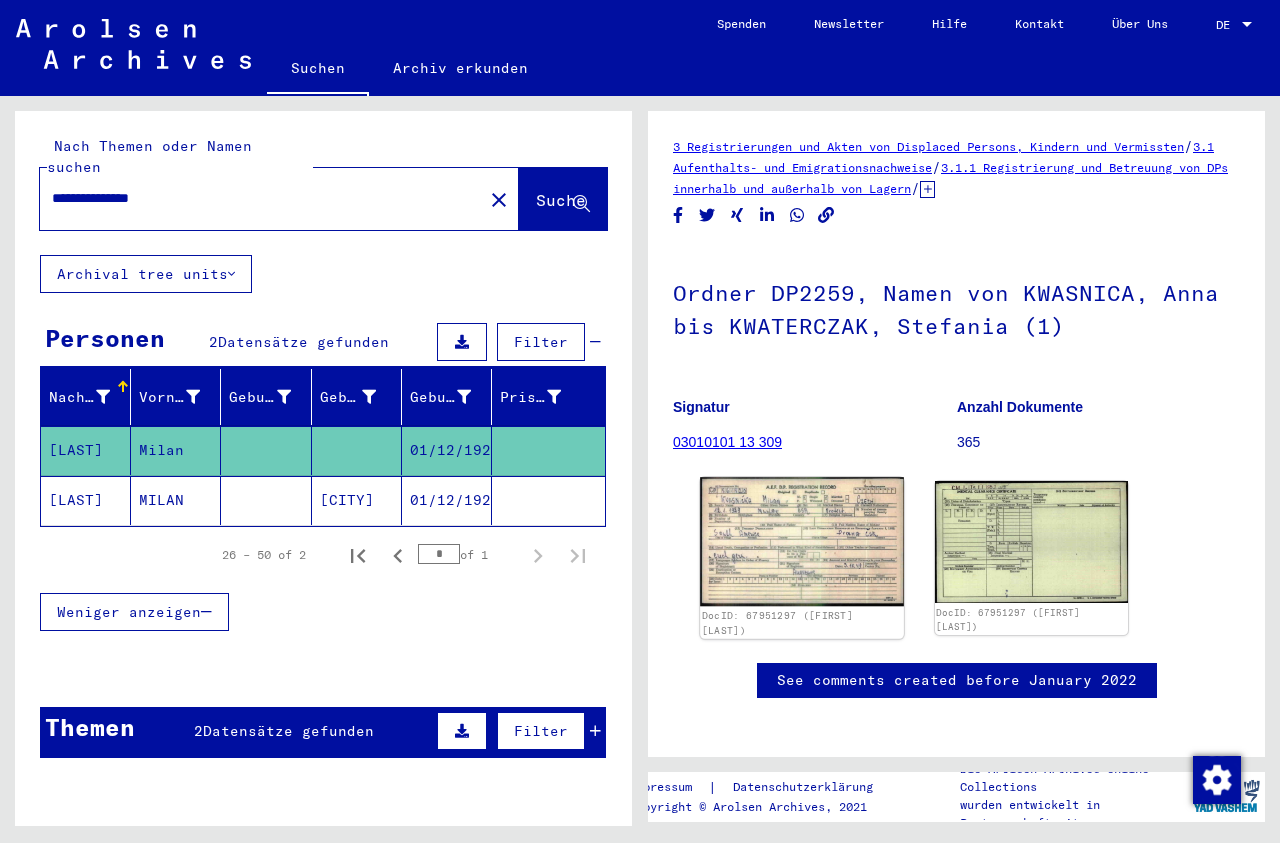 click 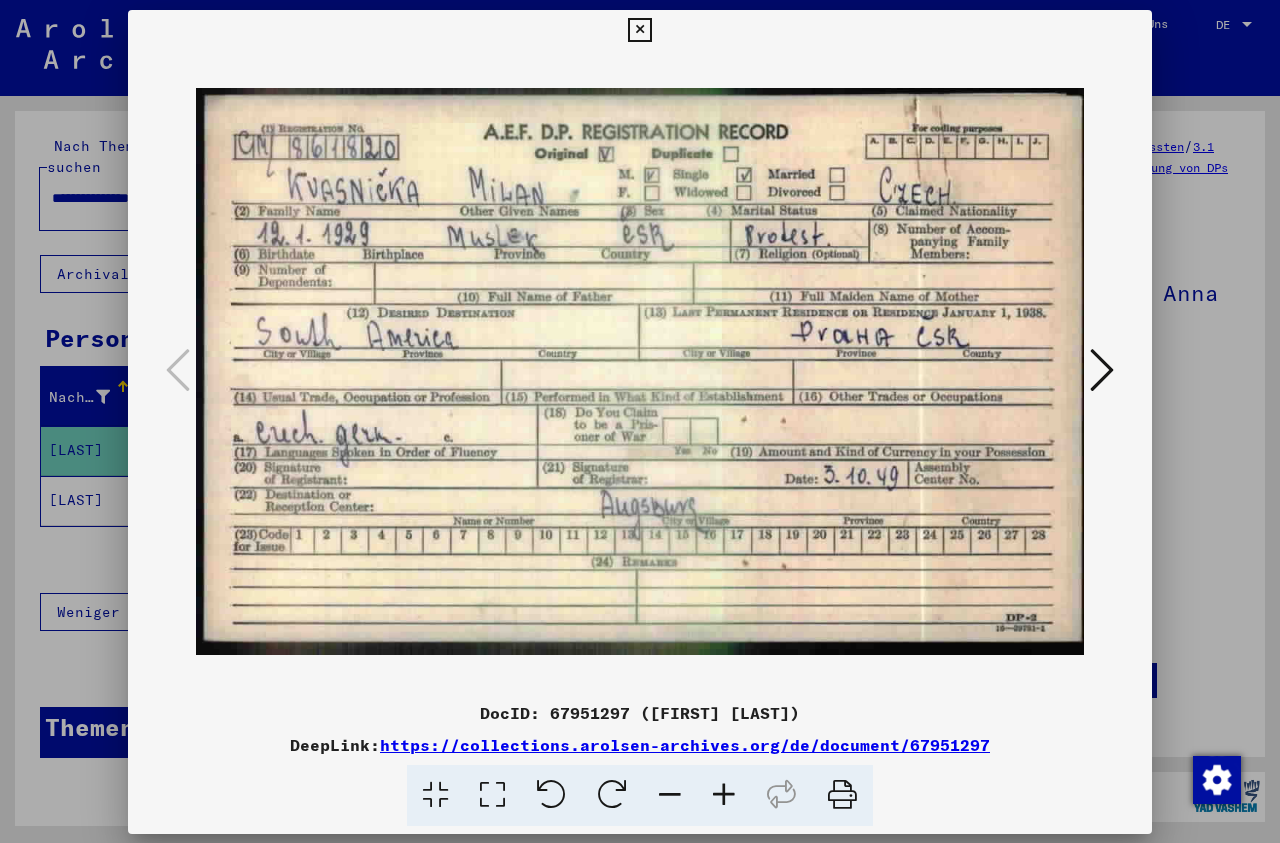 click at bounding box center [640, 371] 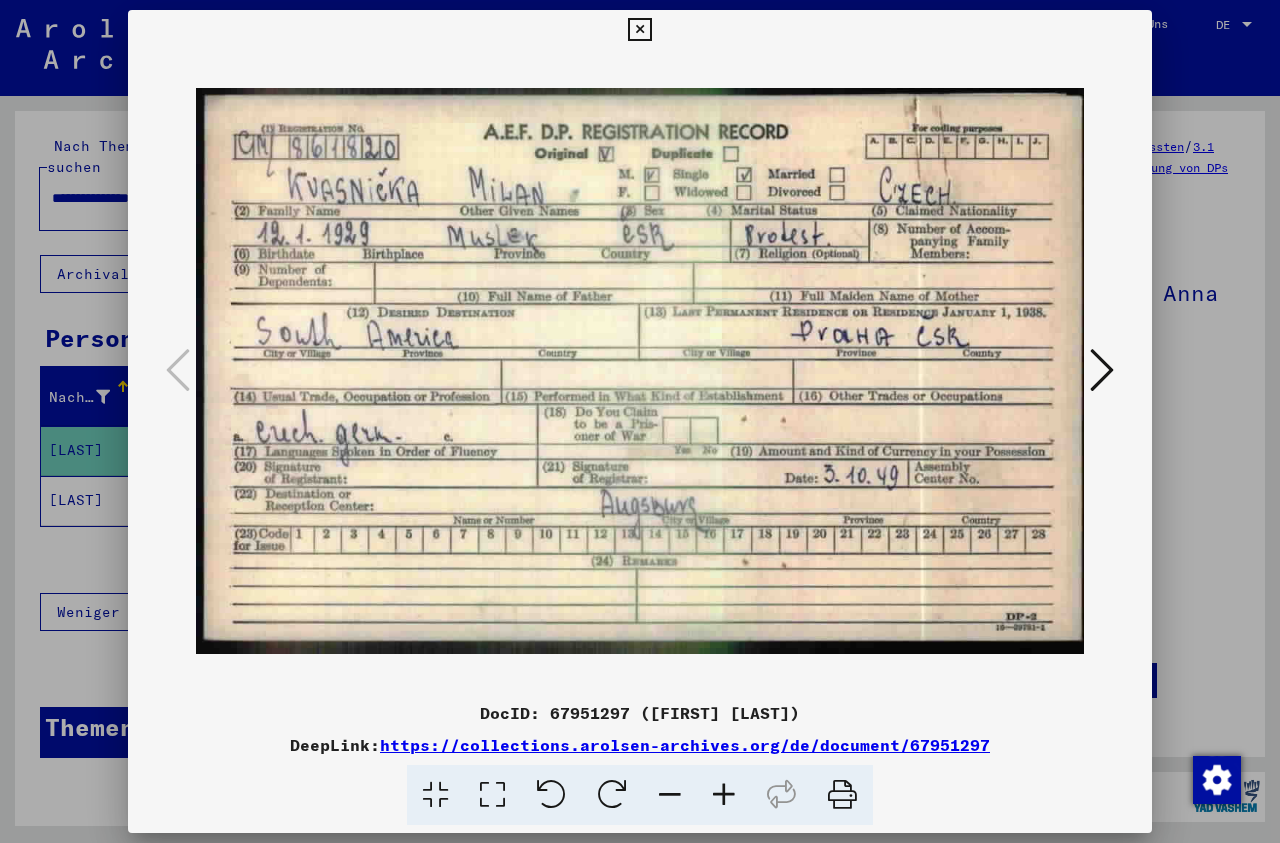 click at bounding box center [639, 30] 